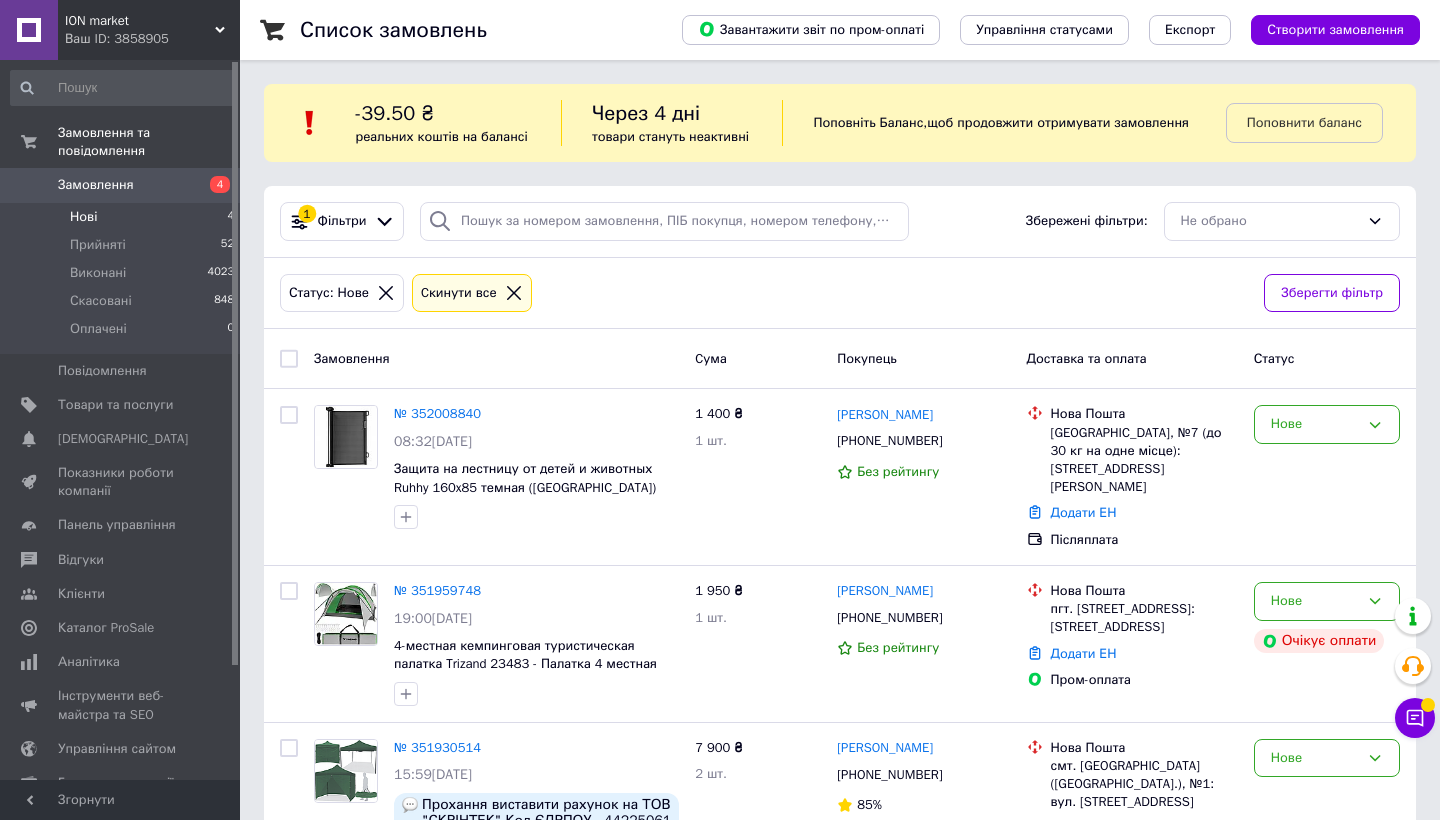 scroll, scrollTop: 333, scrollLeft: 0, axis: vertical 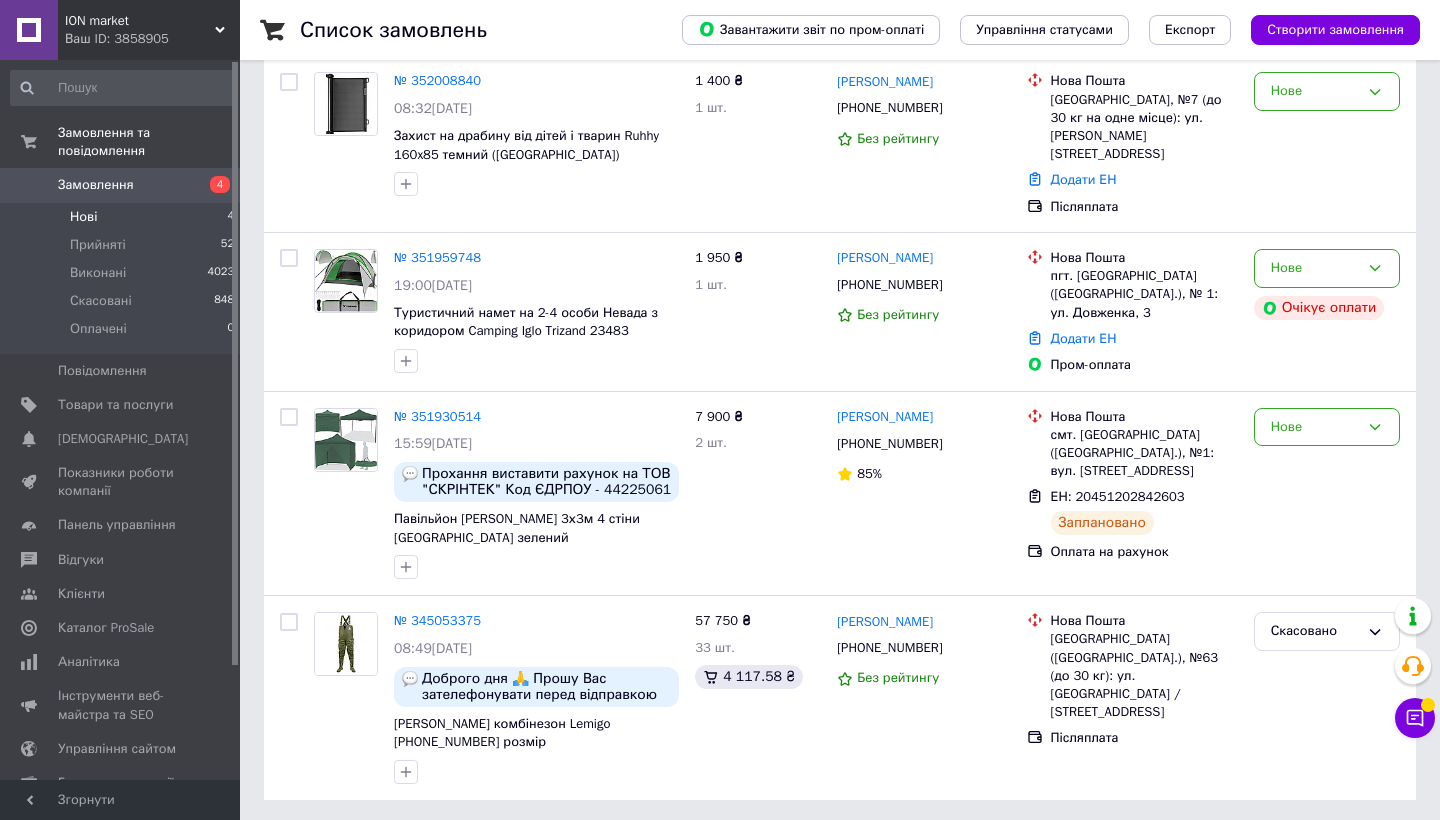 click on "Замовлення" at bounding box center (121, 185) 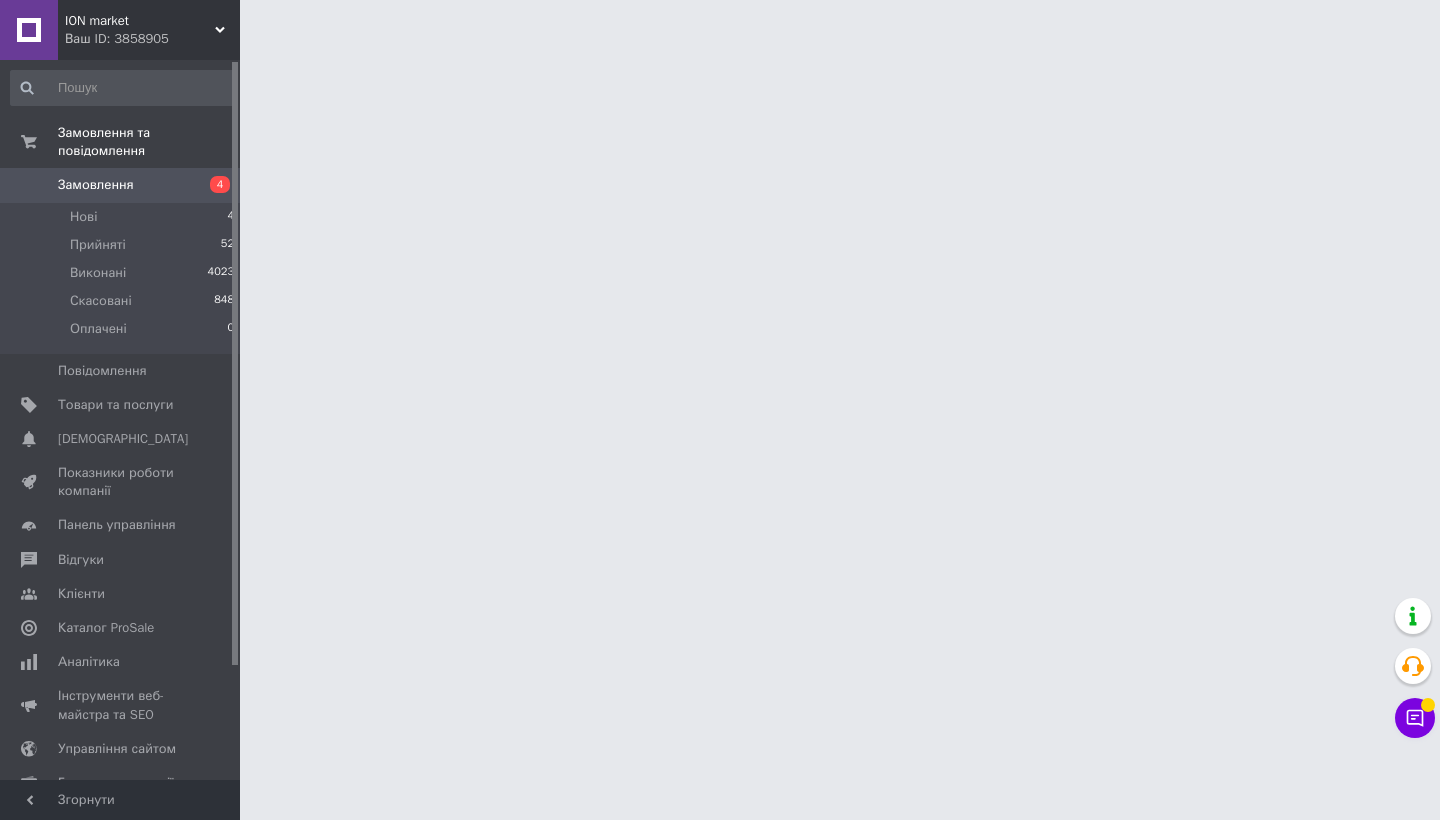 scroll, scrollTop: 0, scrollLeft: 0, axis: both 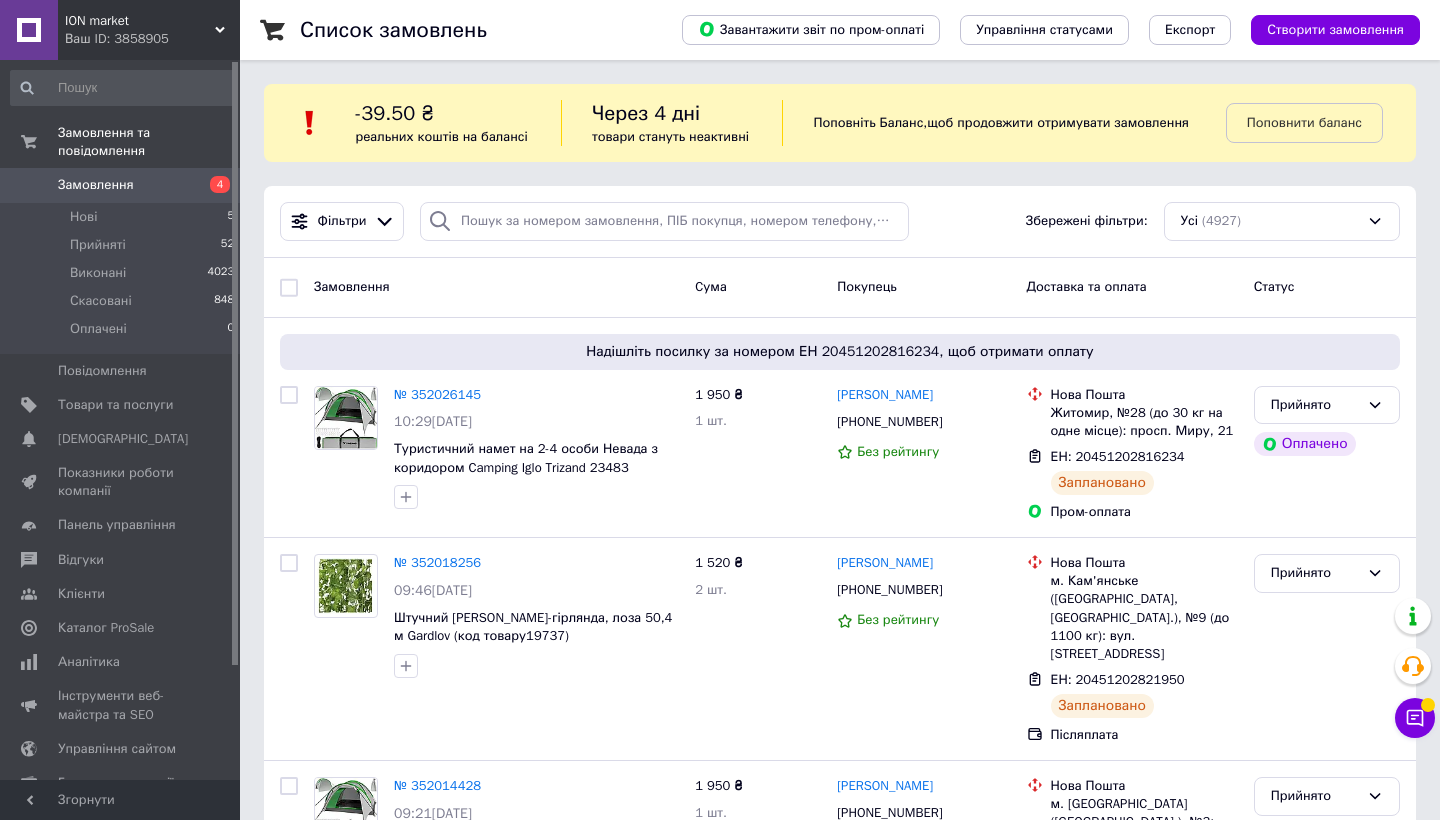 click on "Ваш ID: 3858905" at bounding box center (152, 39) 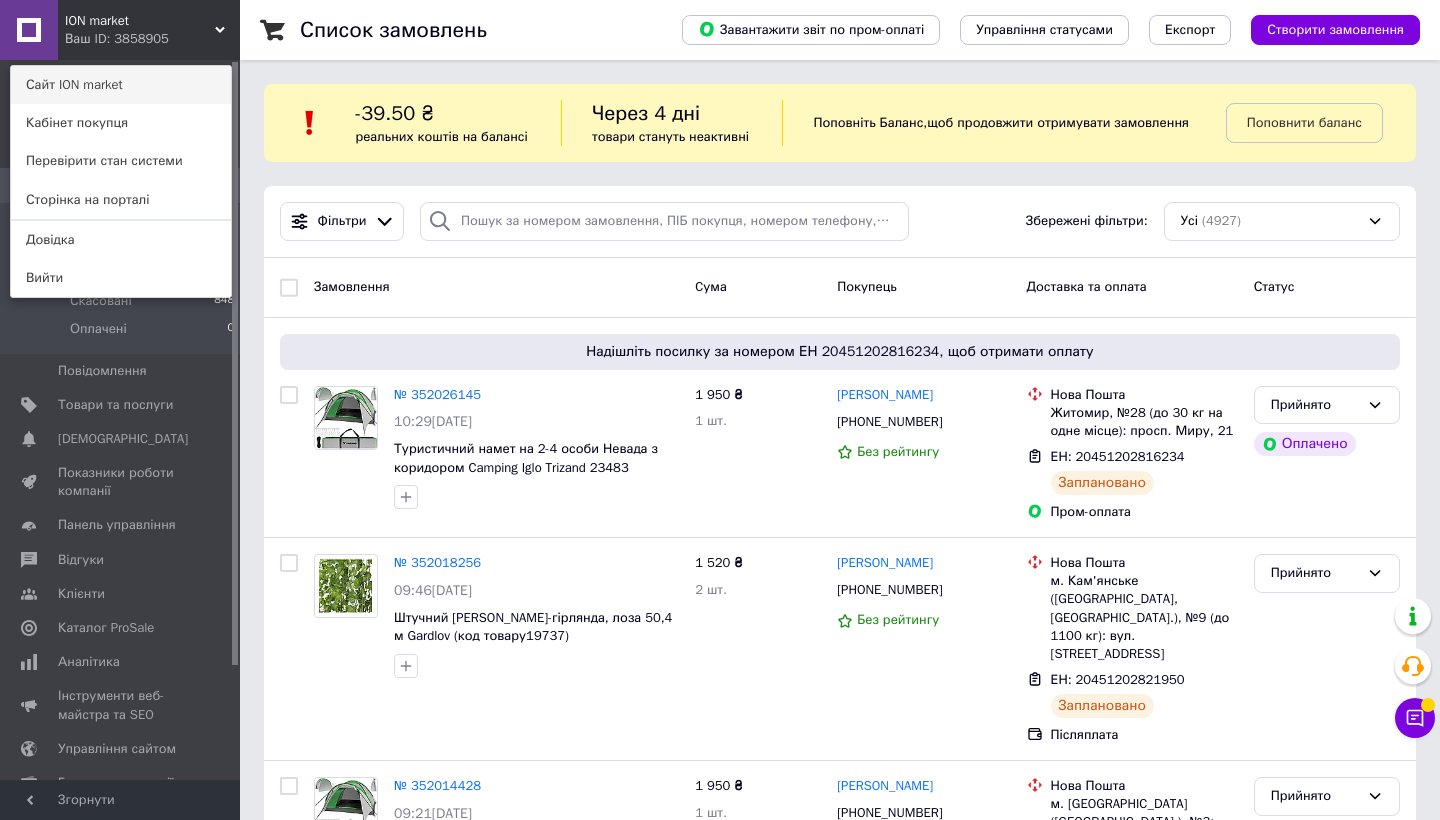 click on "Сайт ION market" at bounding box center (121, 85) 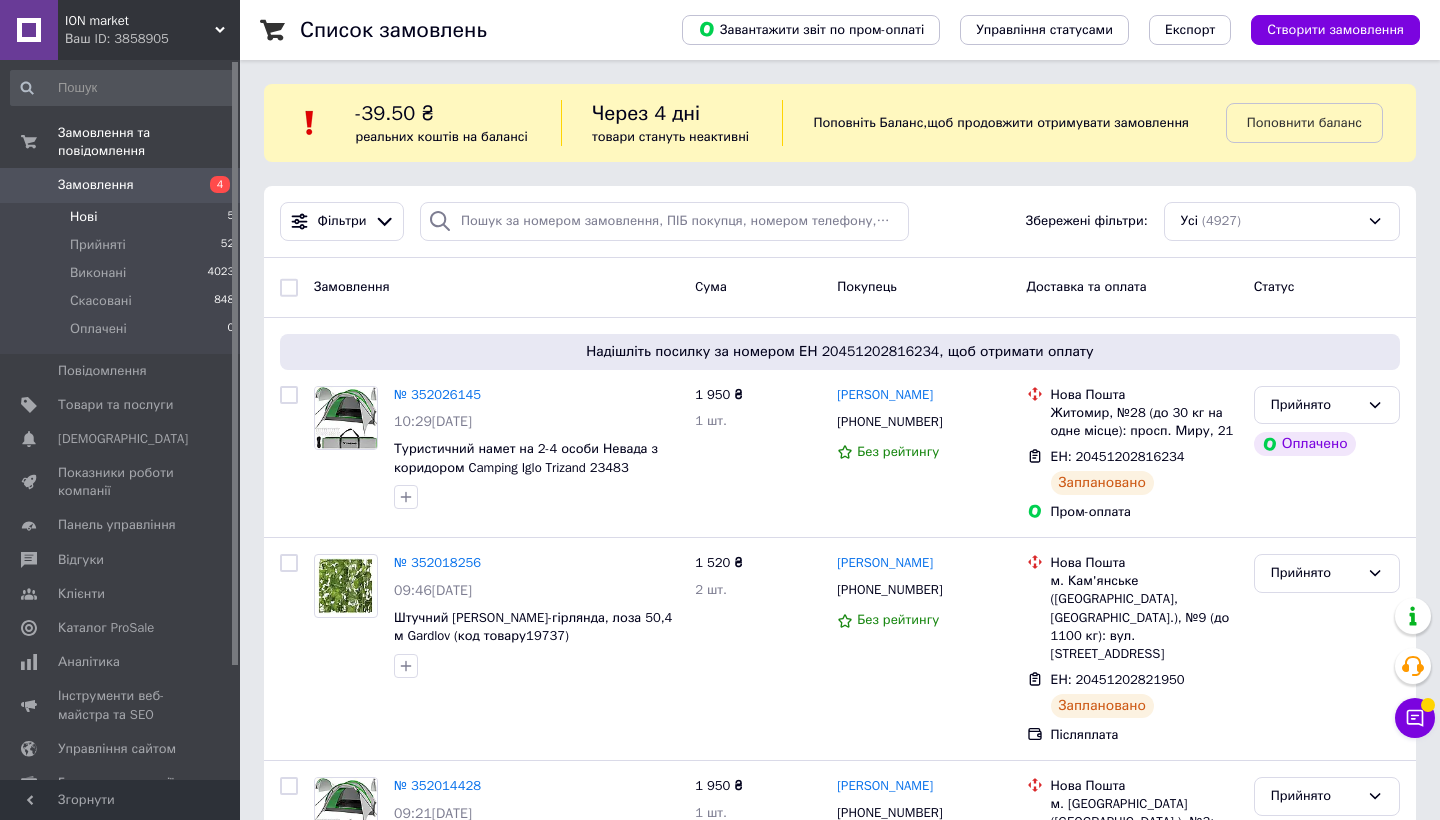 click on "Нові 5" at bounding box center [123, 217] 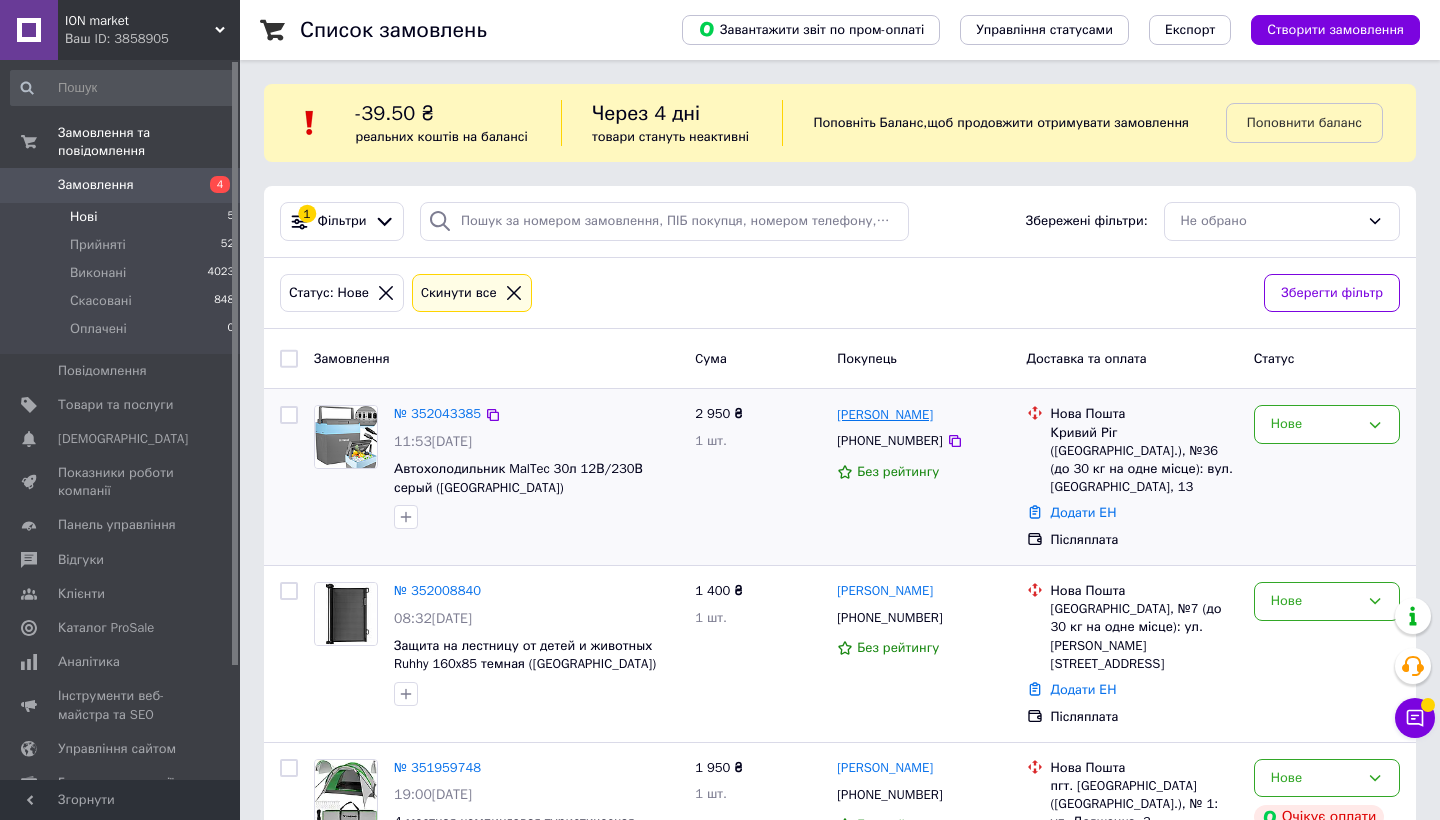 click on "[PERSON_NAME]" at bounding box center (885, 415) 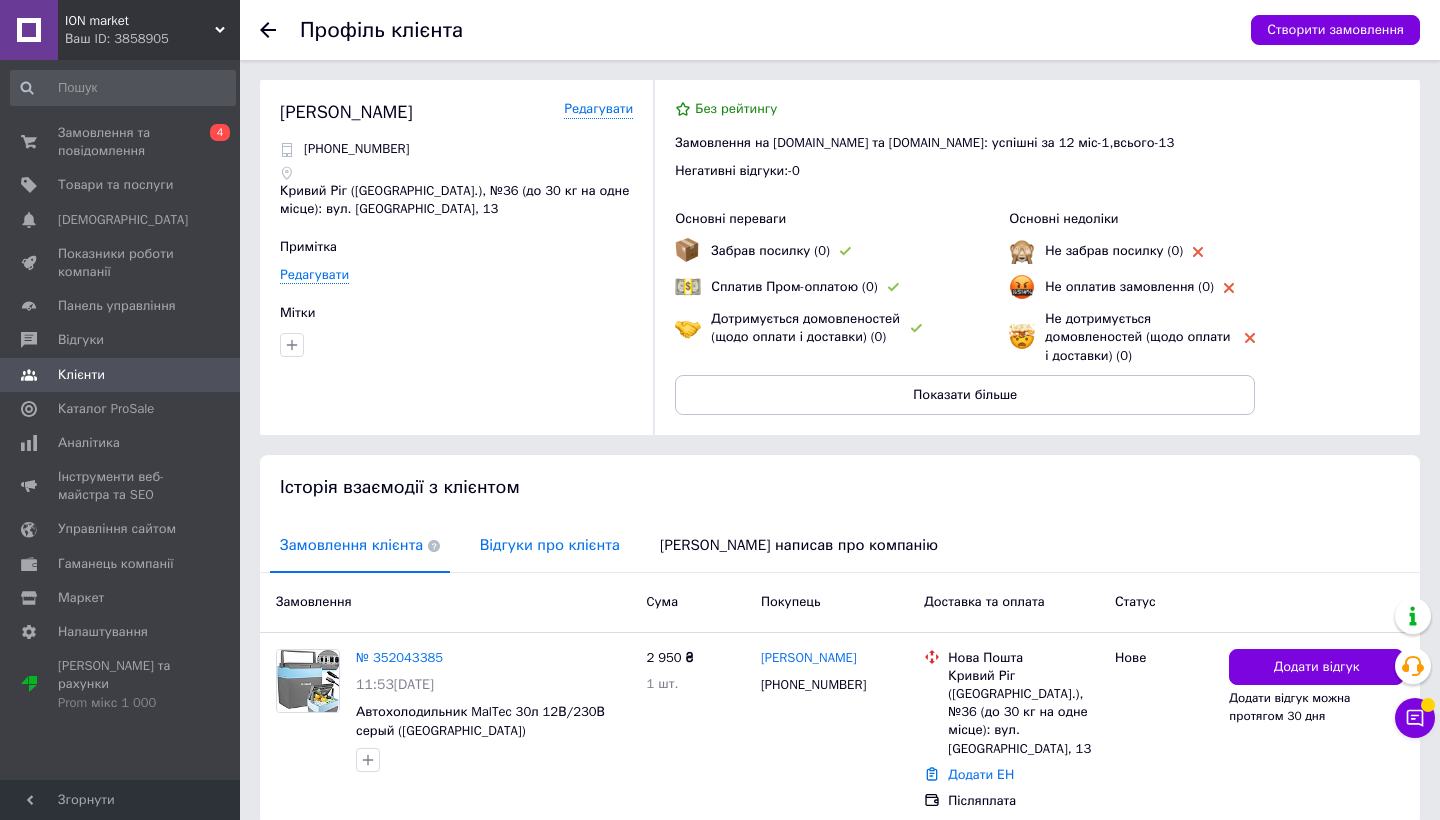 click on "Відгуки про клієнта" at bounding box center (550, 545) 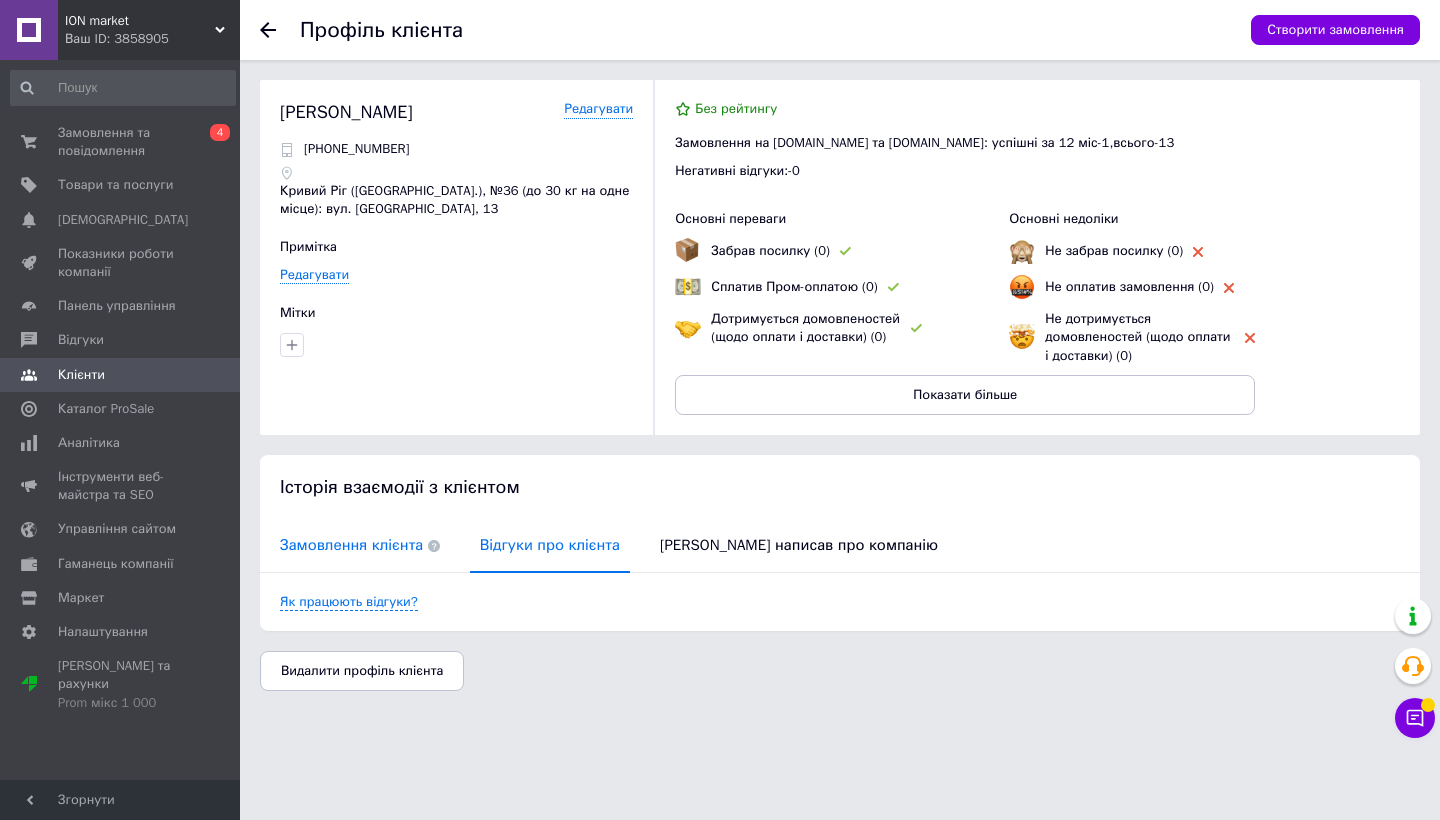 scroll, scrollTop: 0, scrollLeft: 0, axis: both 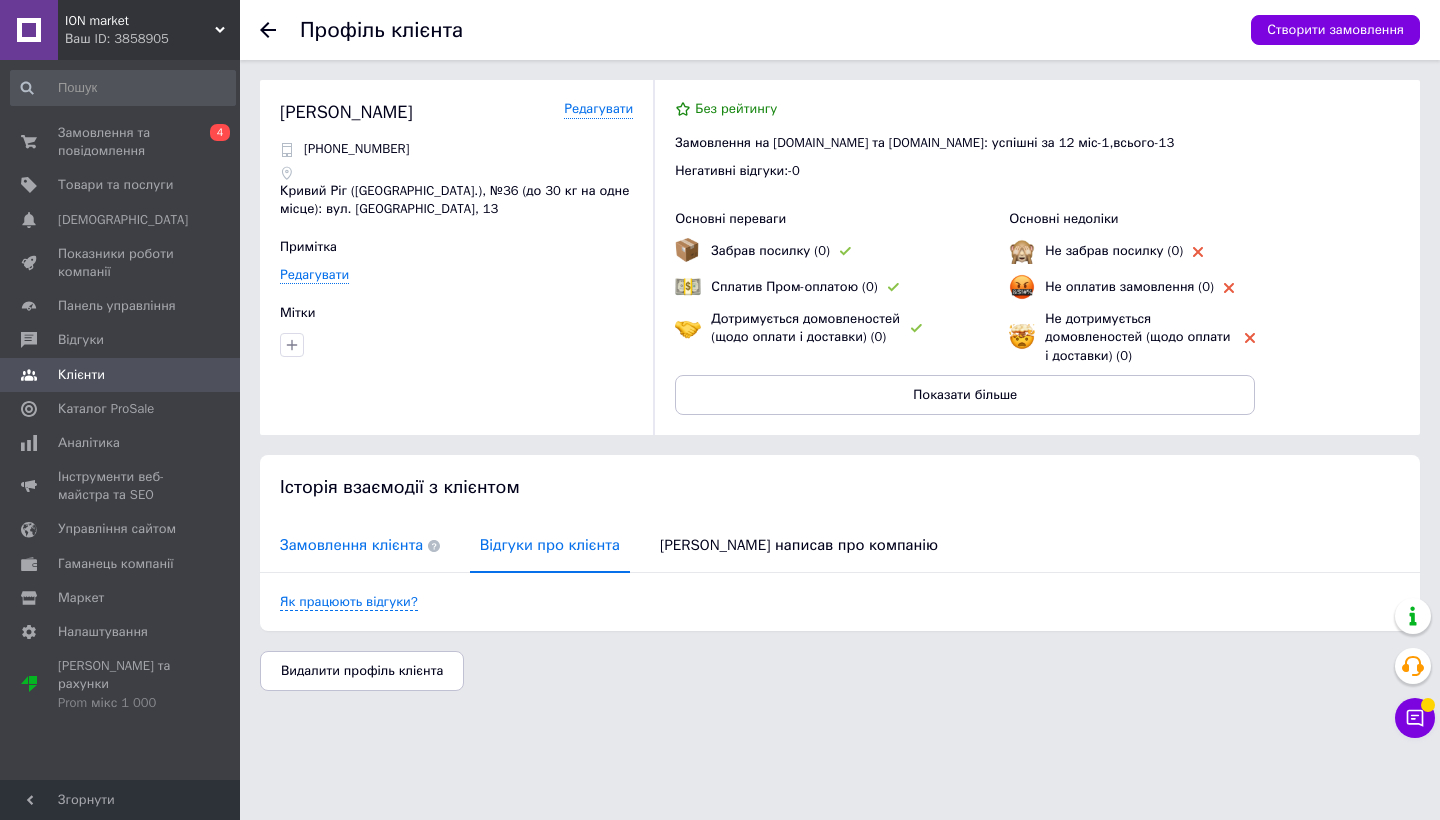 click on "Замовлення клієнта" at bounding box center (360, 545) 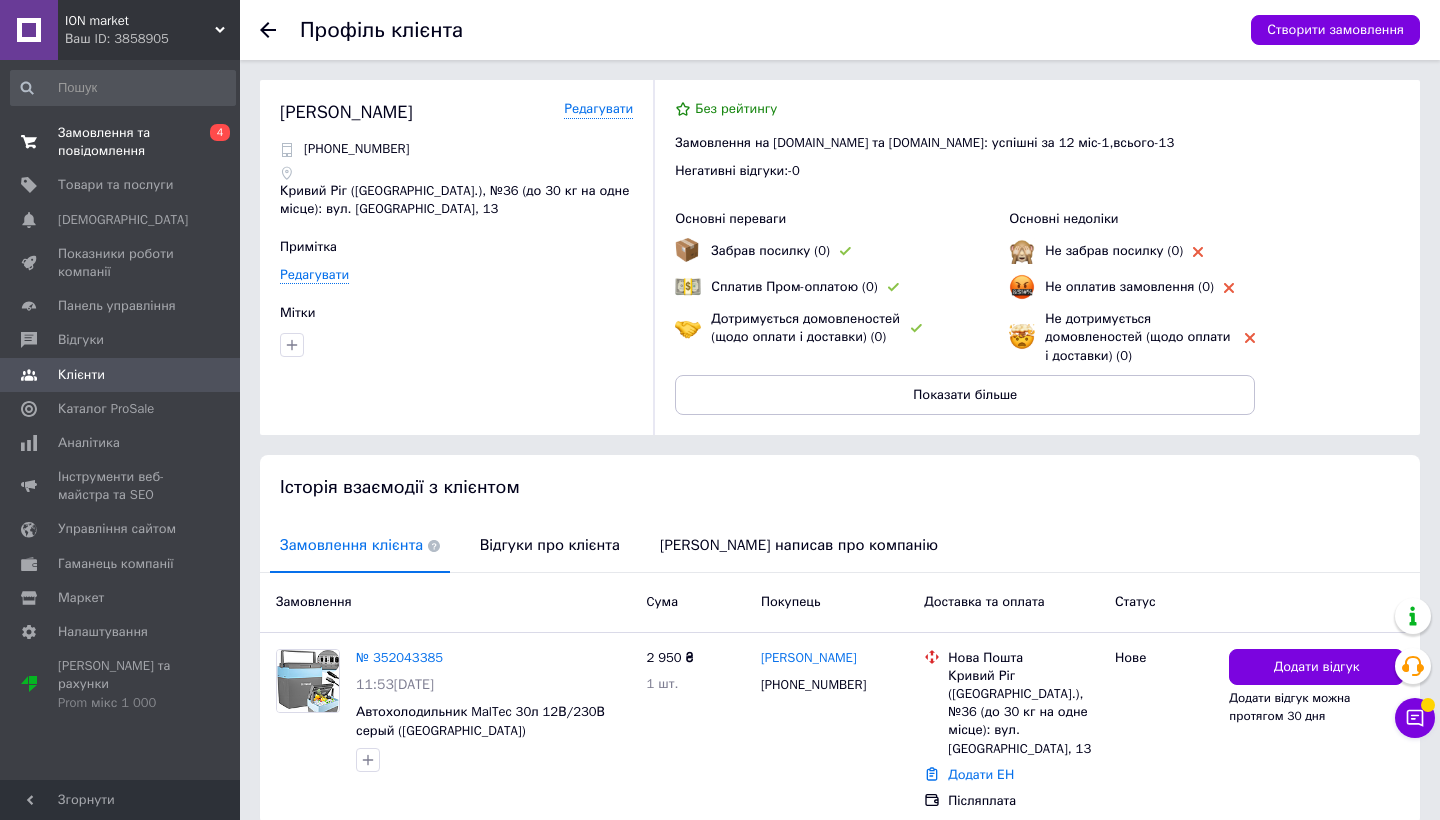 click on "Замовлення та повідомлення" at bounding box center [121, 142] 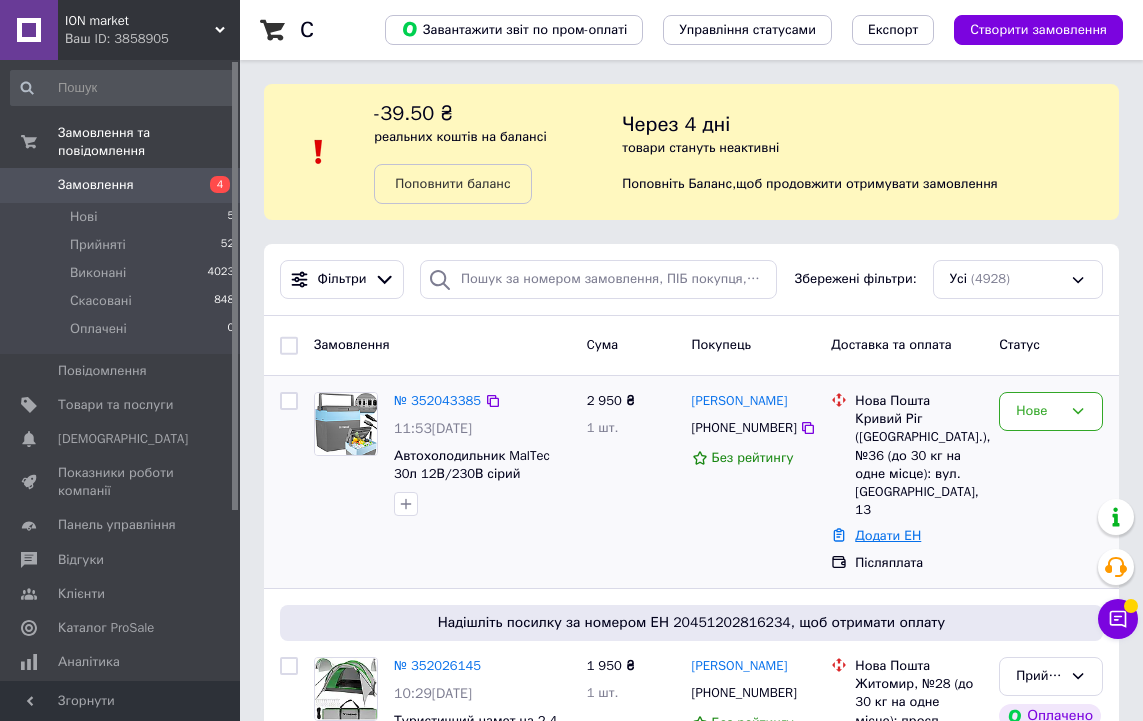 click on "Додати ЕН" at bounding box center (888, 535) 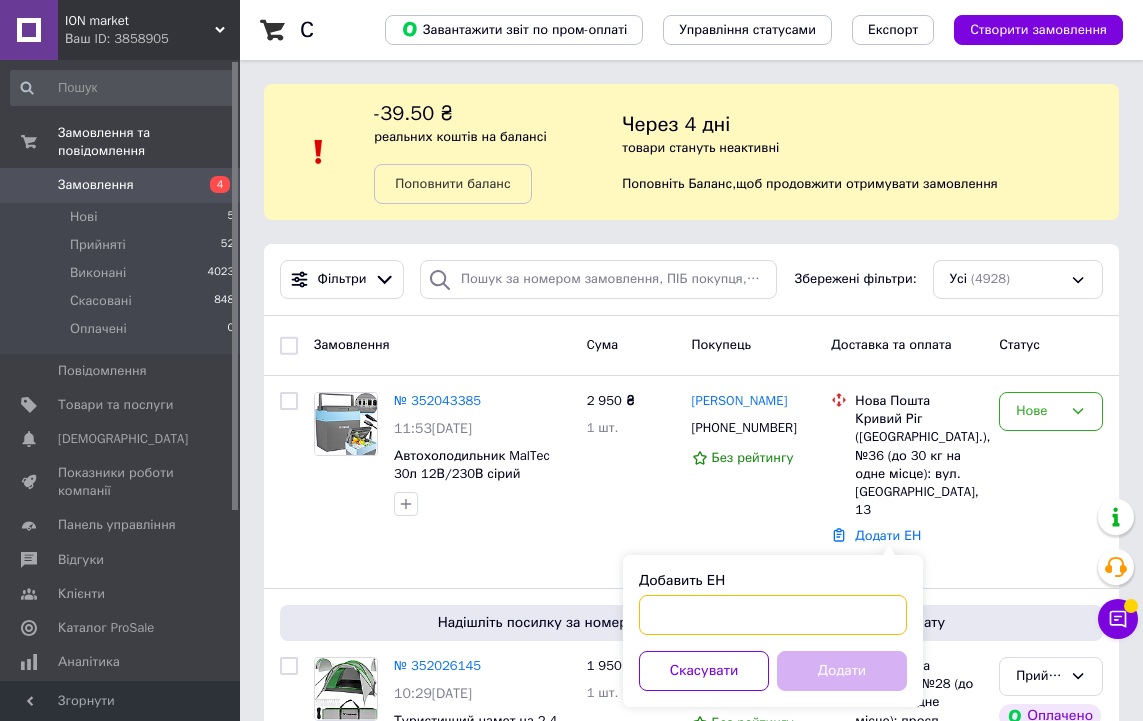 click on "Добавить ЕН" at bounding box center (773, 615) 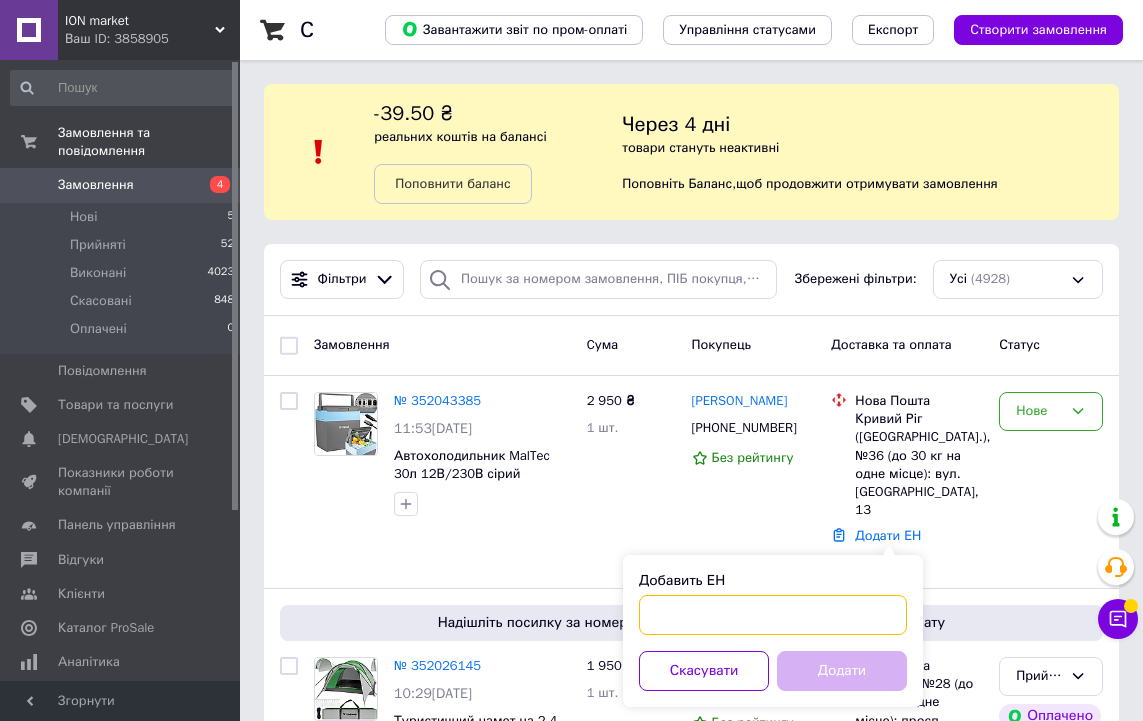 paste on "20451202914452" 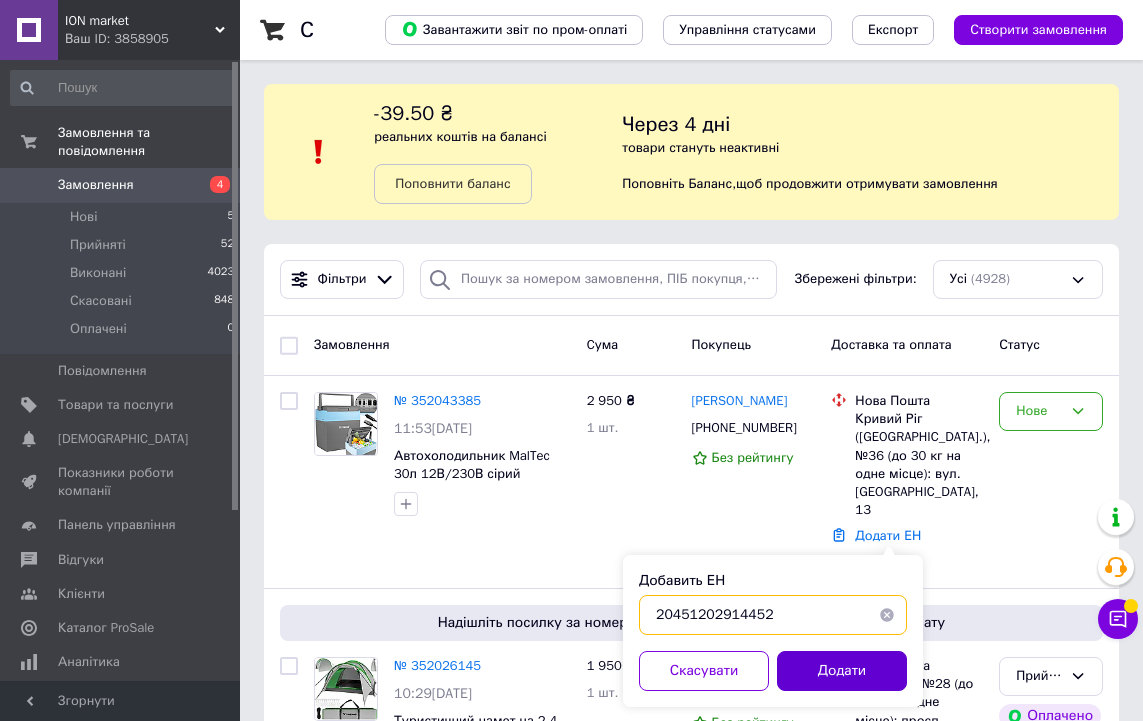 type on "20451202914452" 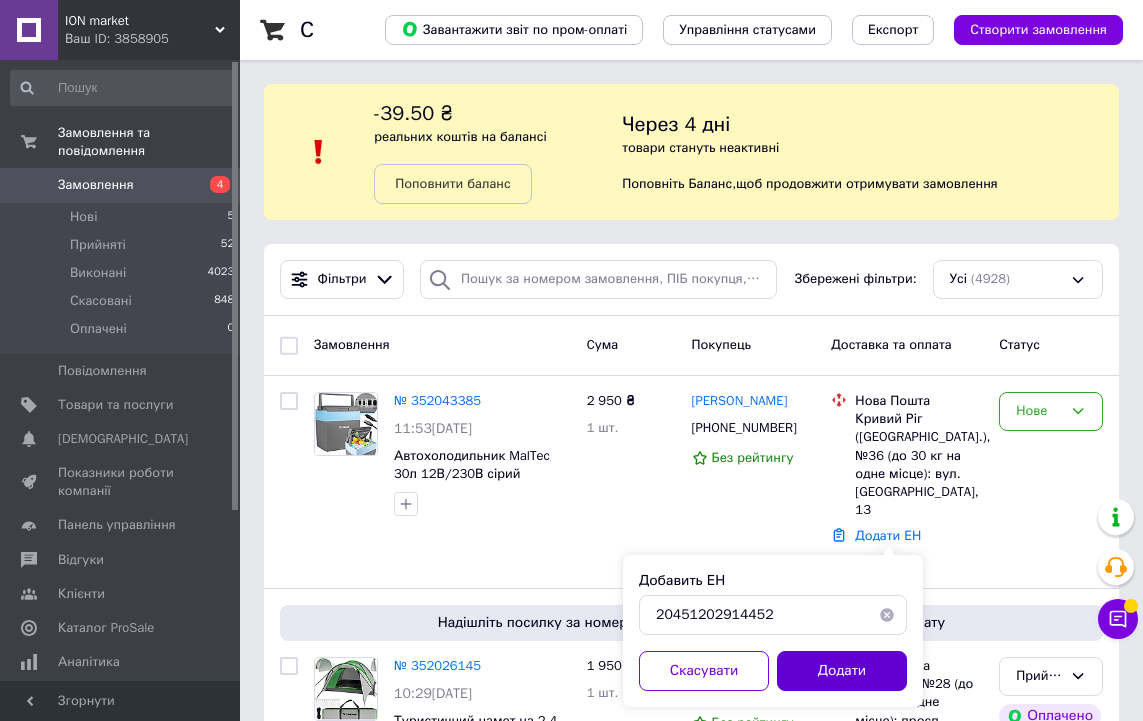 click on "Додати" at bounding box center [842, 671] 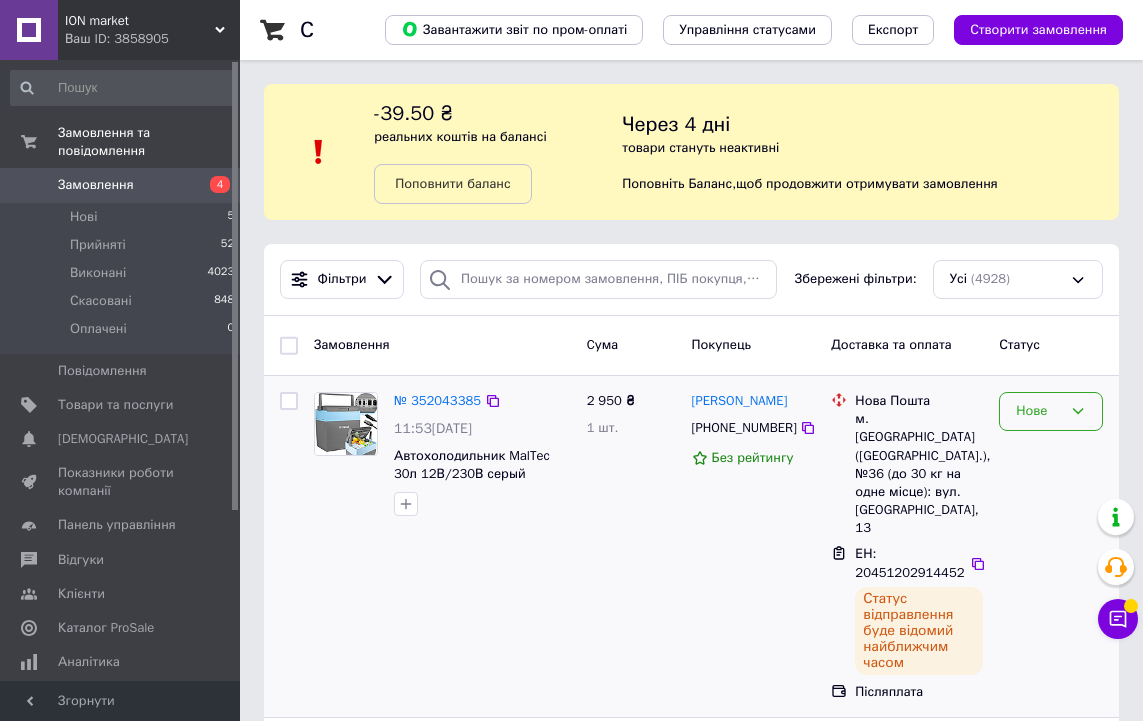 click on "Нове" at bounding box center (1039, 411) 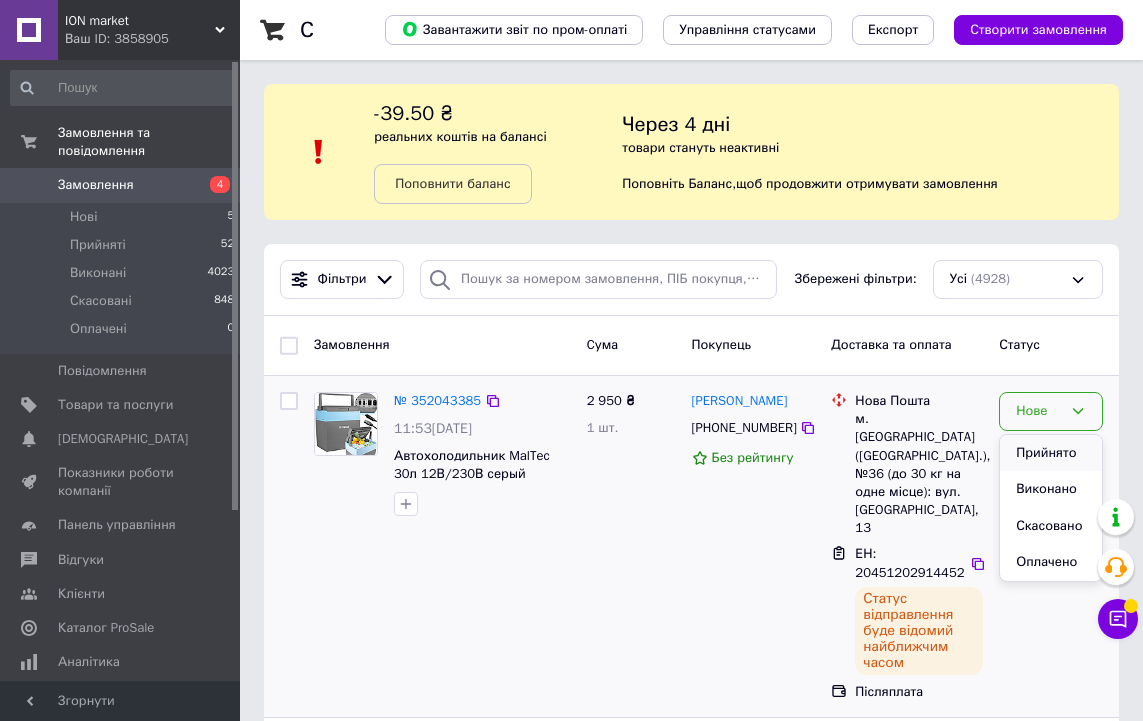 click on "Прийнято" at bounding box center [1051, 453] 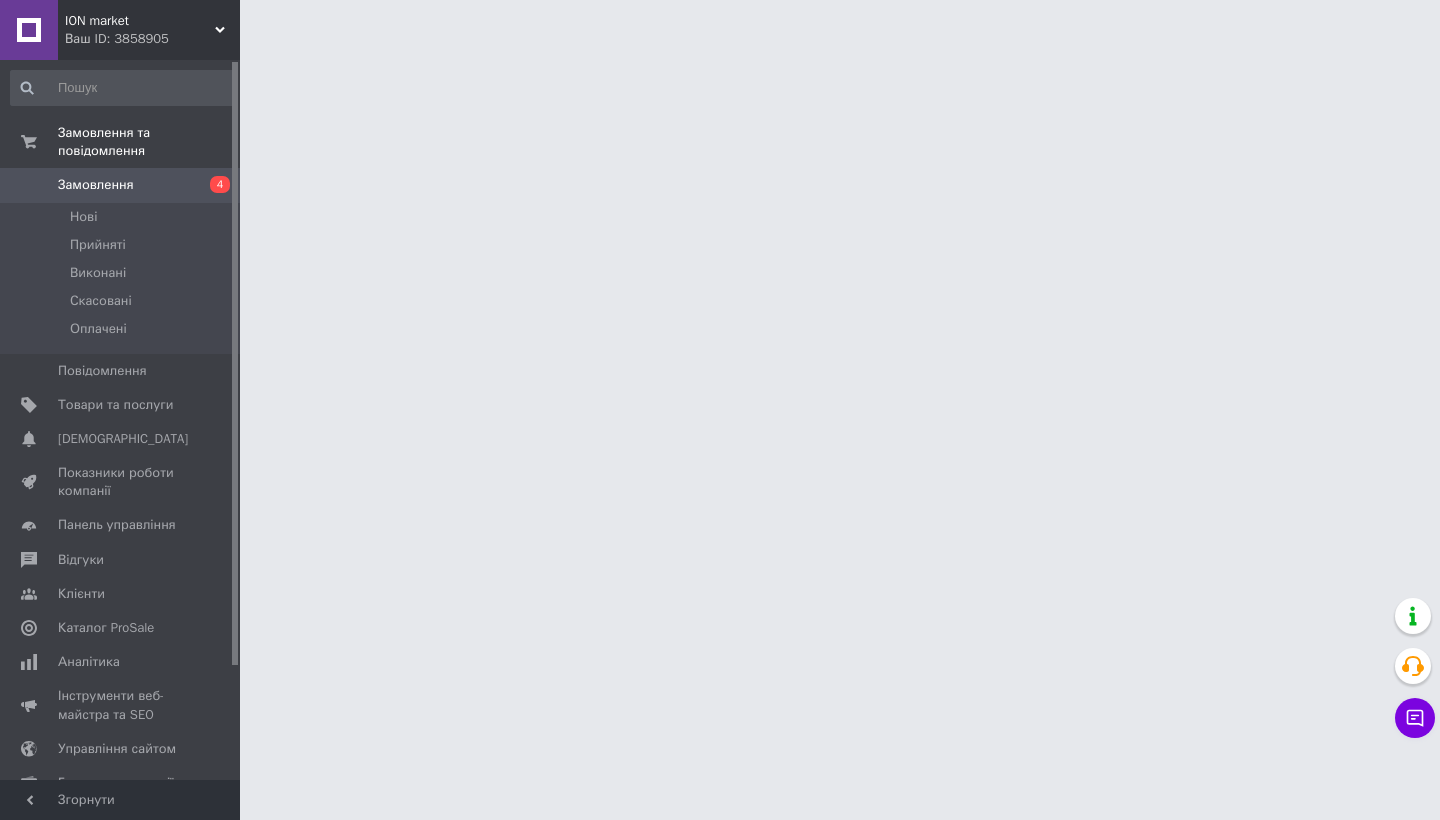 scroll, scrollTop: 0, scrollLeft: 0, axis: both 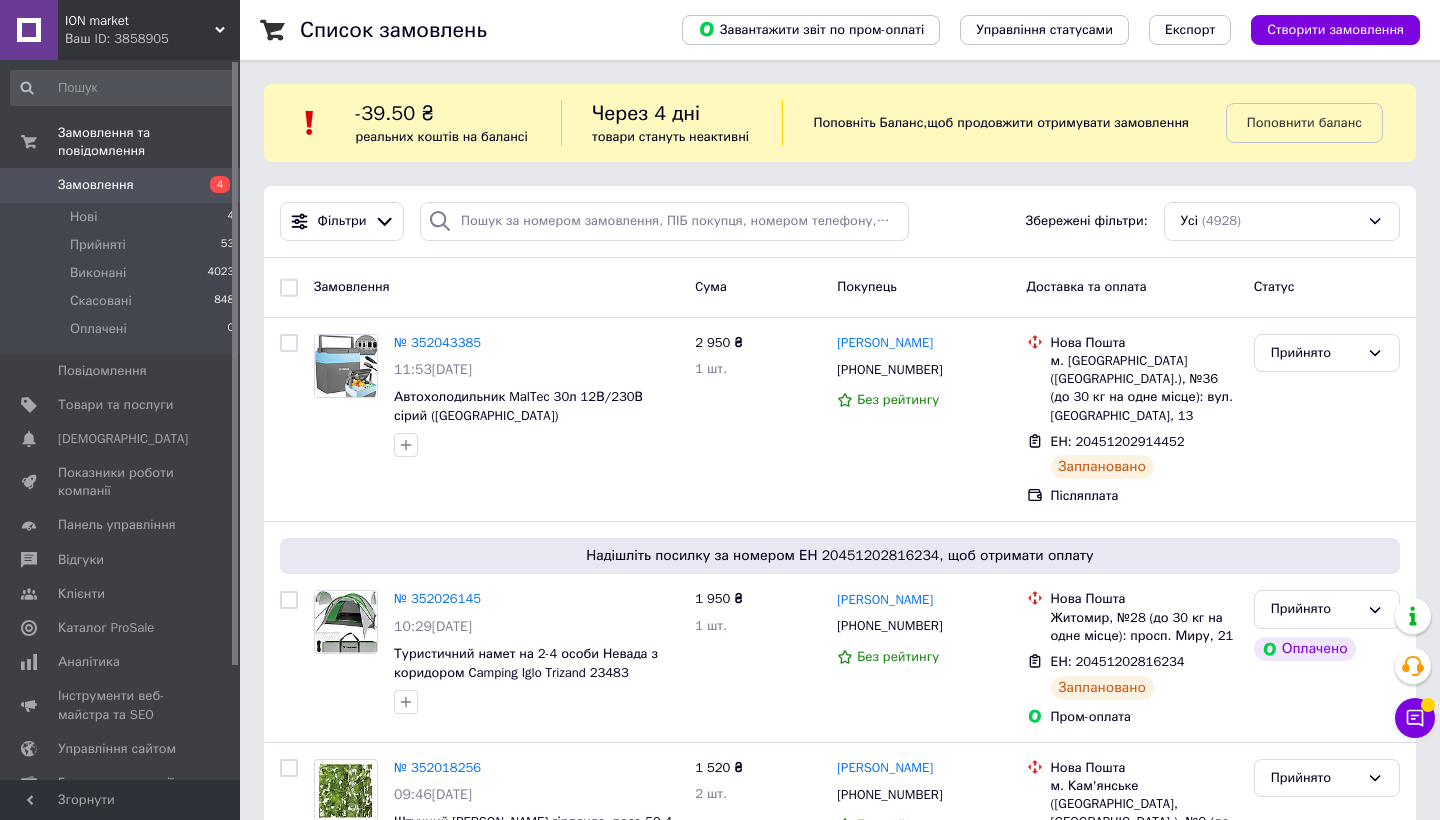 click on "Замовлення 4" at bounding box center [123, 185] 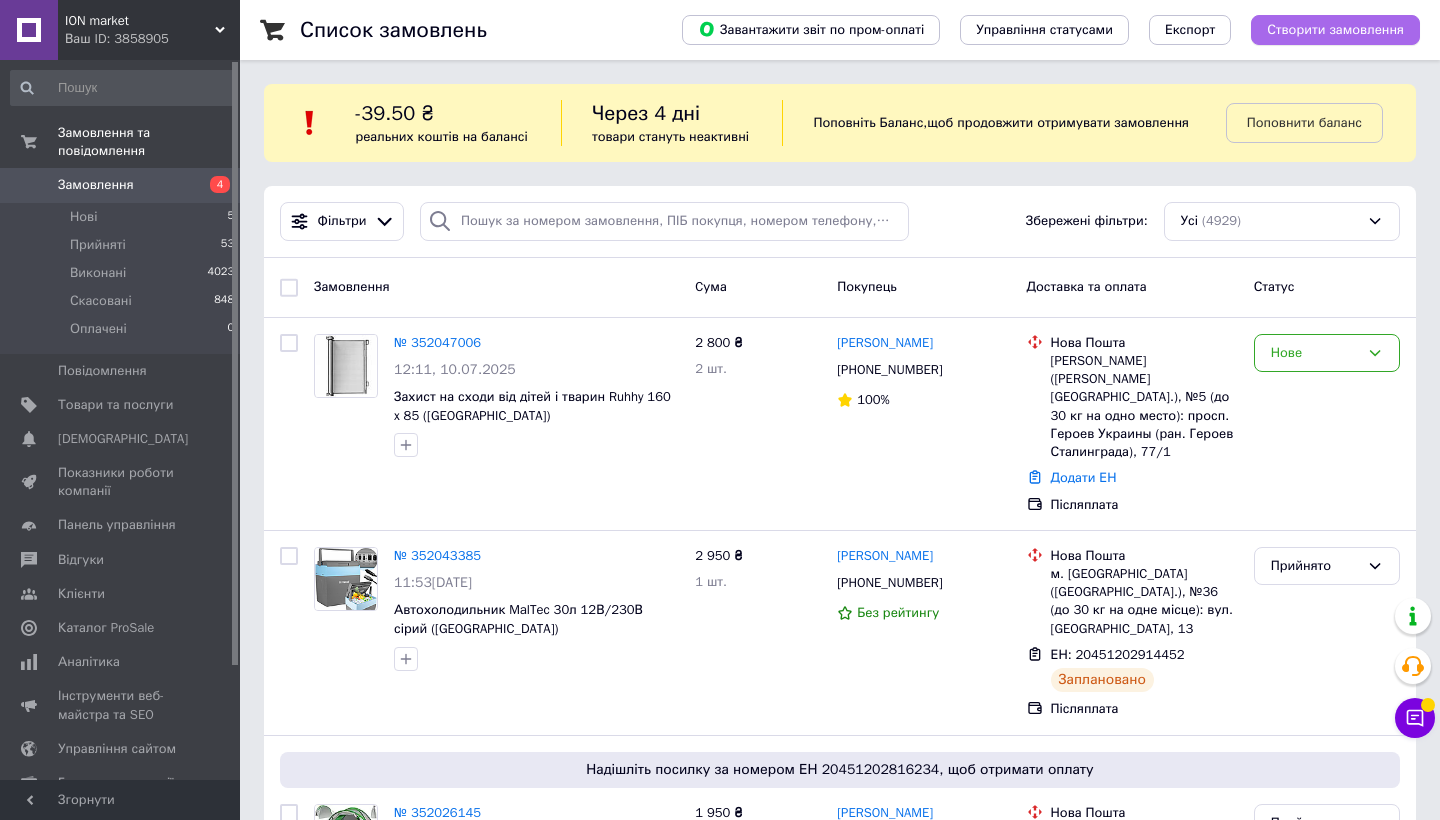 click on "Створити замовлення" at bounding box center [1335, 30] 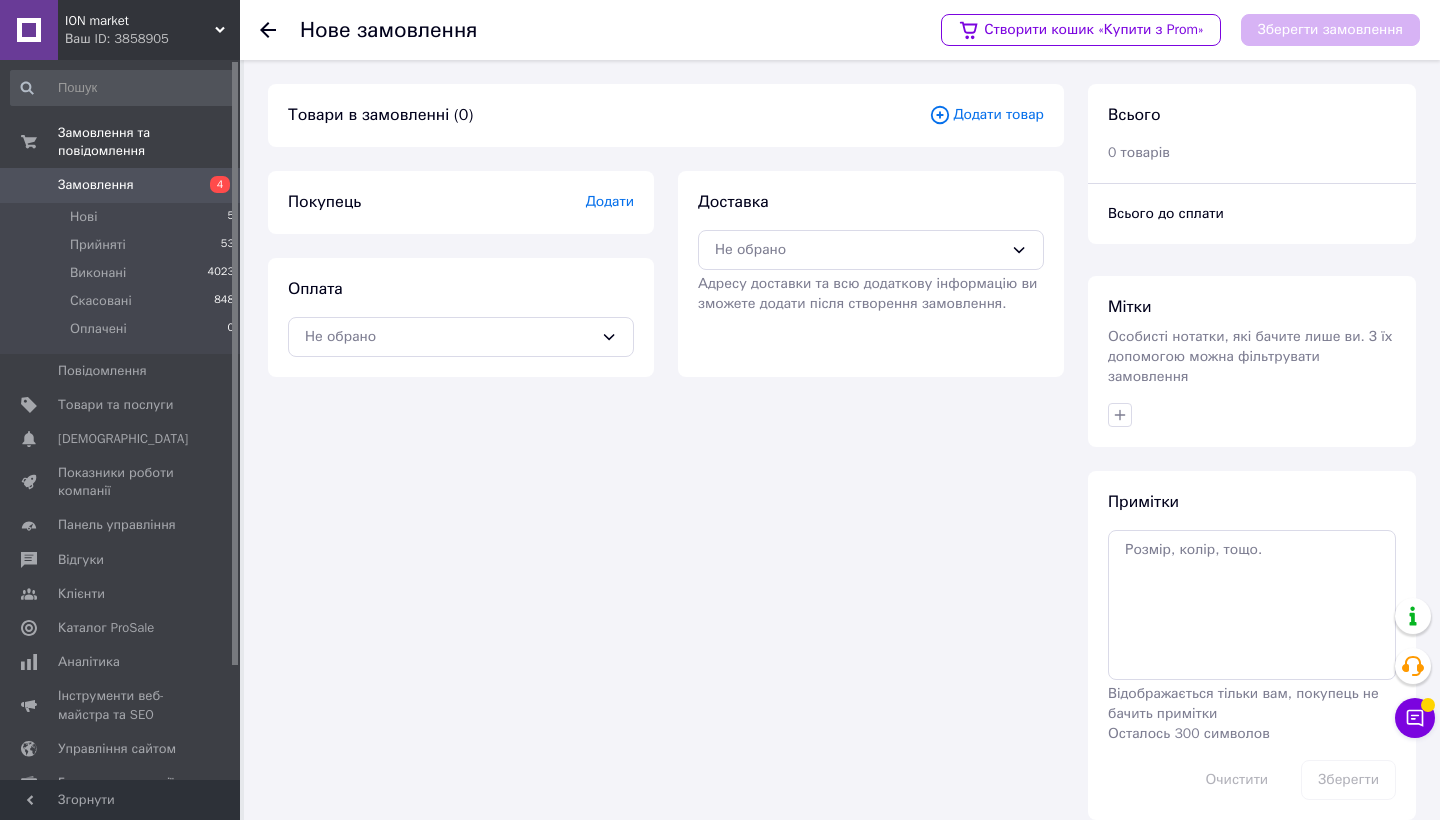 click on "Додати товар" at bounding box center [986, 115] 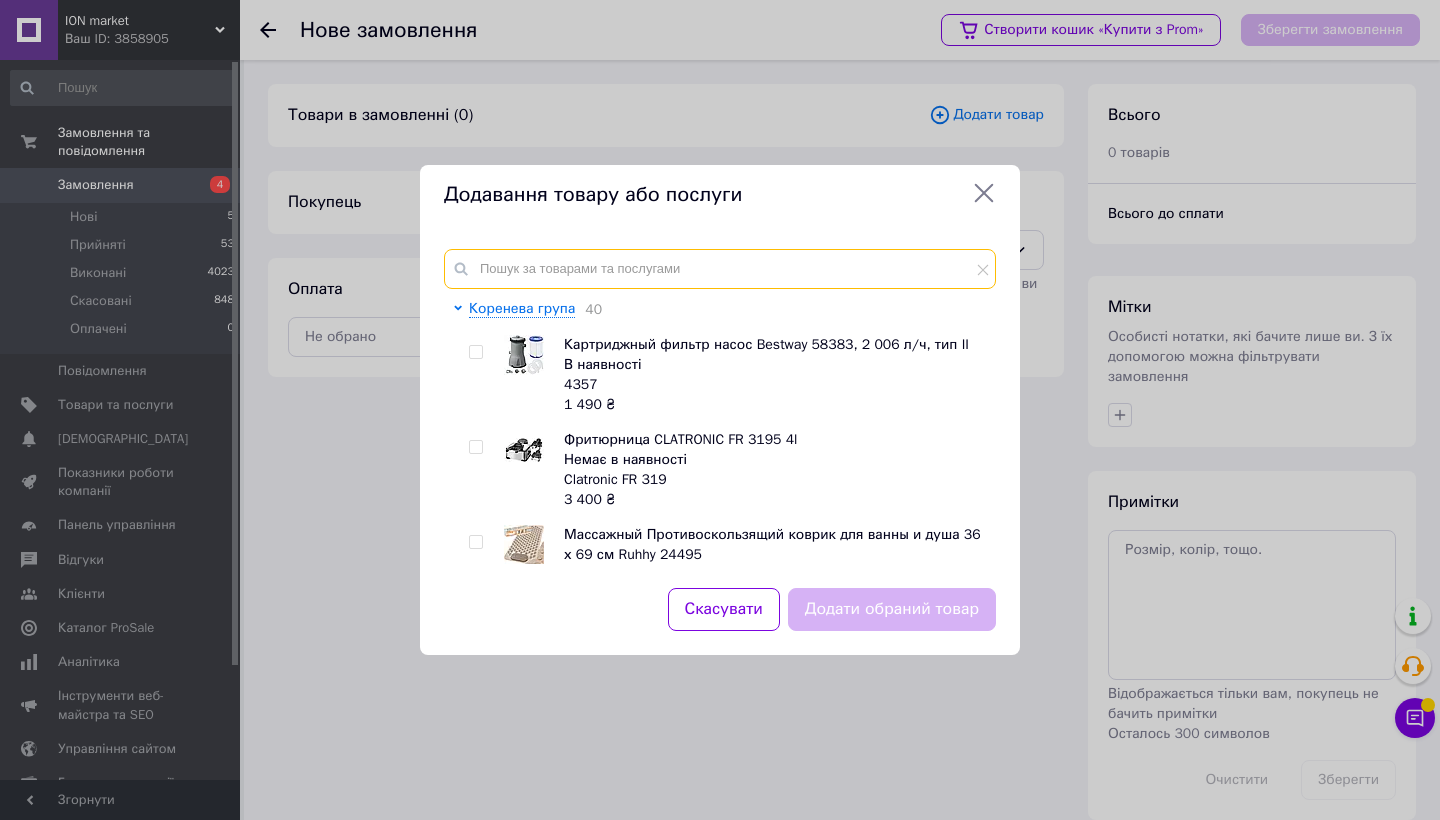 click at bounding box center [720, 269] 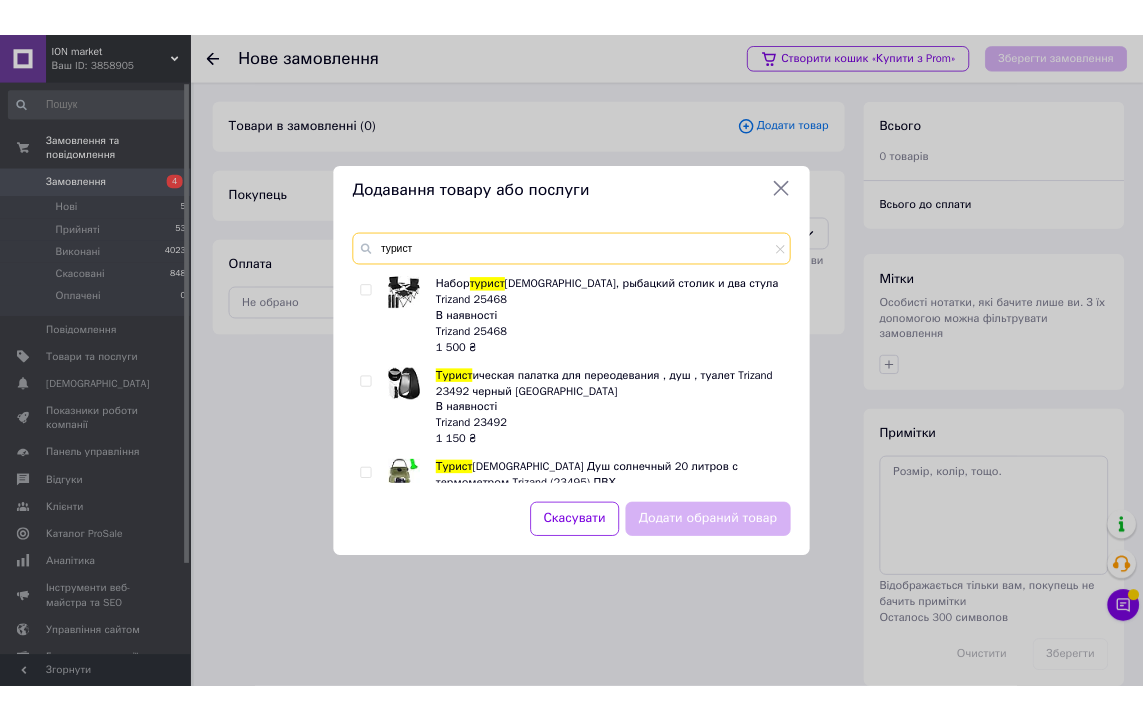 scroll, scrollTop: 1116, scrollLeft: 0, axis: vertical 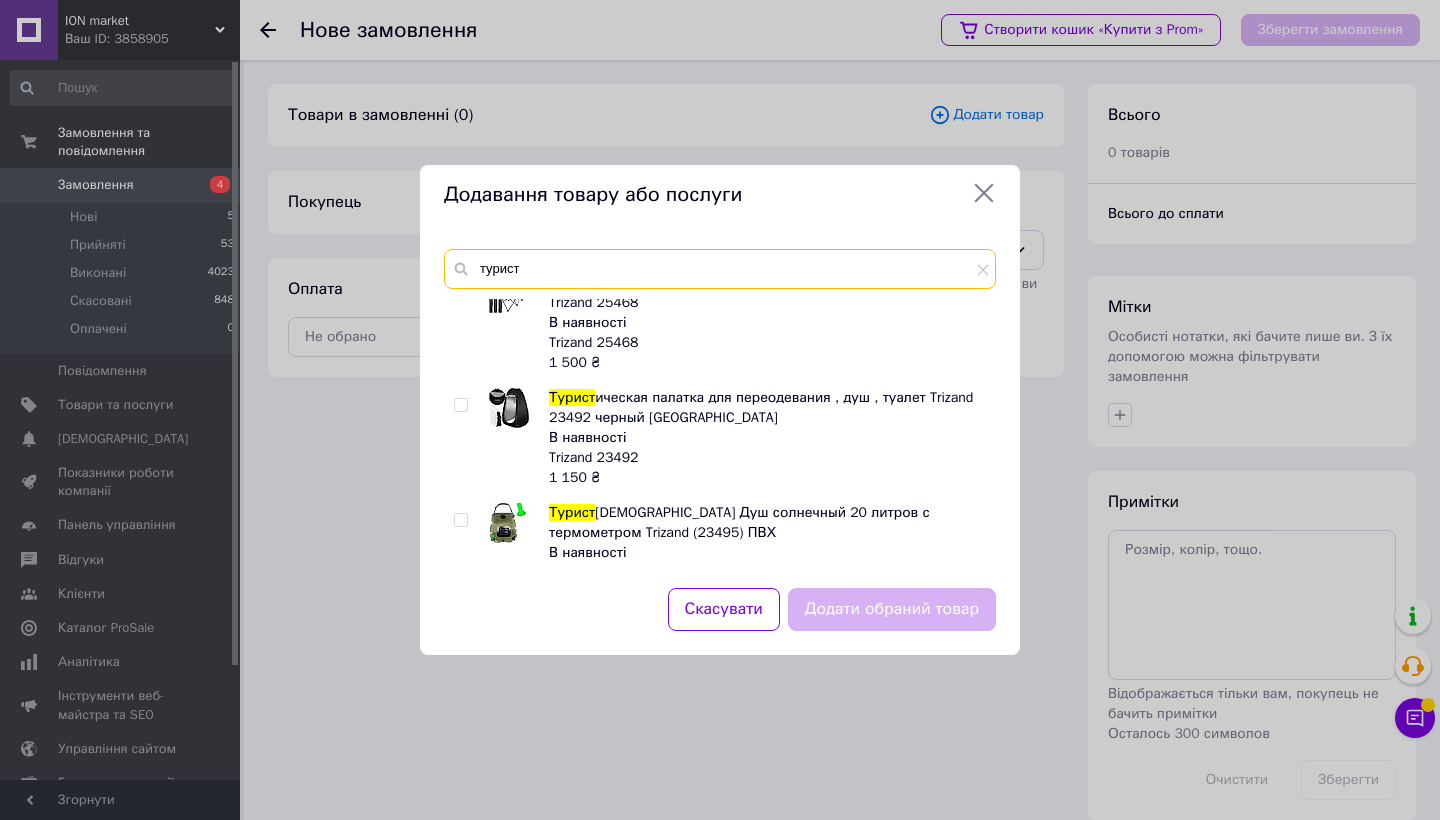 type on "турист" 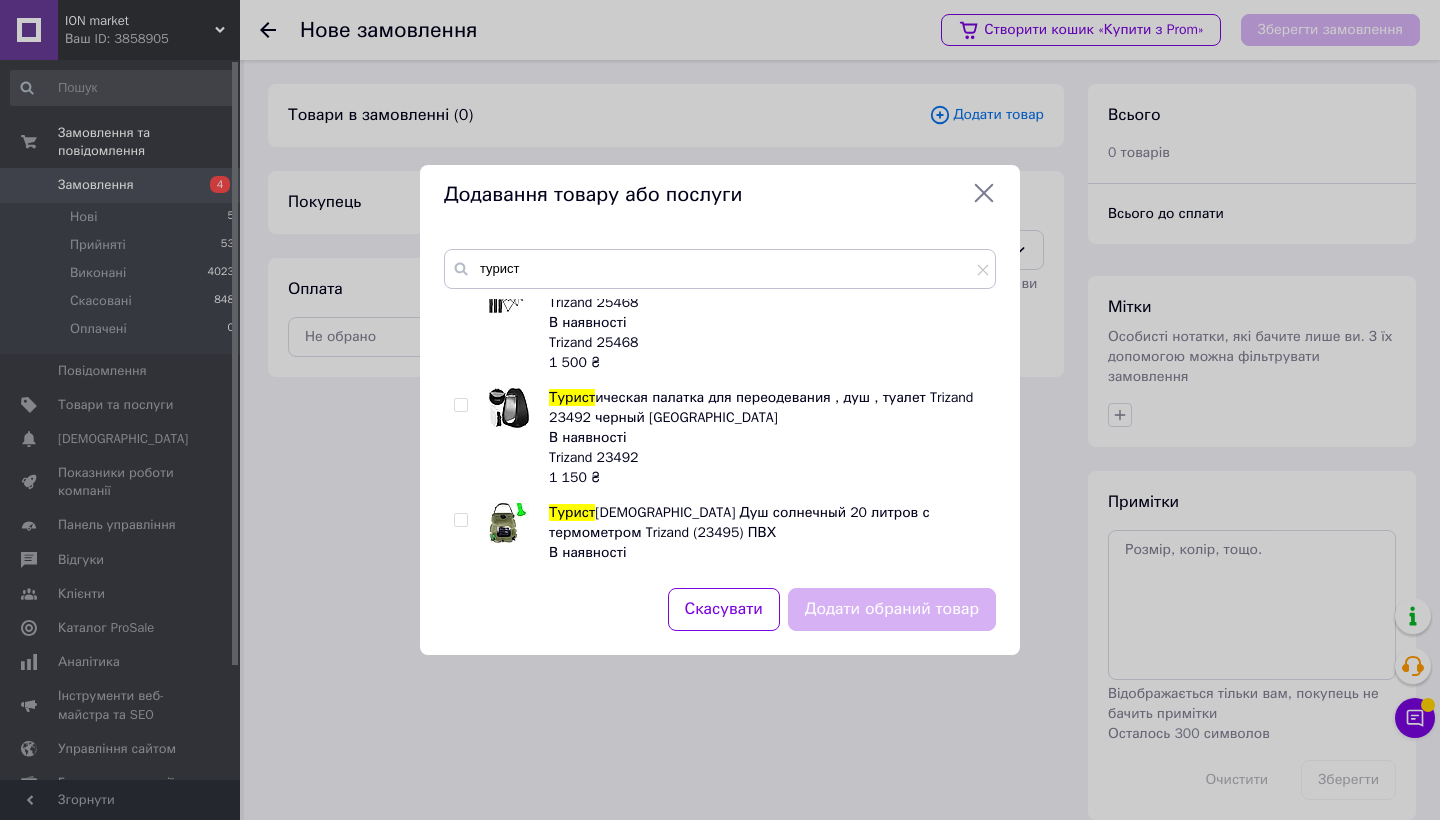 click at bounding box center (460, 290) 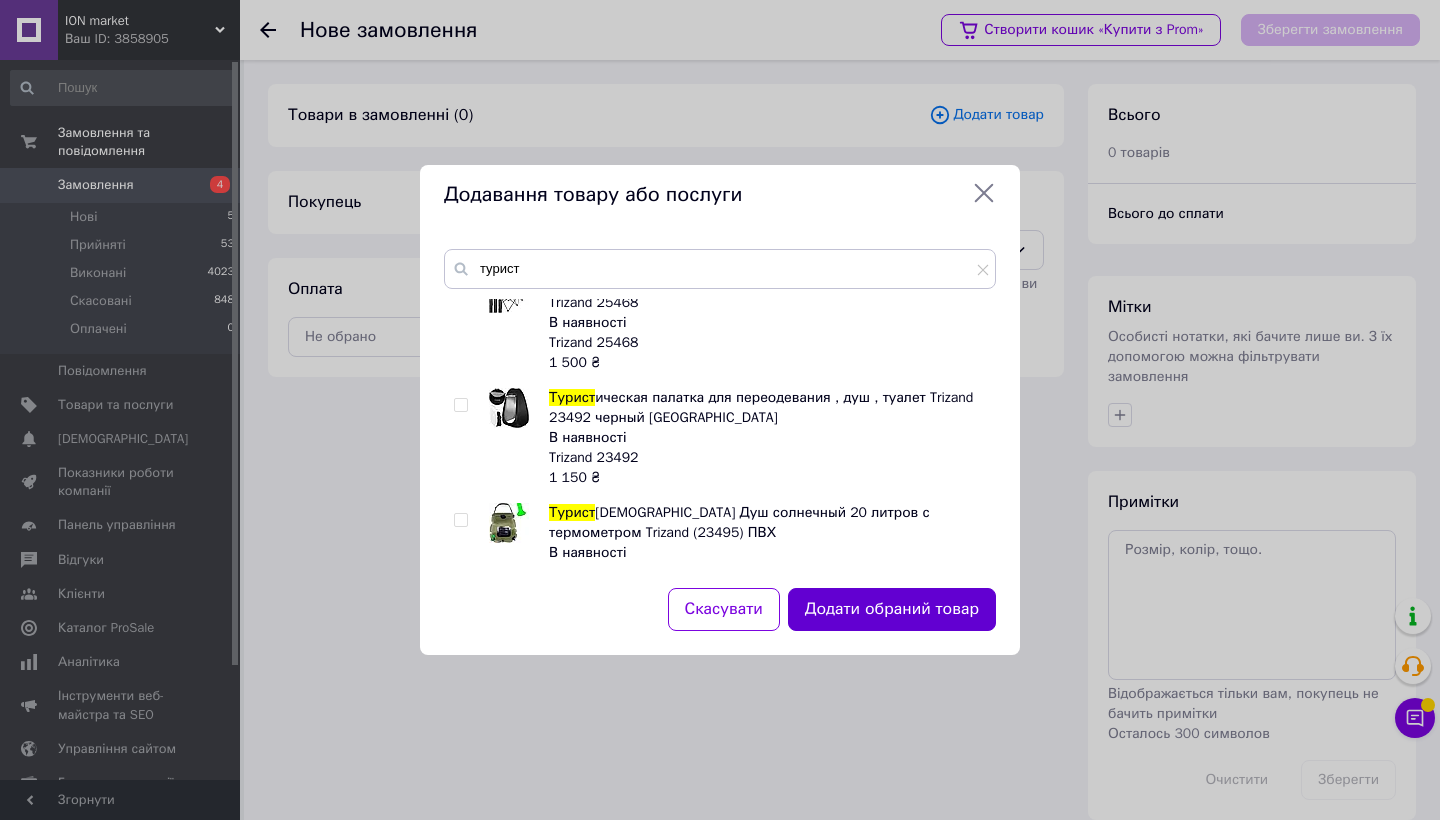 click on "Додати обраний товар" at bounding box center (892, 609) 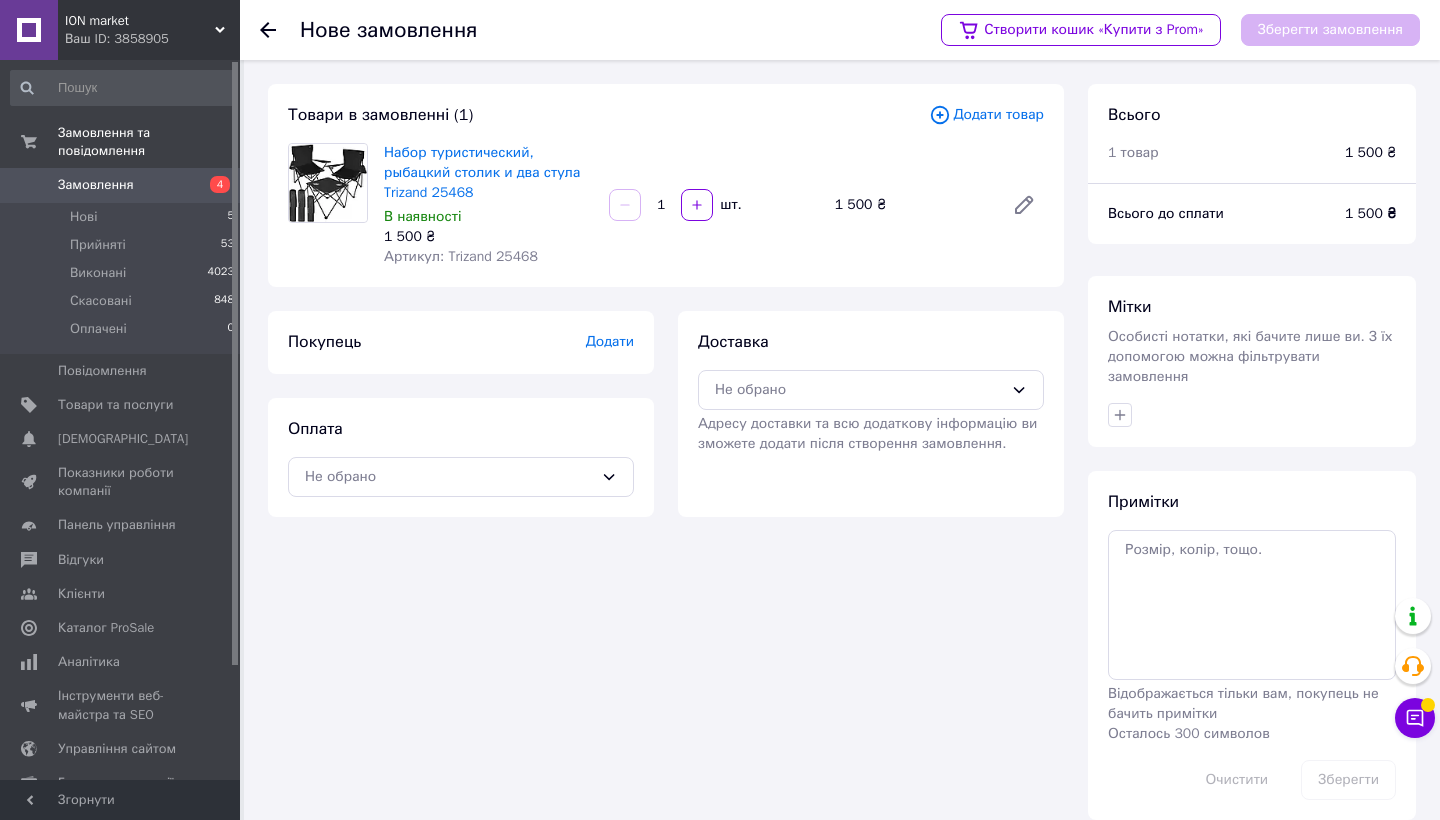 click on "Покупець Додати" at bounding box center [461, 342] 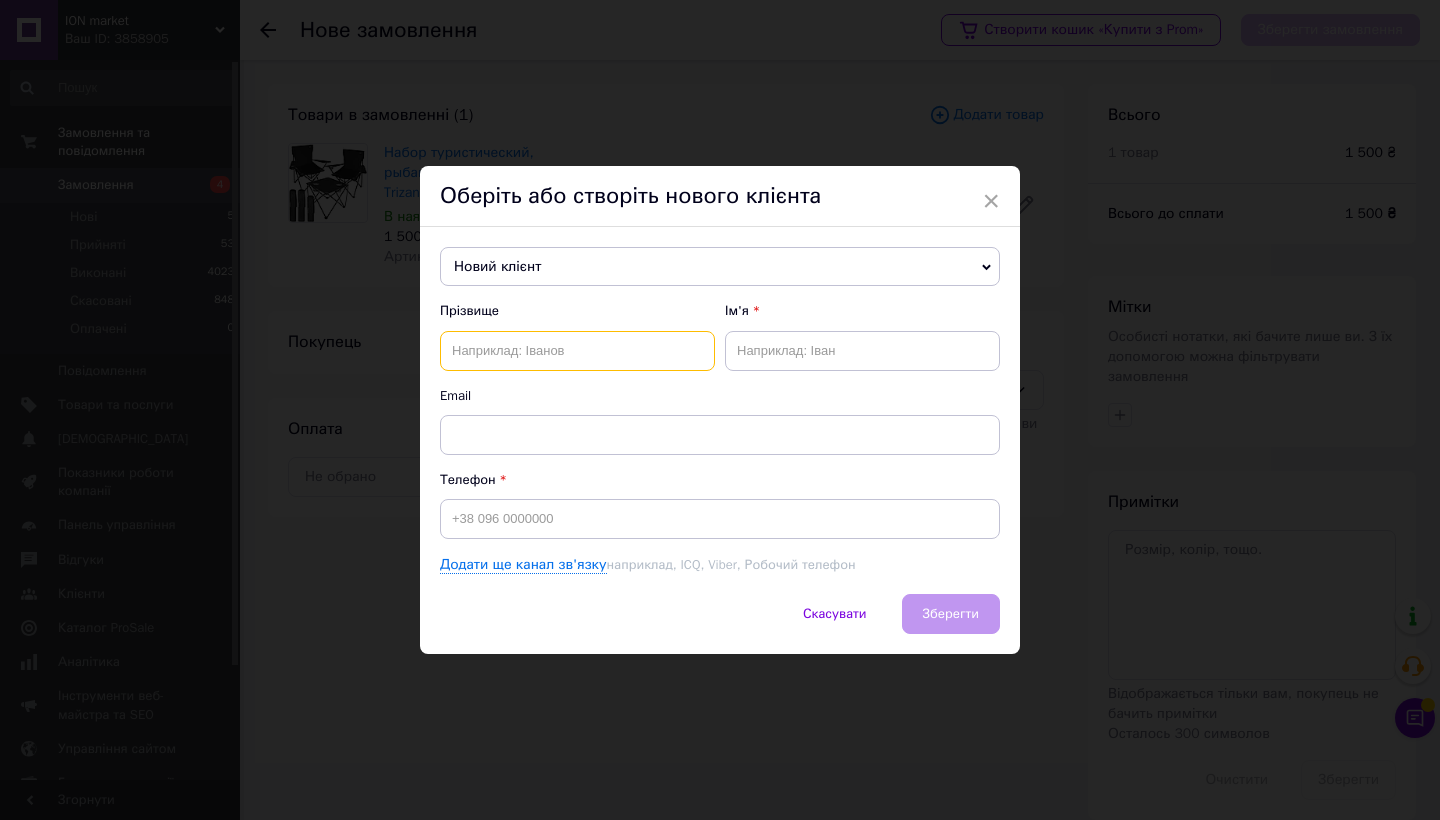 click at bounding box center (577, 351) 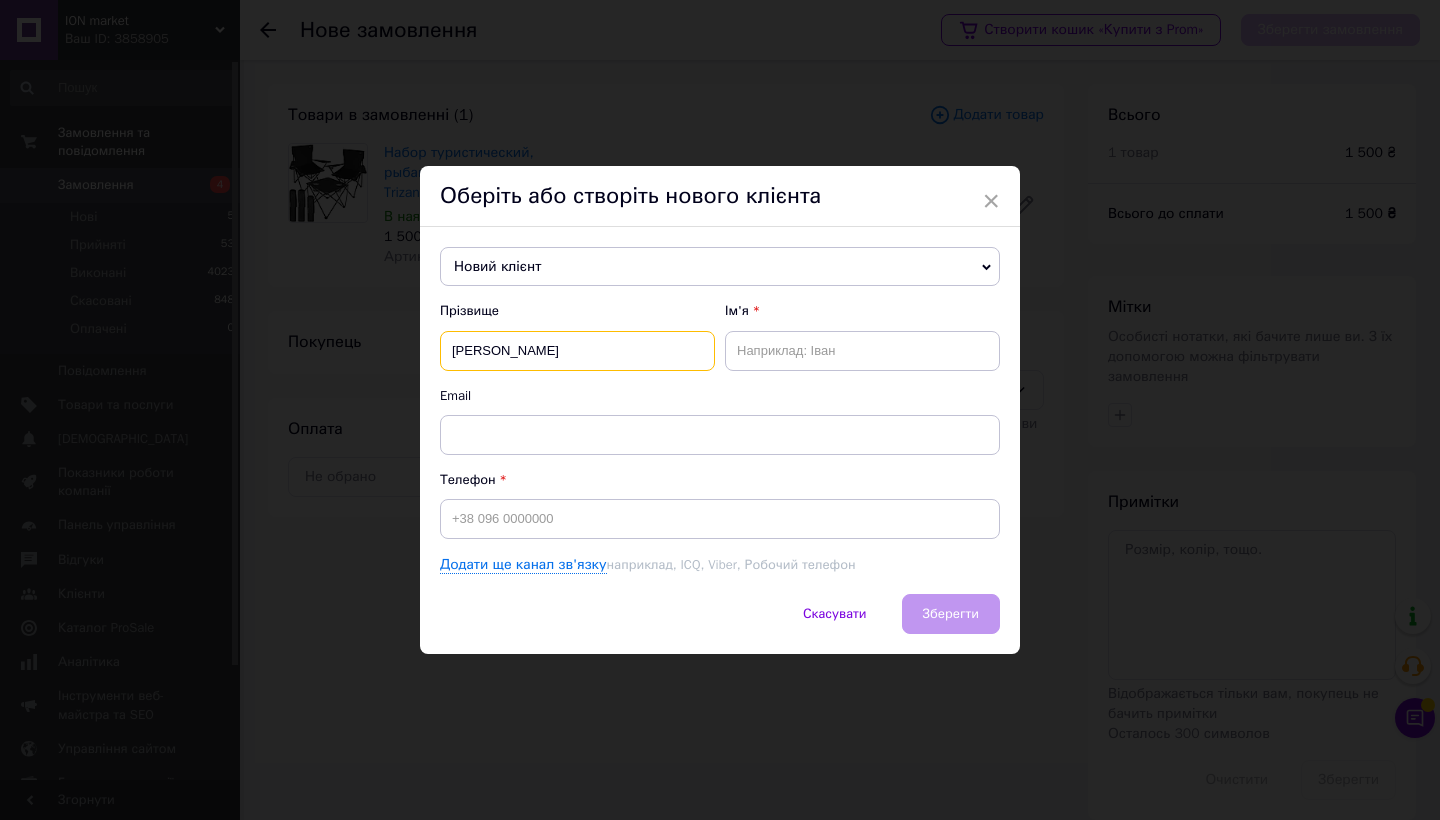 type on "Ащаулов" 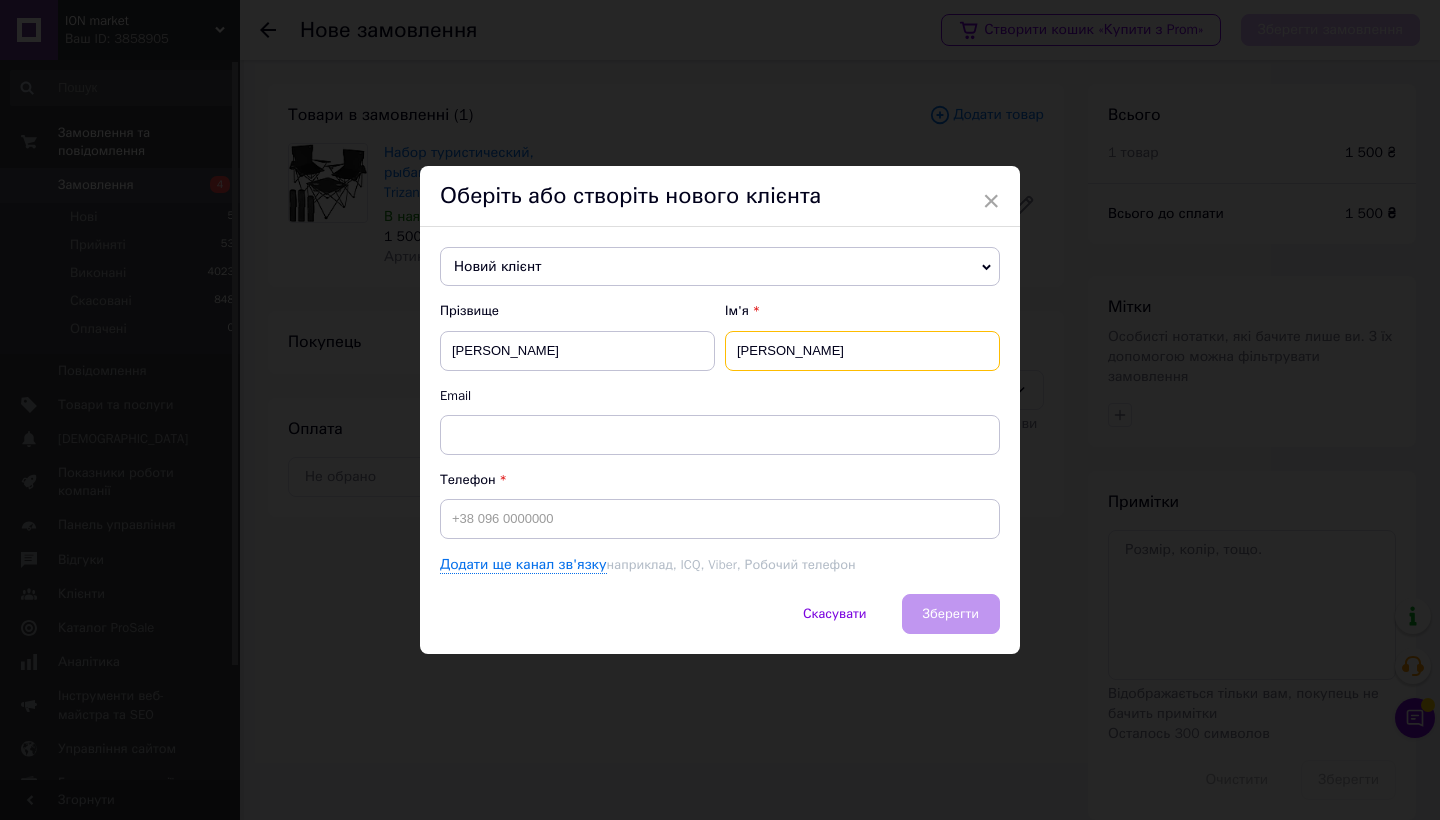 type on "Олександр" 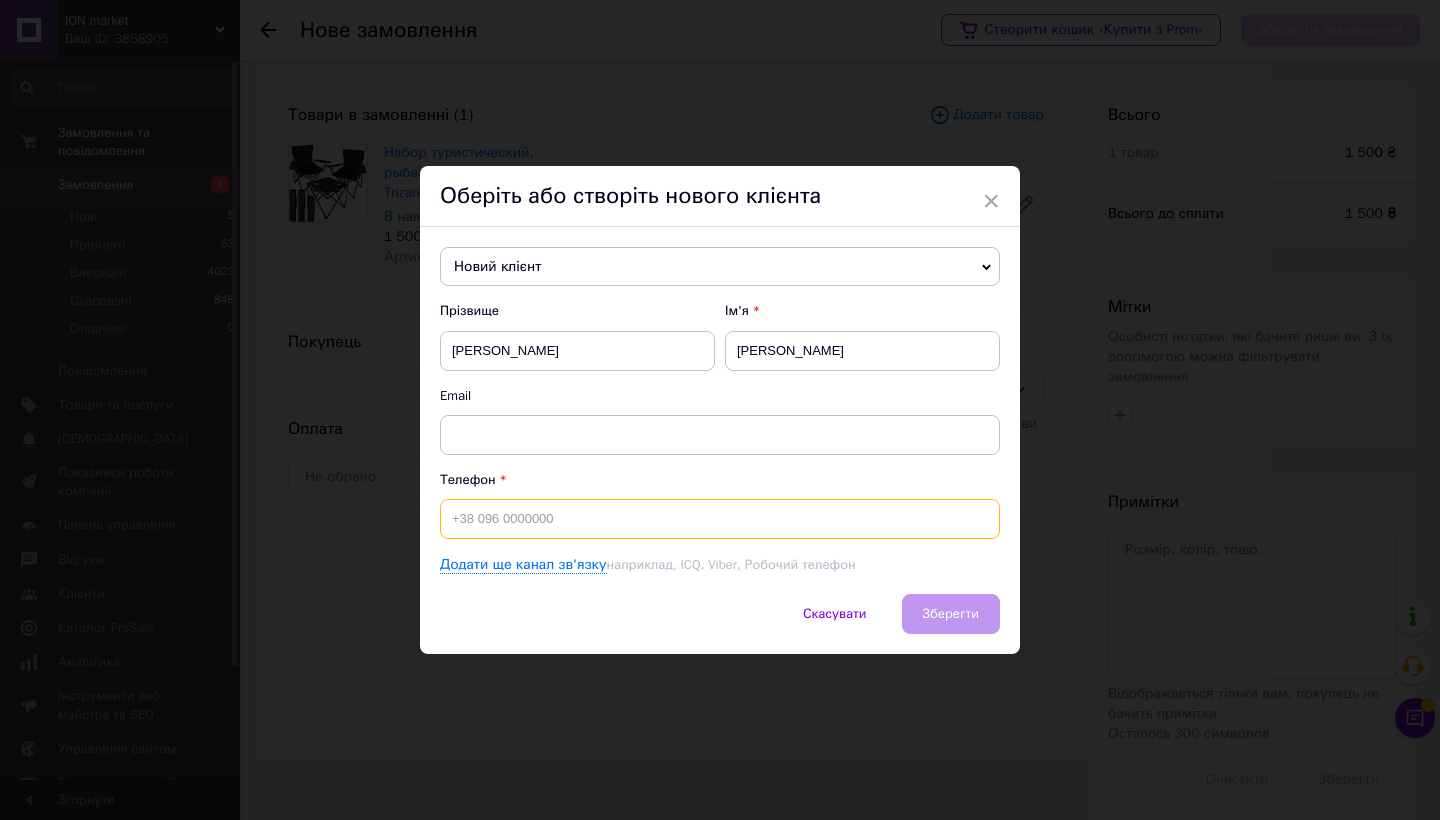 click at bounding box center [720, 519] 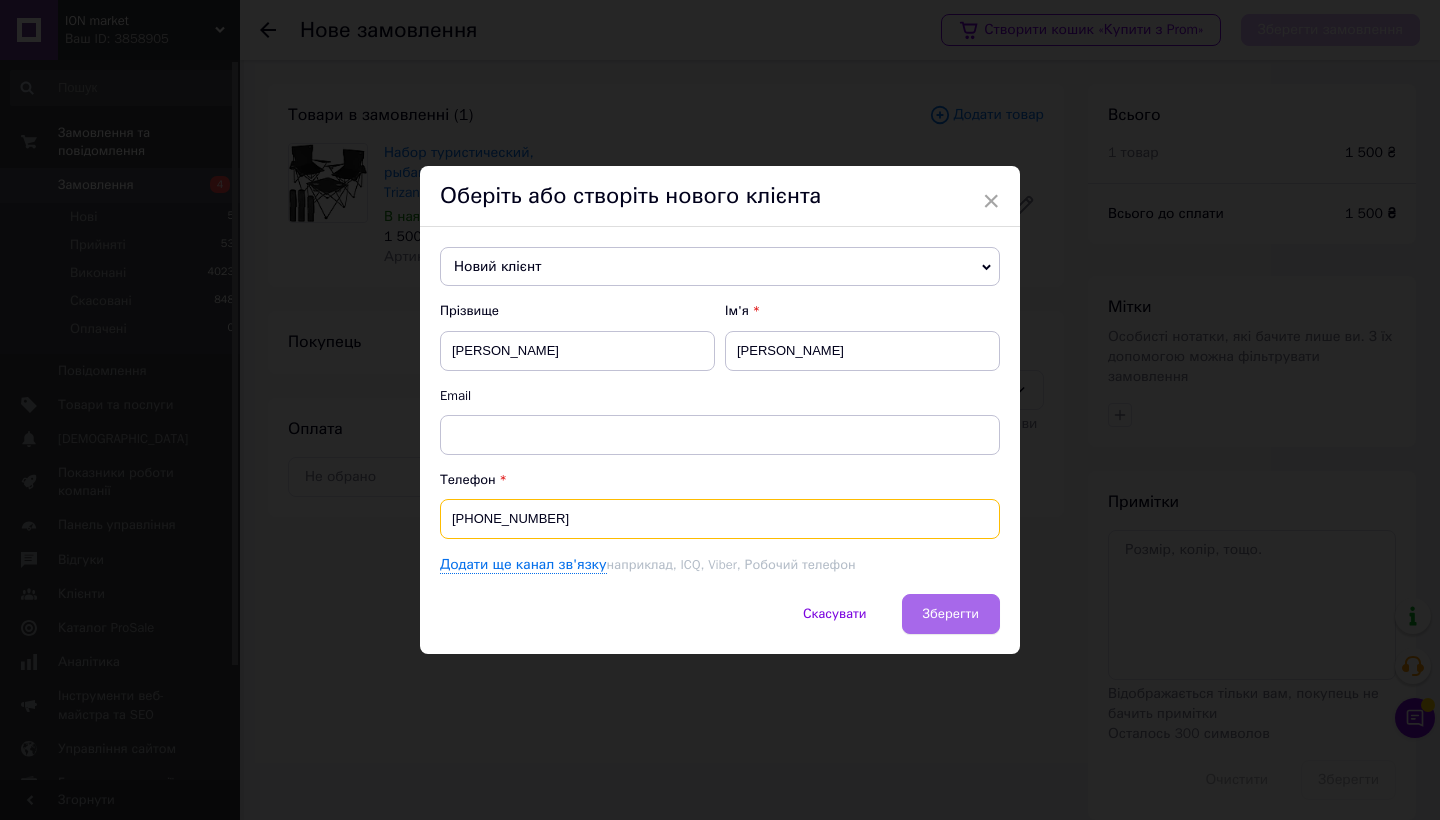 type on "[PHONE_NUMBER]" 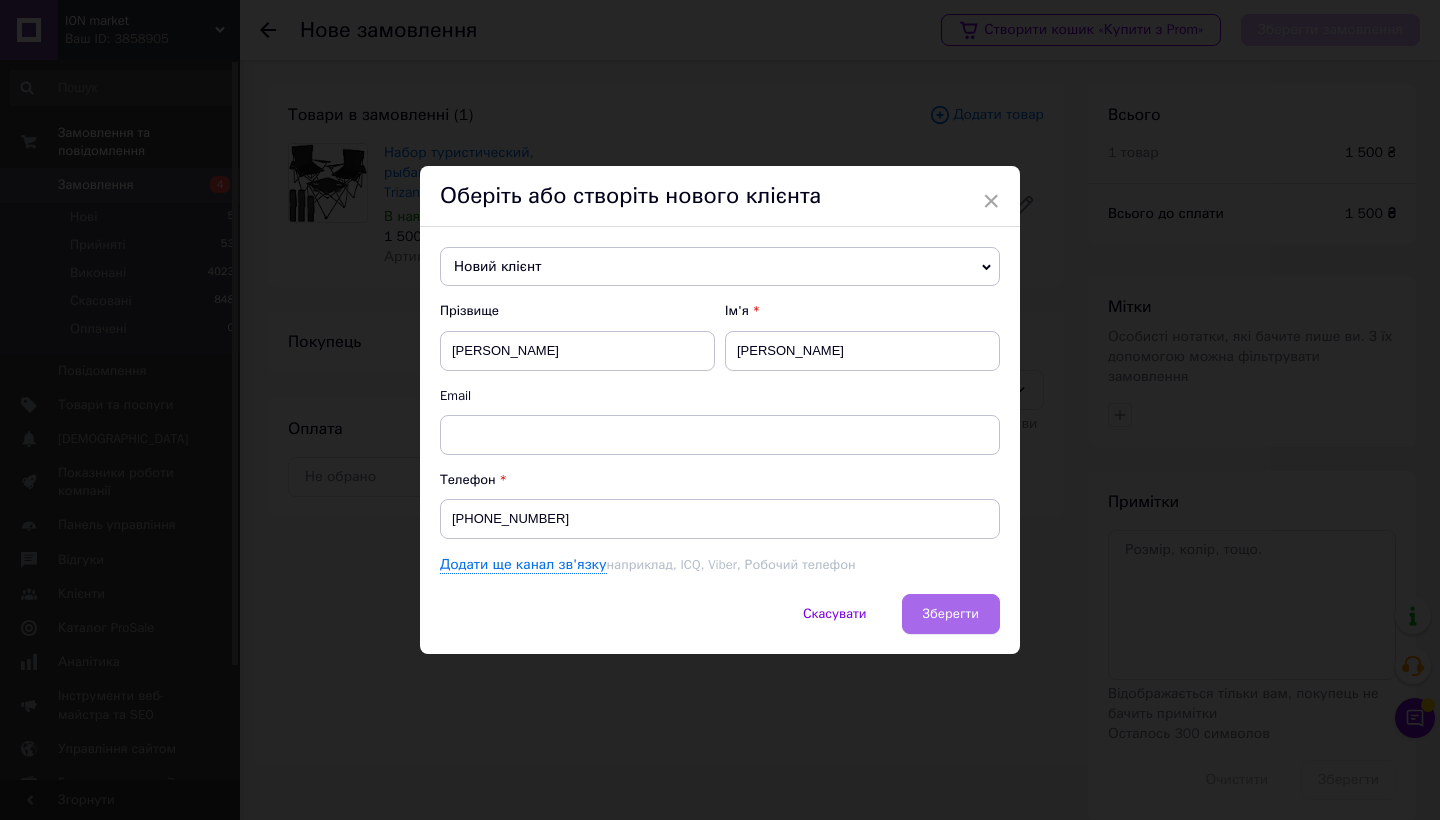 click on "Зберегти" at bounding box center (951, 613) 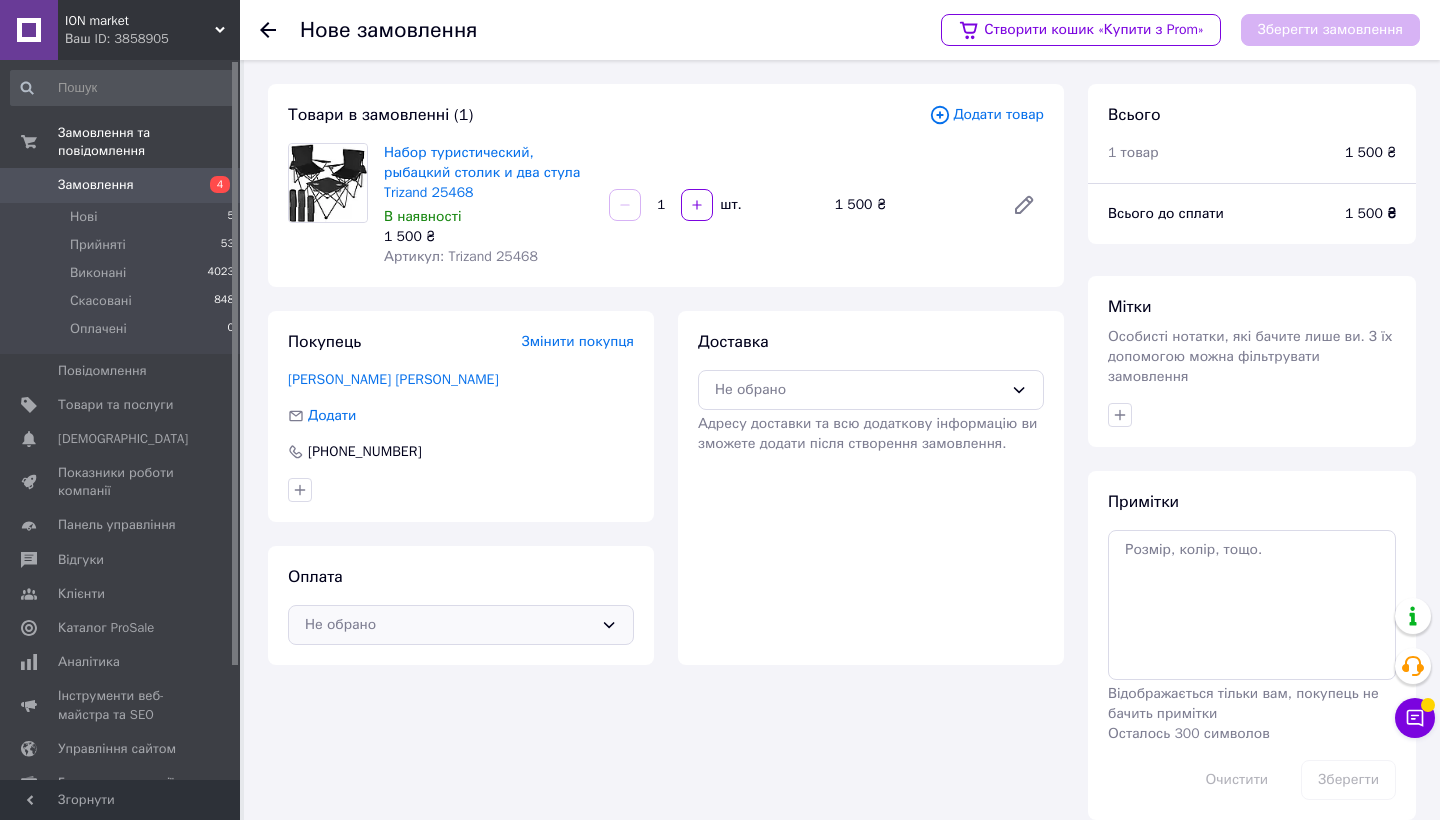 click on "Не обрано" at bounding box center (461, 625) 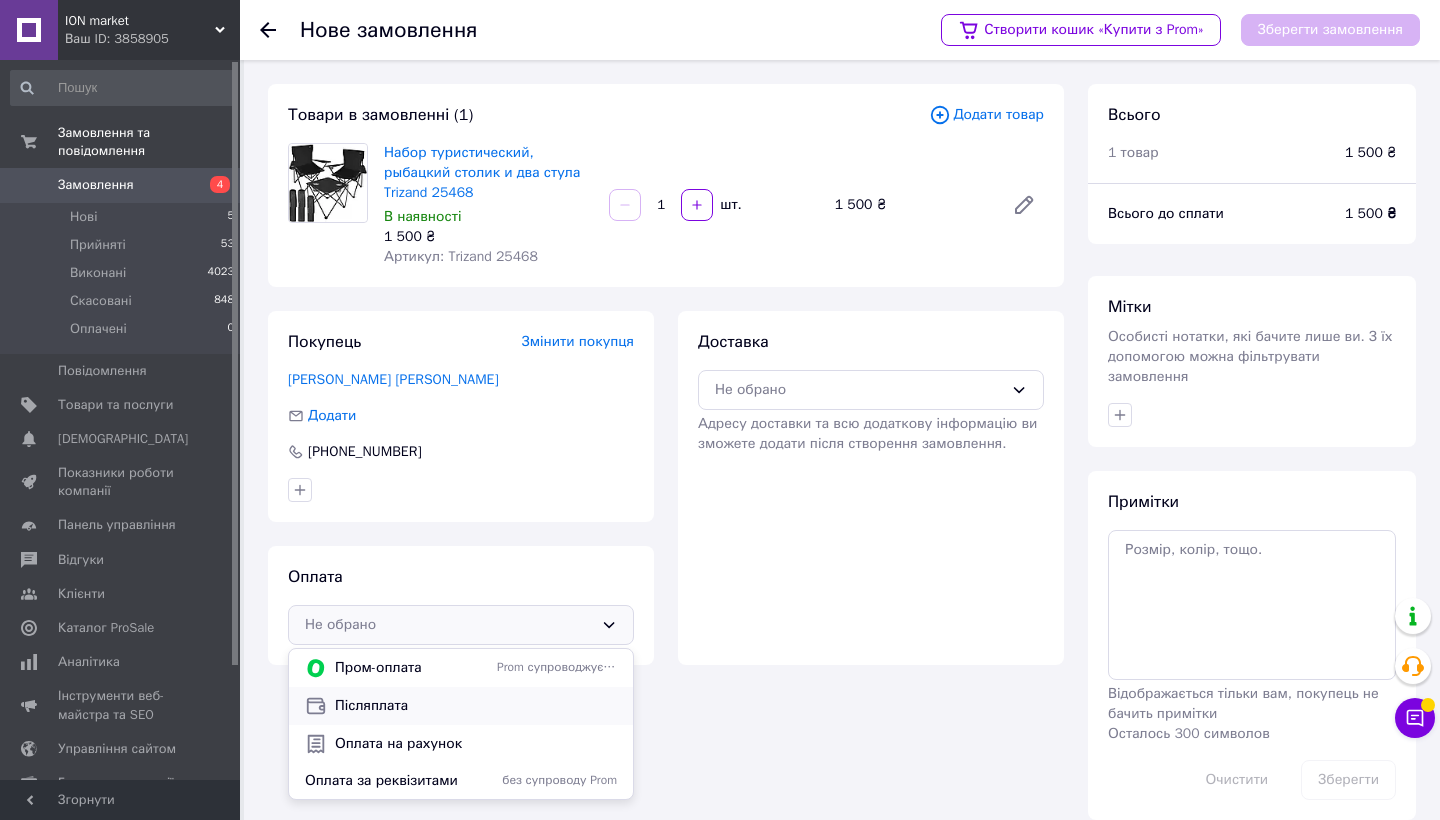 click on "Післяплата" at bounding box center (476, 706) 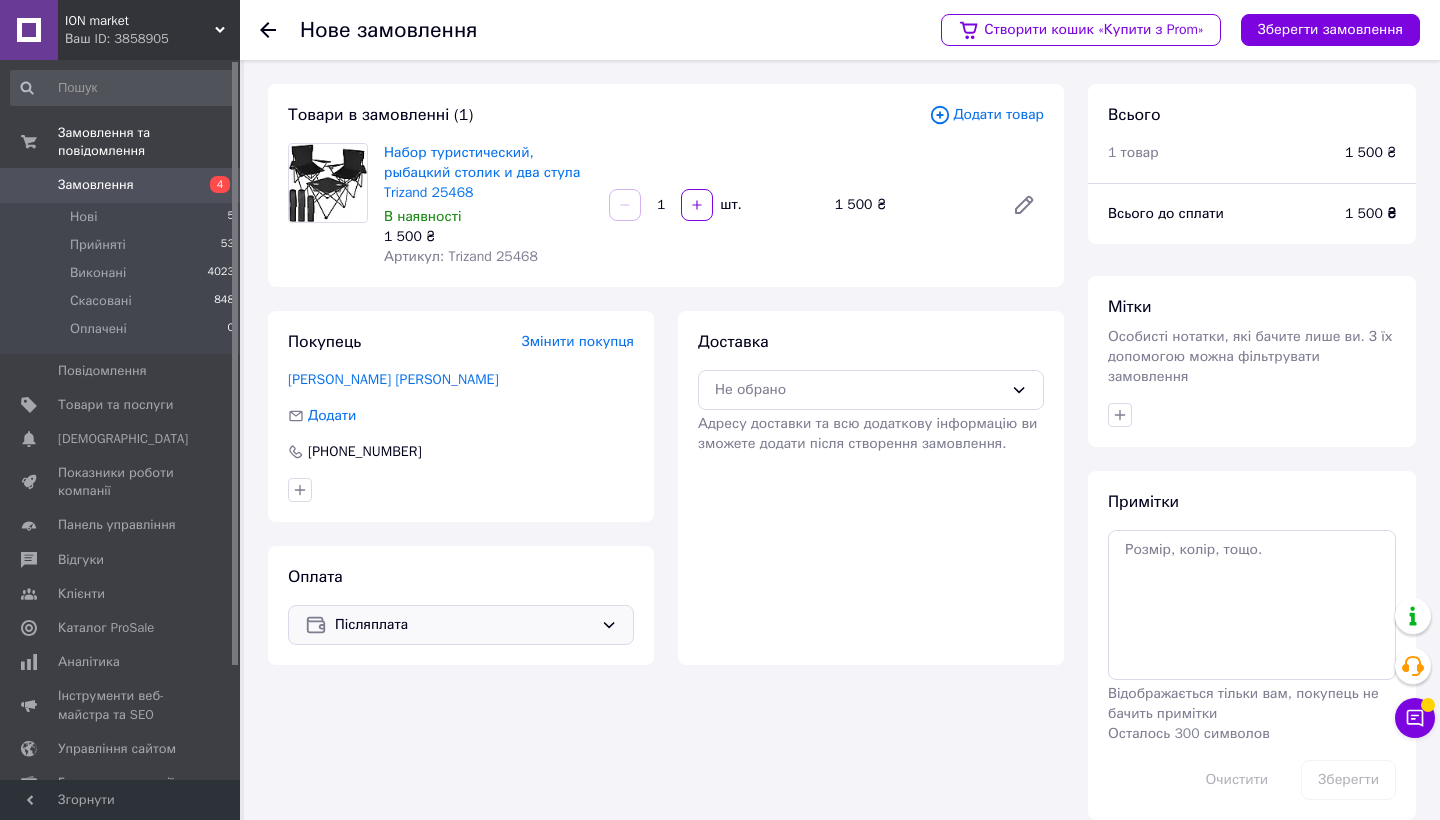 click on "Післяплата" at bounding box center [464, 625] 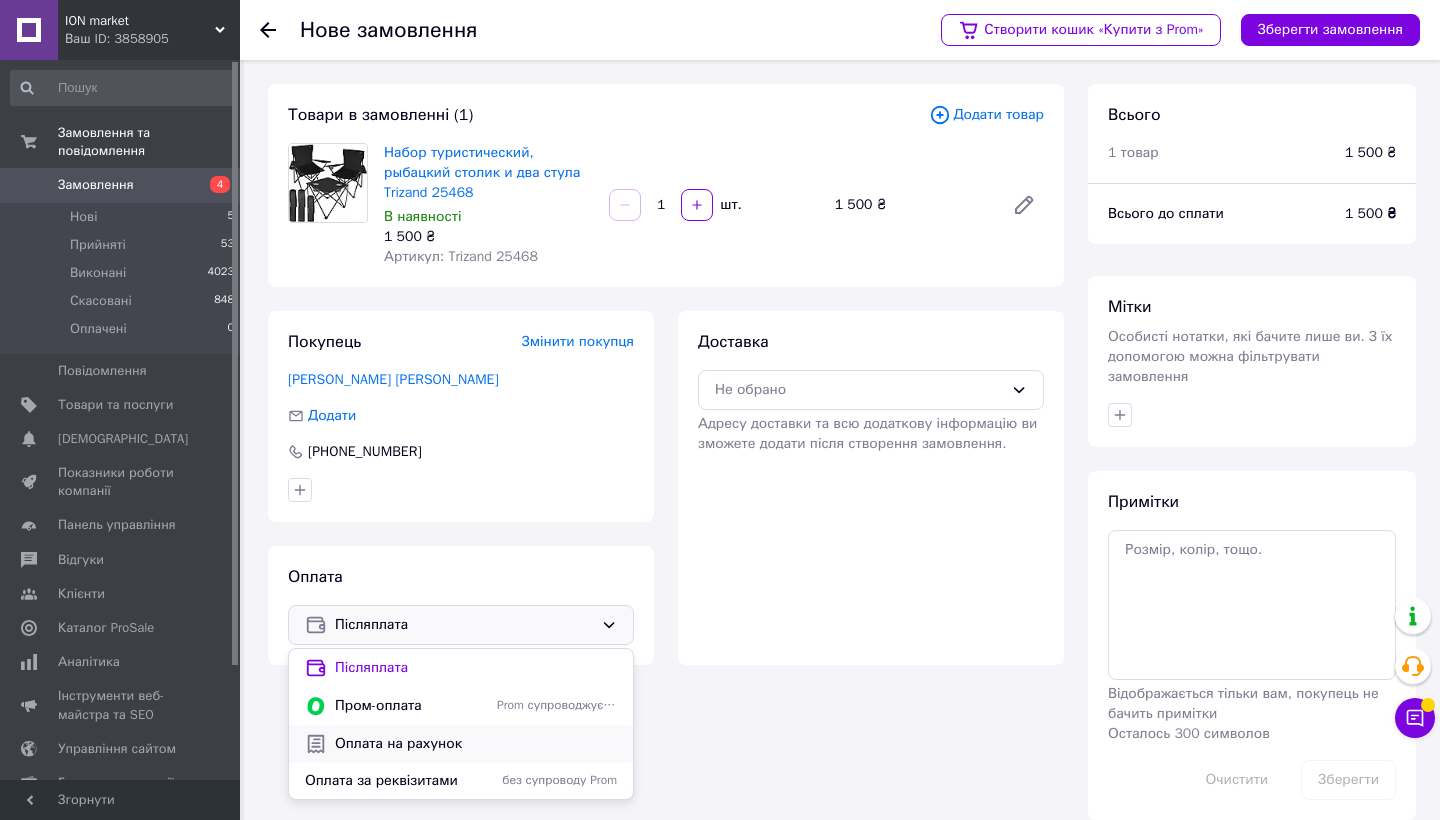 click on "Оплата на рахунок" at bounding box center (476, 744) 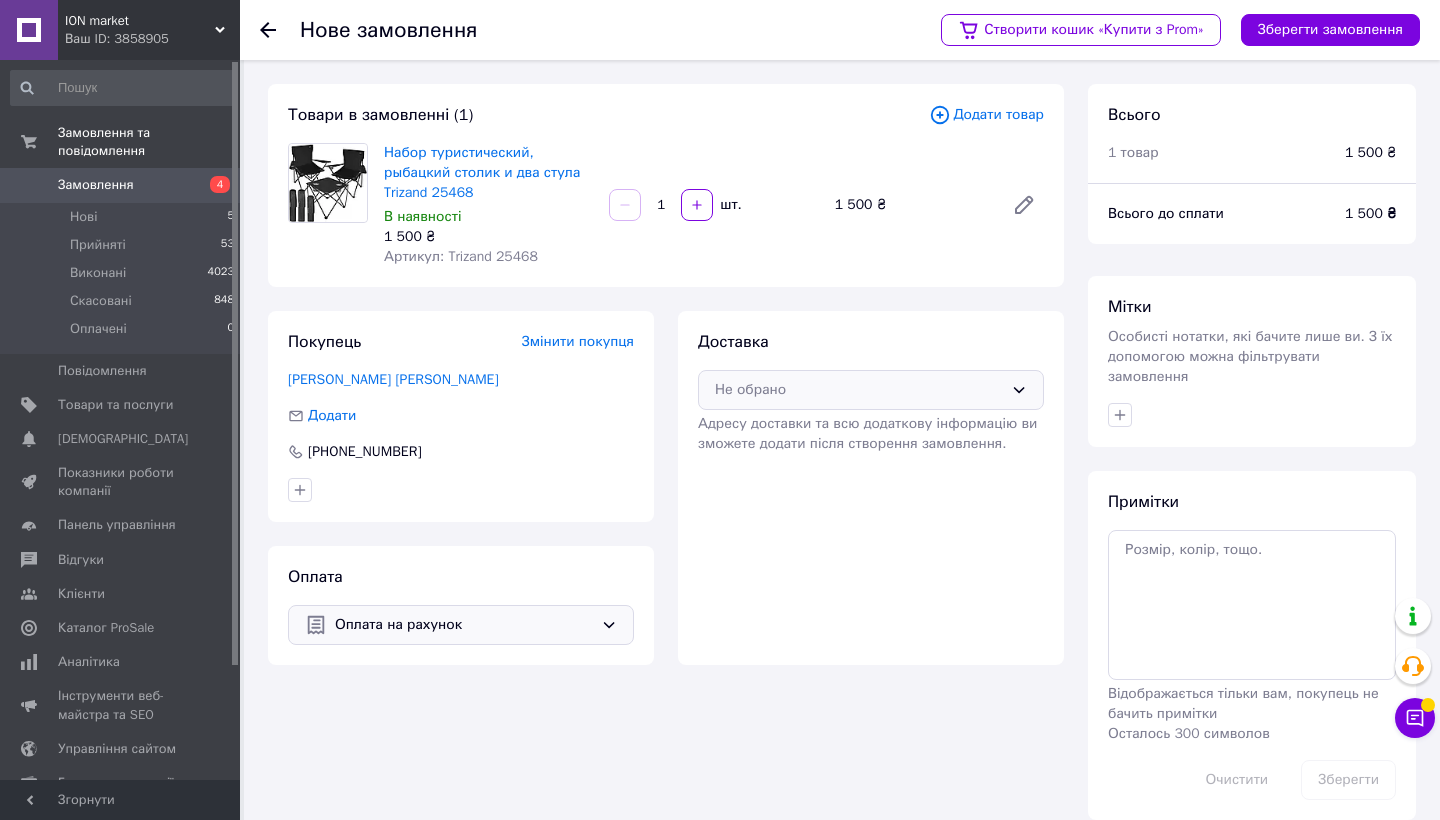click on "Не обрано" at bounding box center [871, 390] 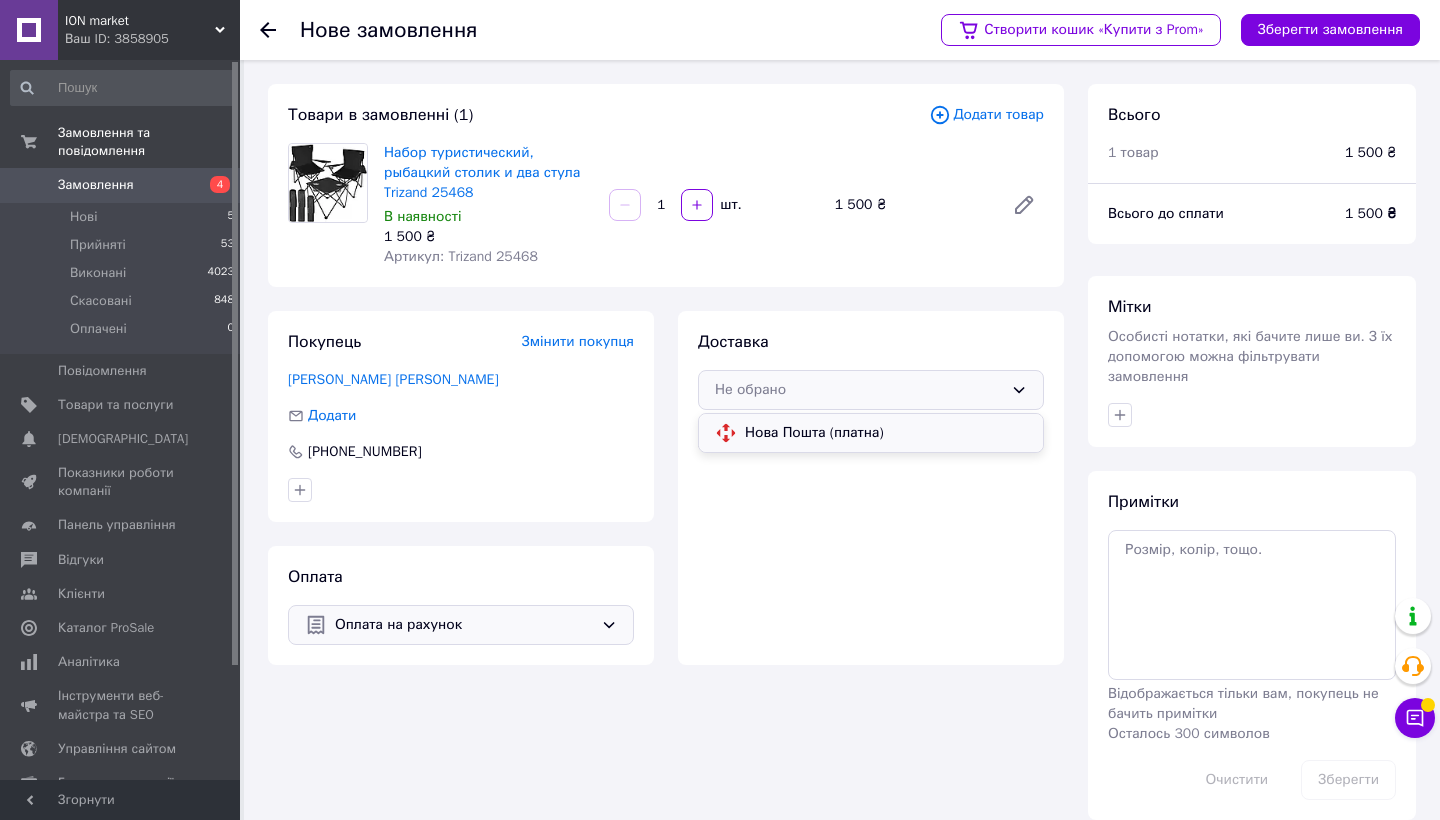 click on "Нова Пошта (платна)" at bounding box center [886, 433] 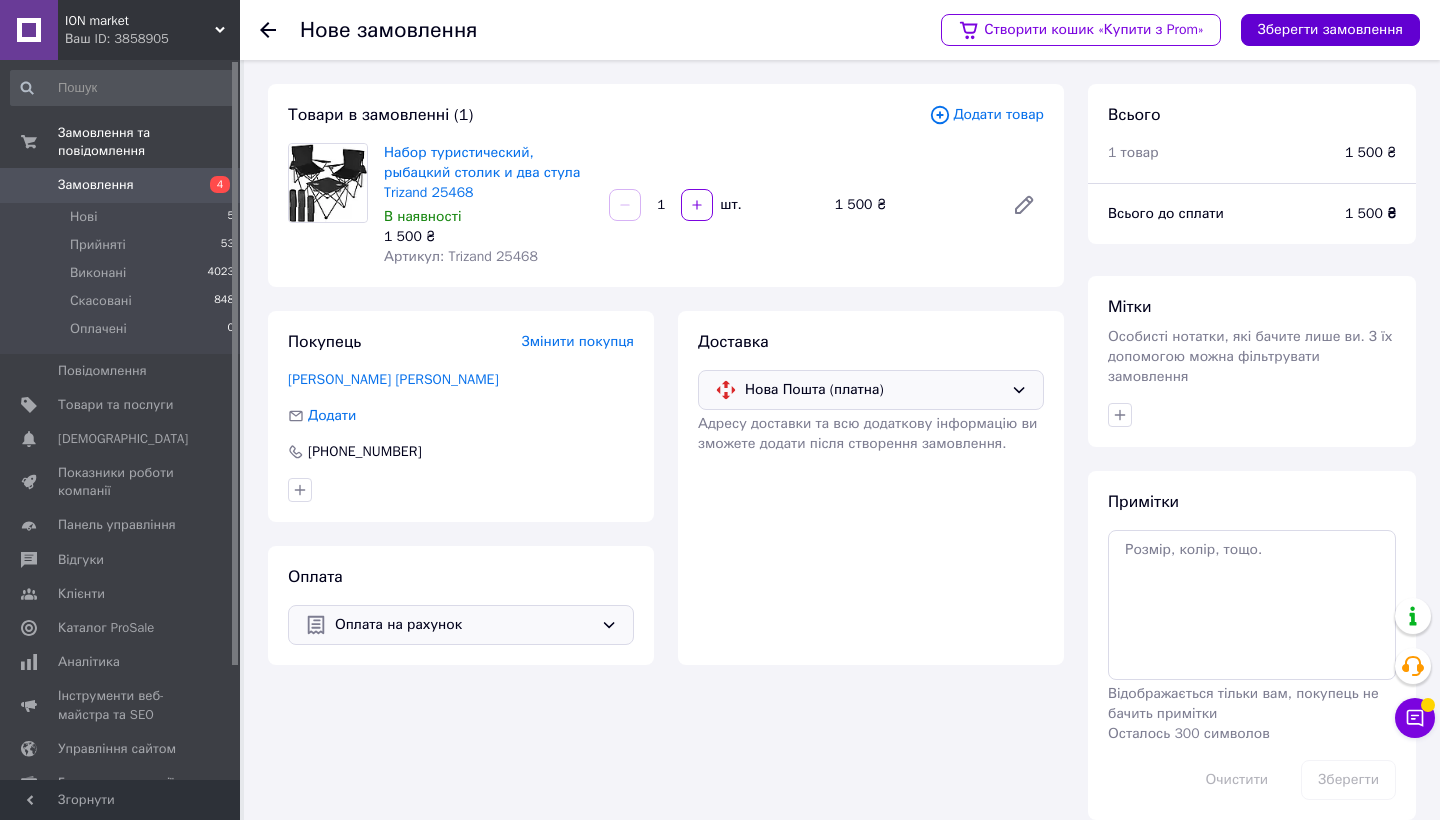 click on "Зберегти замовлення" at bounding box center (1330, 30) 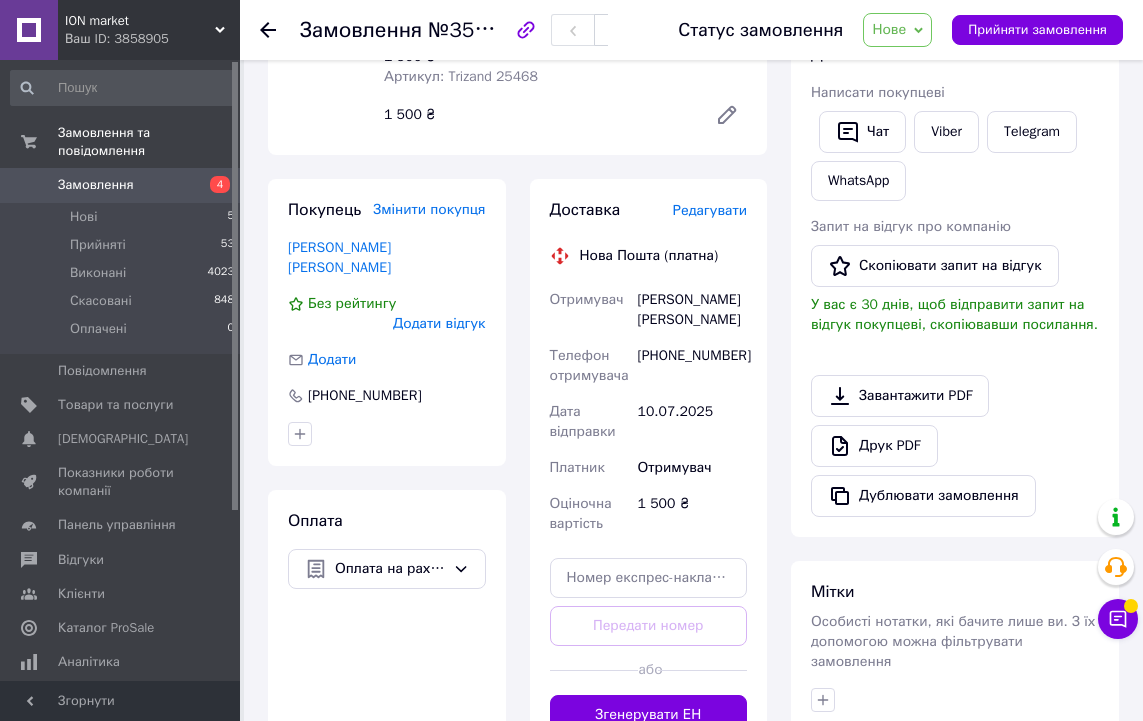 scroll, scrollTop: 383, scrollLeft: 0, axis: vertical 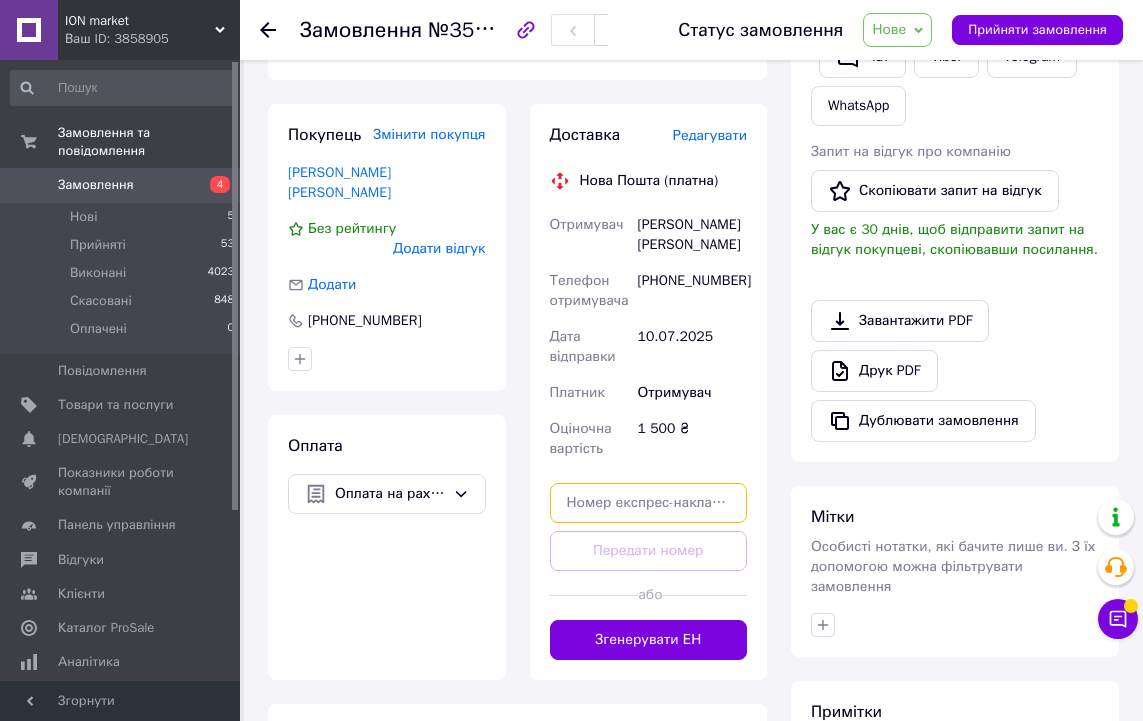 click at bounding box center [649, 503] 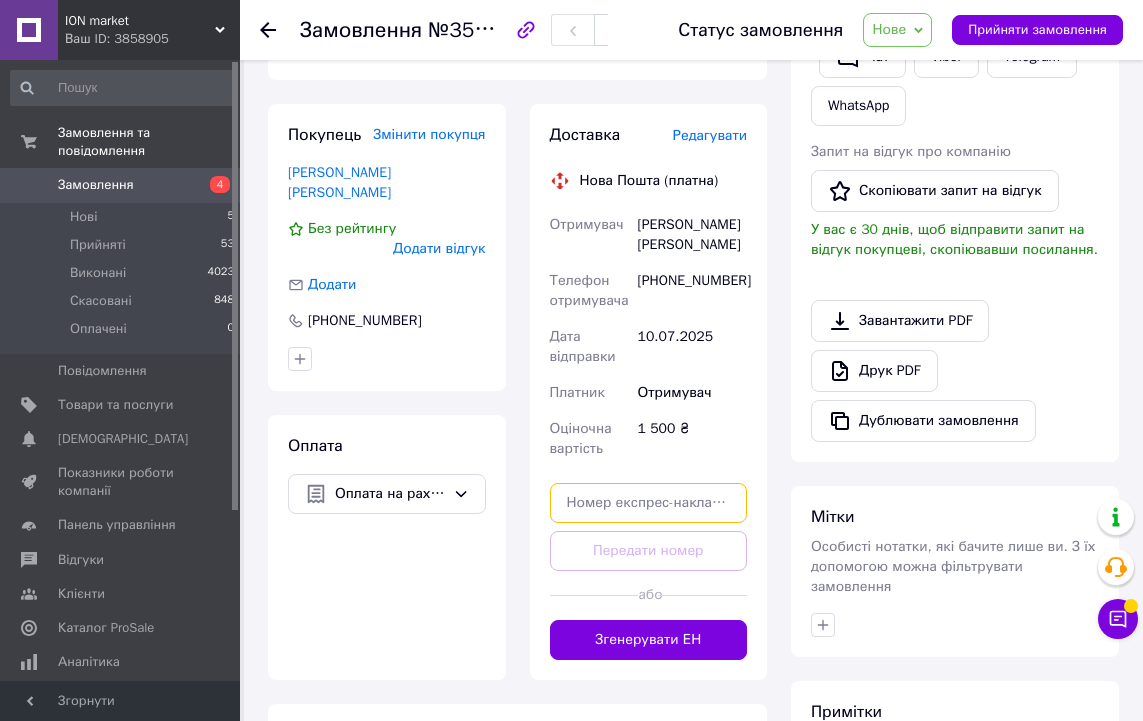 paste on "20451202960717" 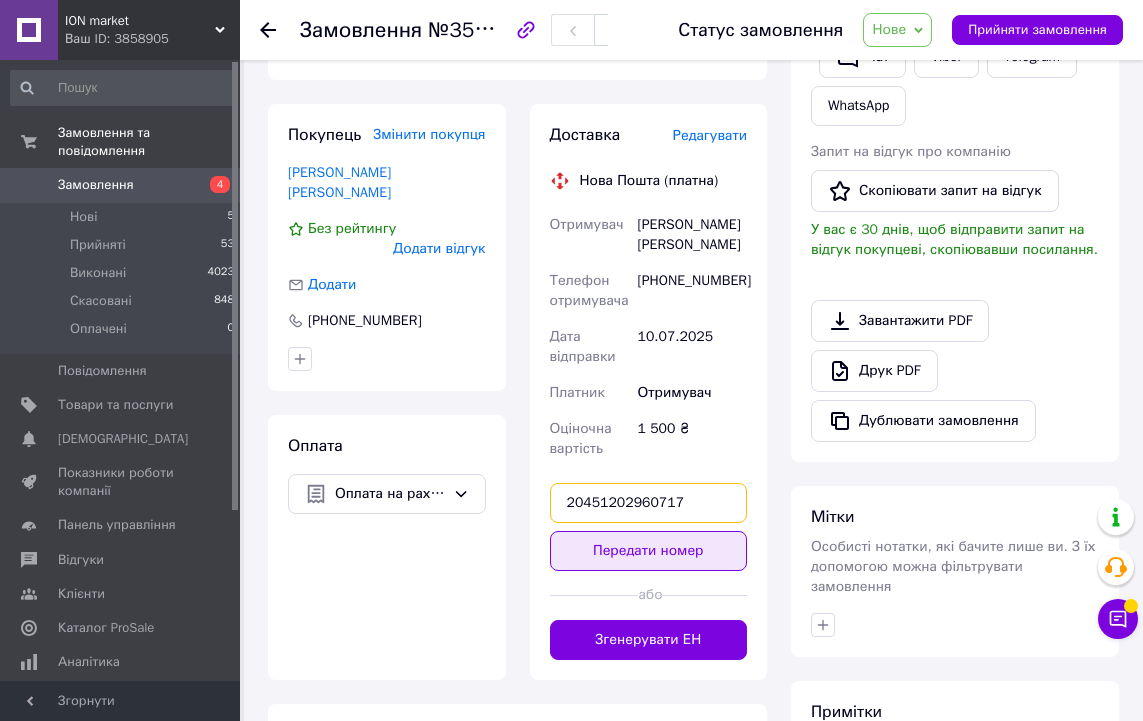 type on "20451202960717" 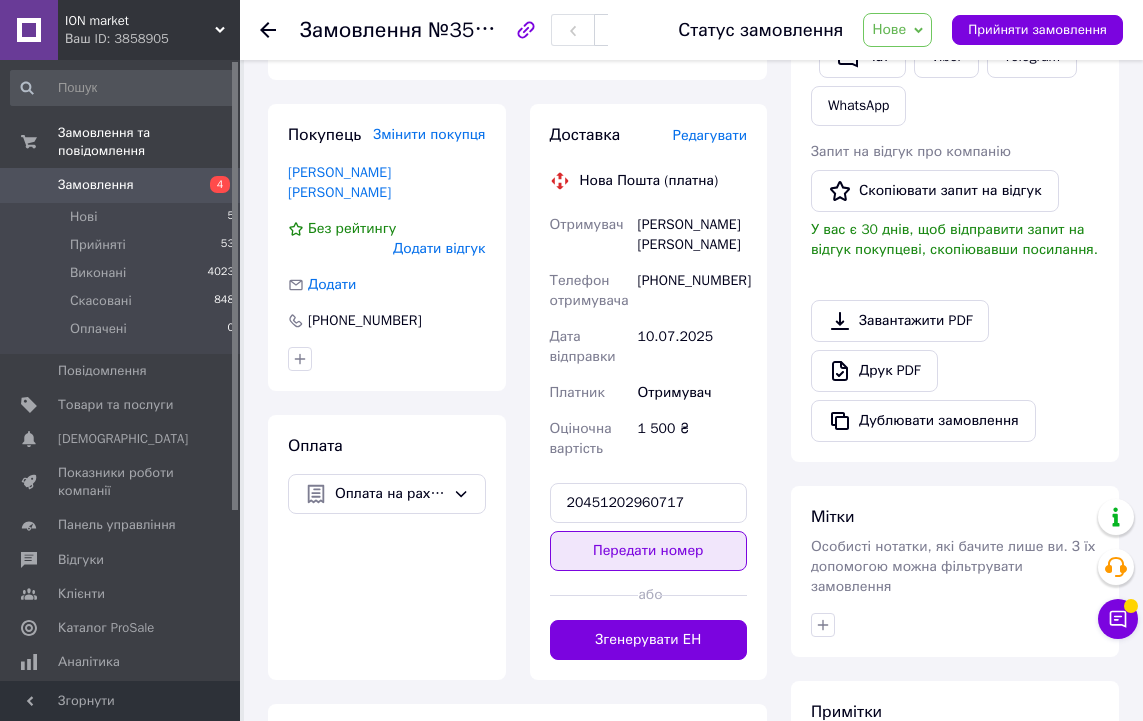 click on "Передати номер" at bounding box center (649, 551) 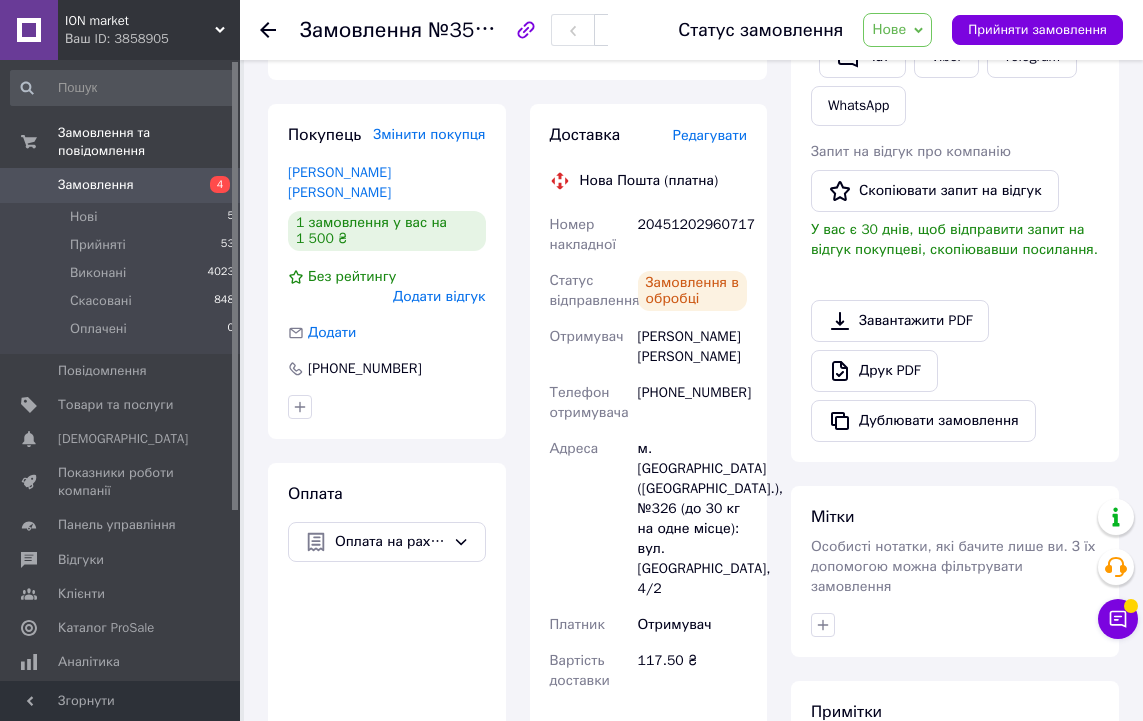 click on "Нове" at bounding box center (897, 30) 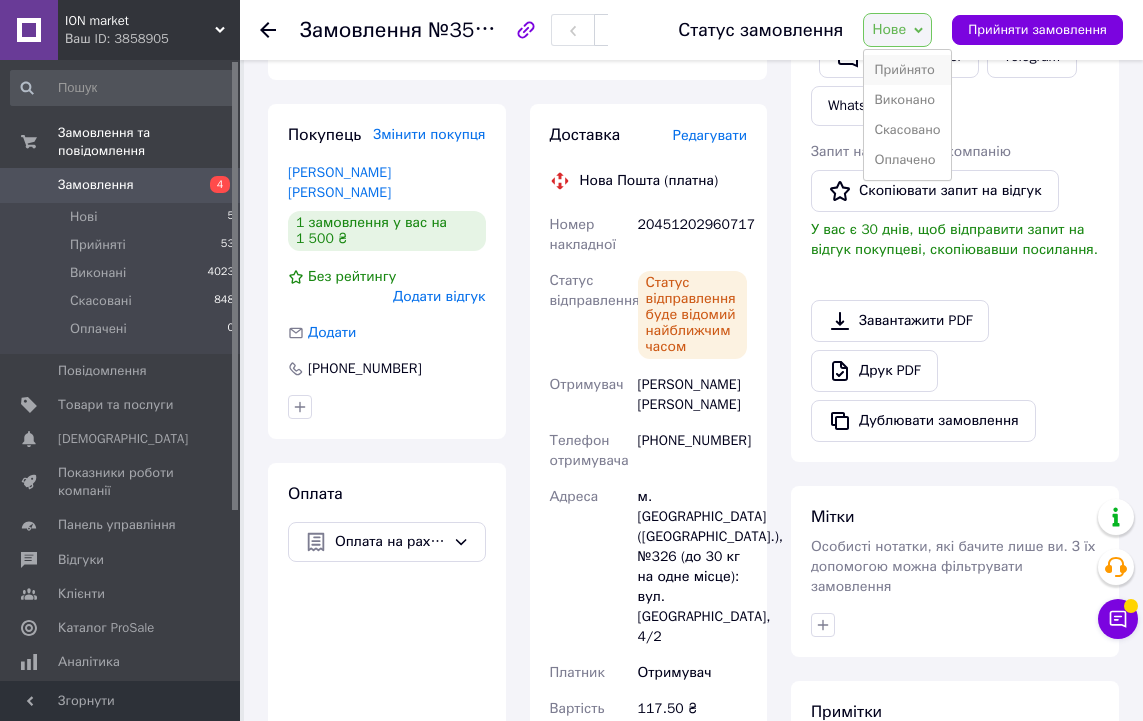 click on "Прийнято" at bounding box center (907, 70) 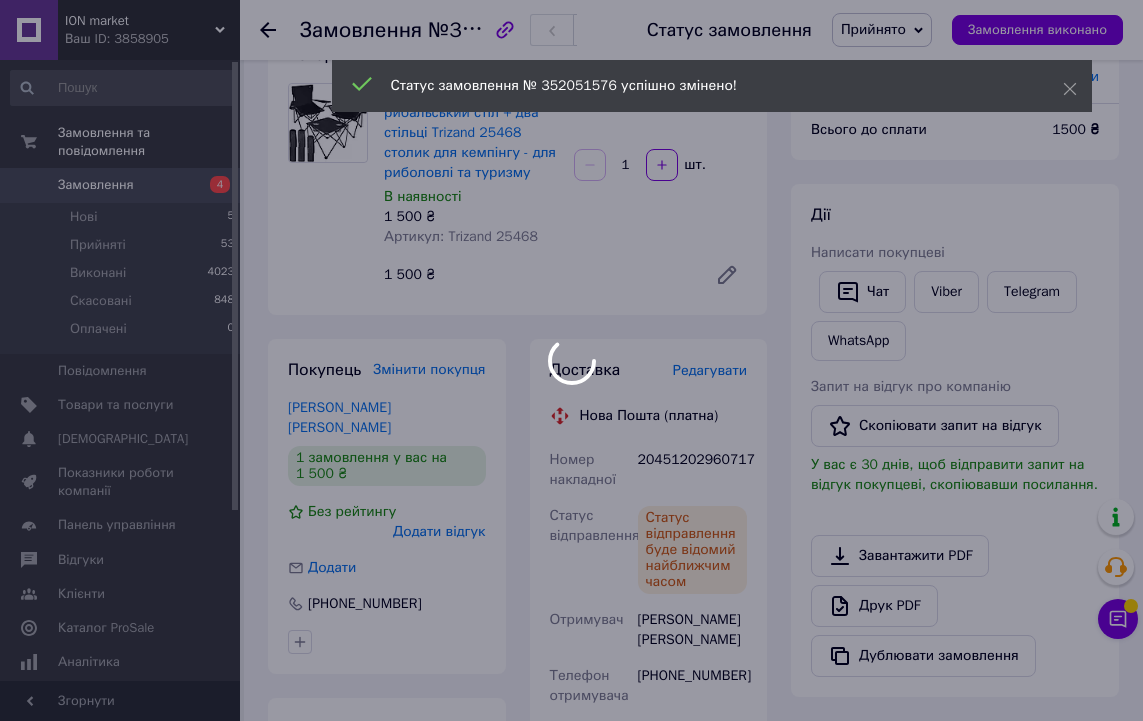 scroll, scrollTop: 0, scrollLeft: 0, axis: both 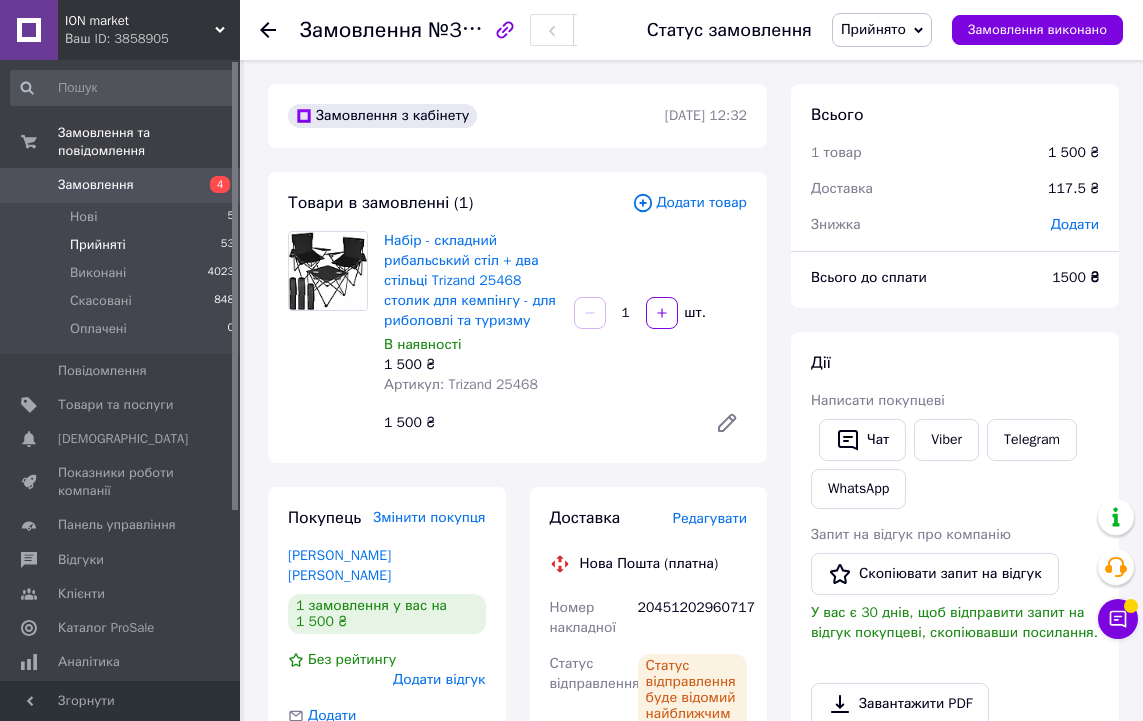 click on "Прийняті" at bounding box center (98, 245) 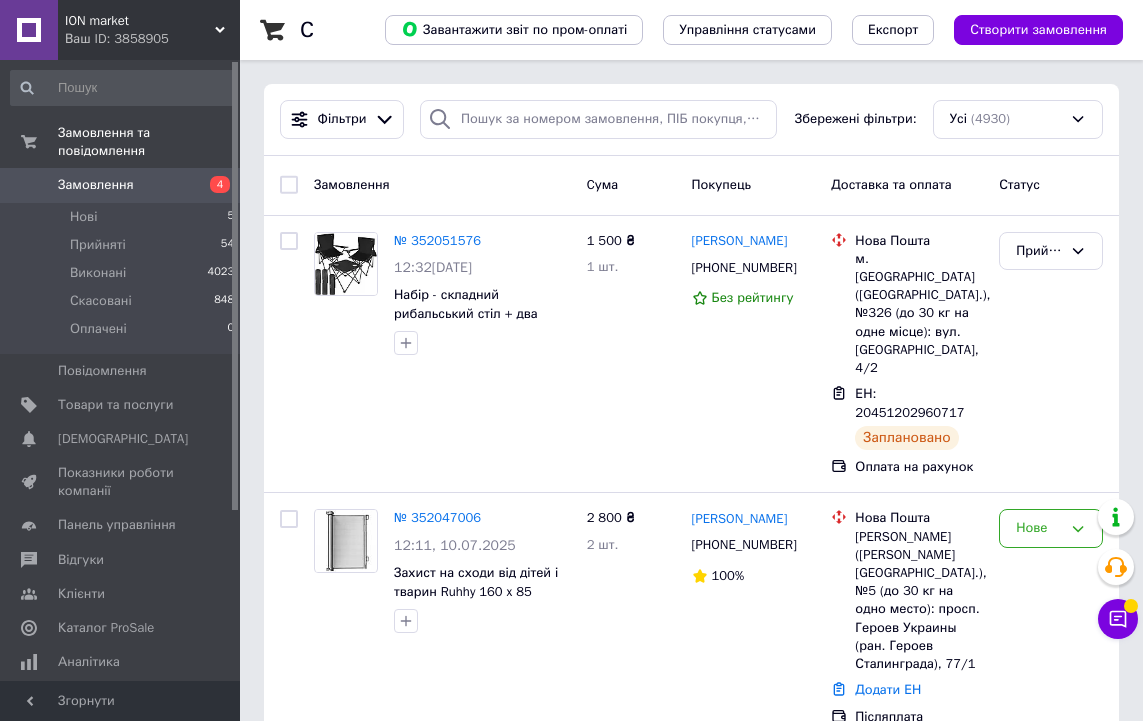 click on "Замовлення" at bounding box center (96, 185) 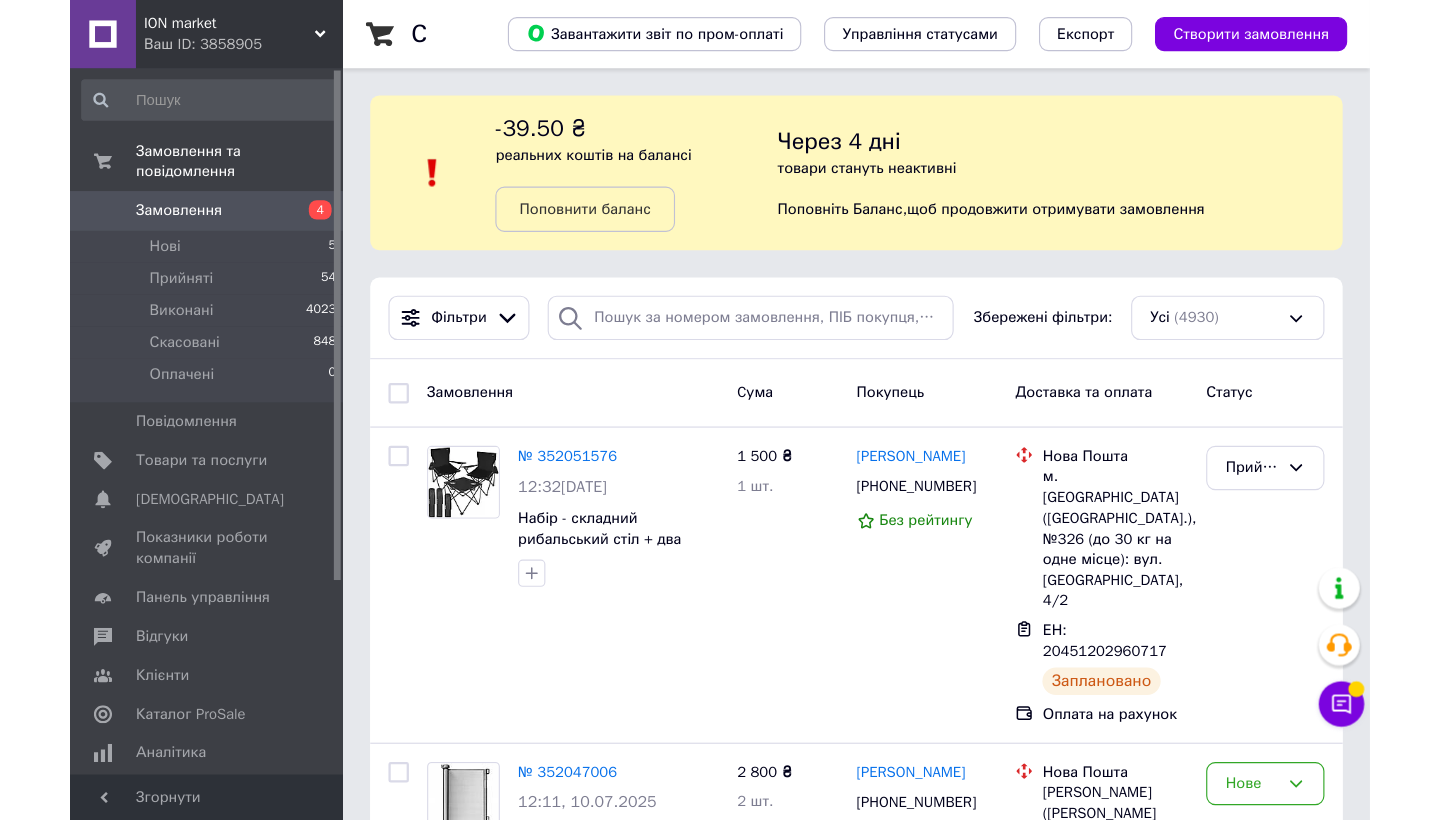 scroll, scrollTop: 0, scrollLeft: 0, axis: both 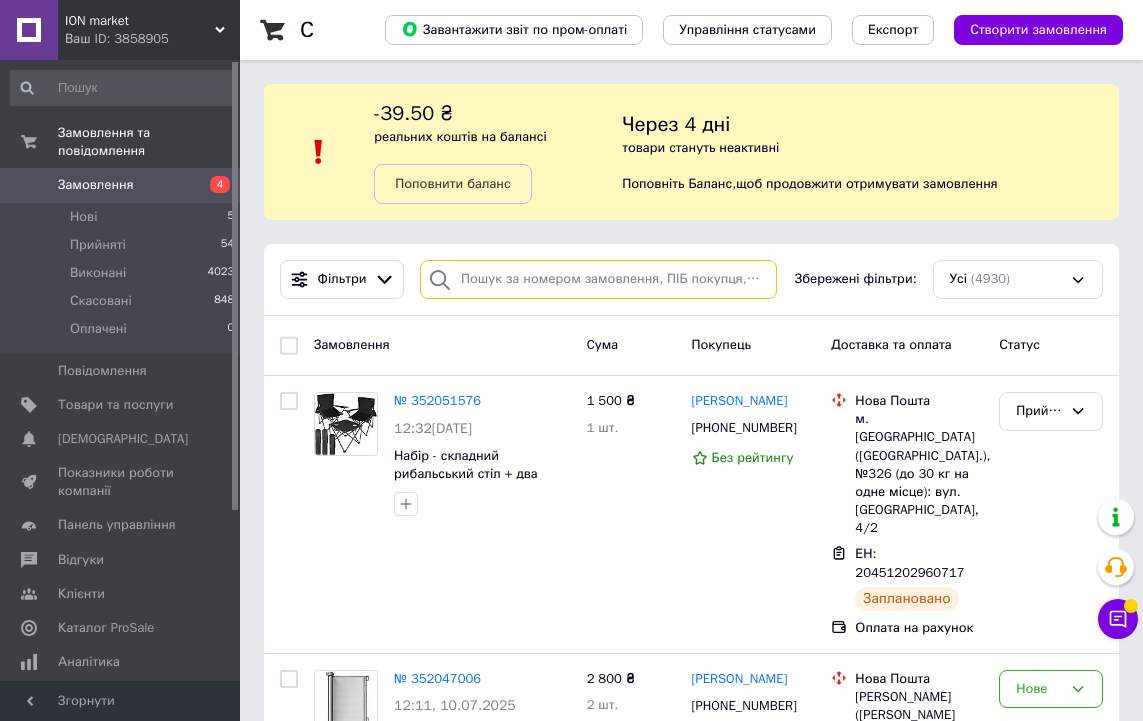 click at bounding box center (598, 279) 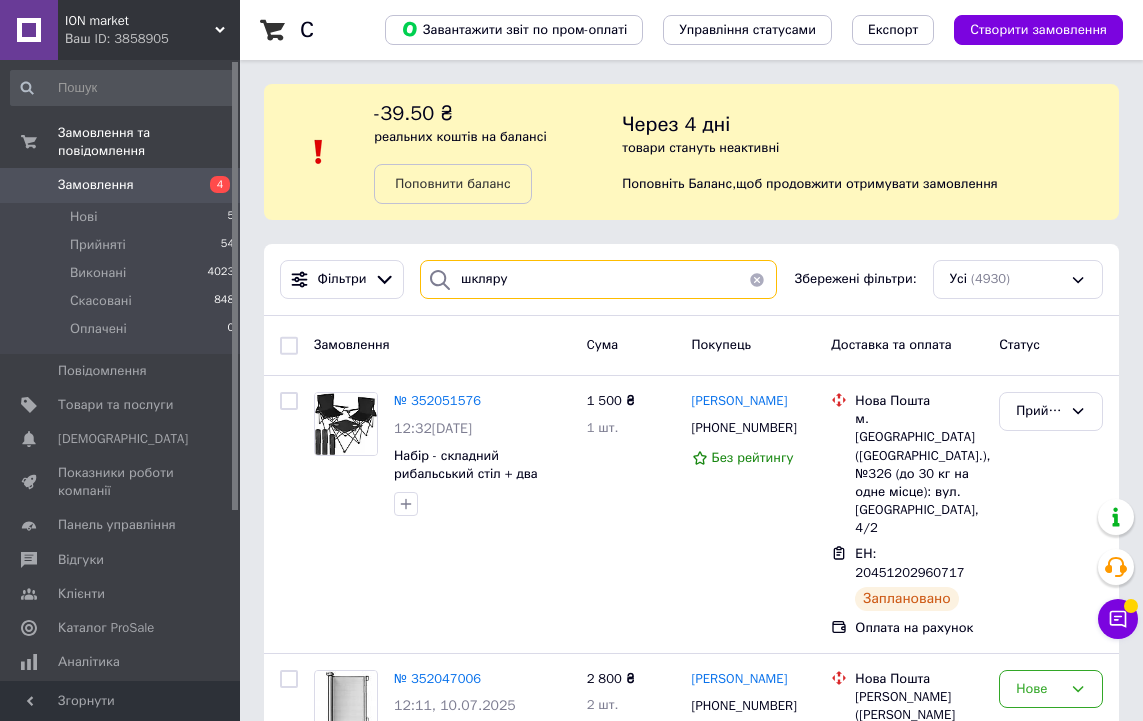 type on "шклярук" 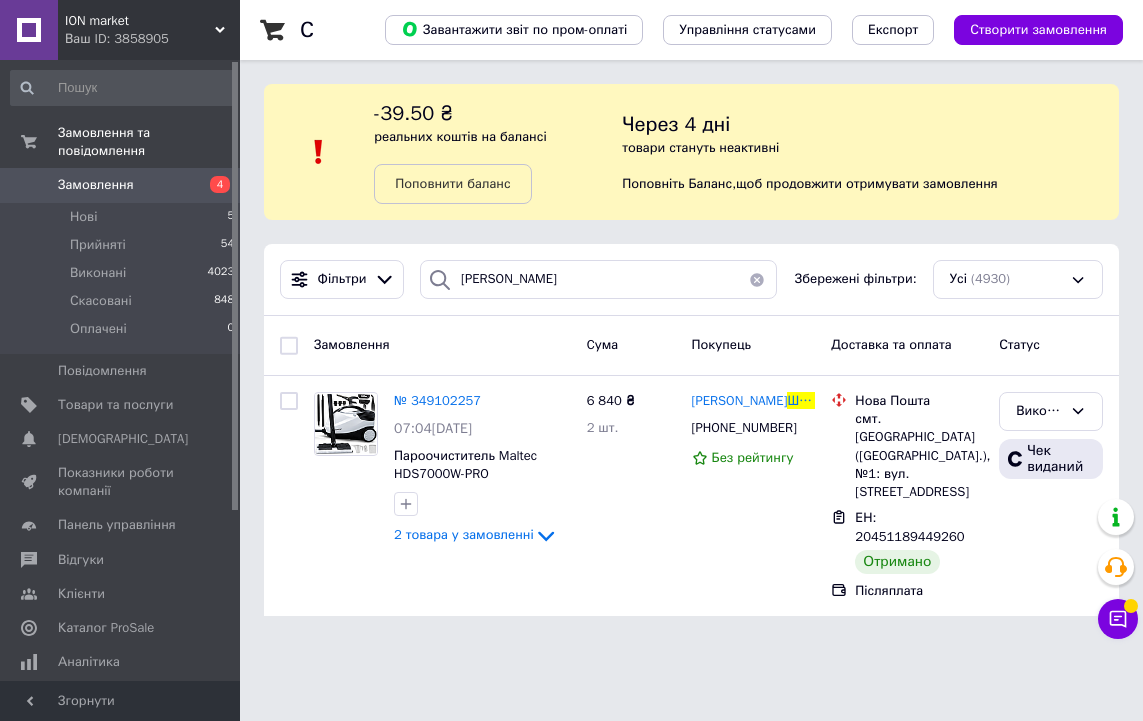click on "Замовлення" at bounding box center [96, 185] 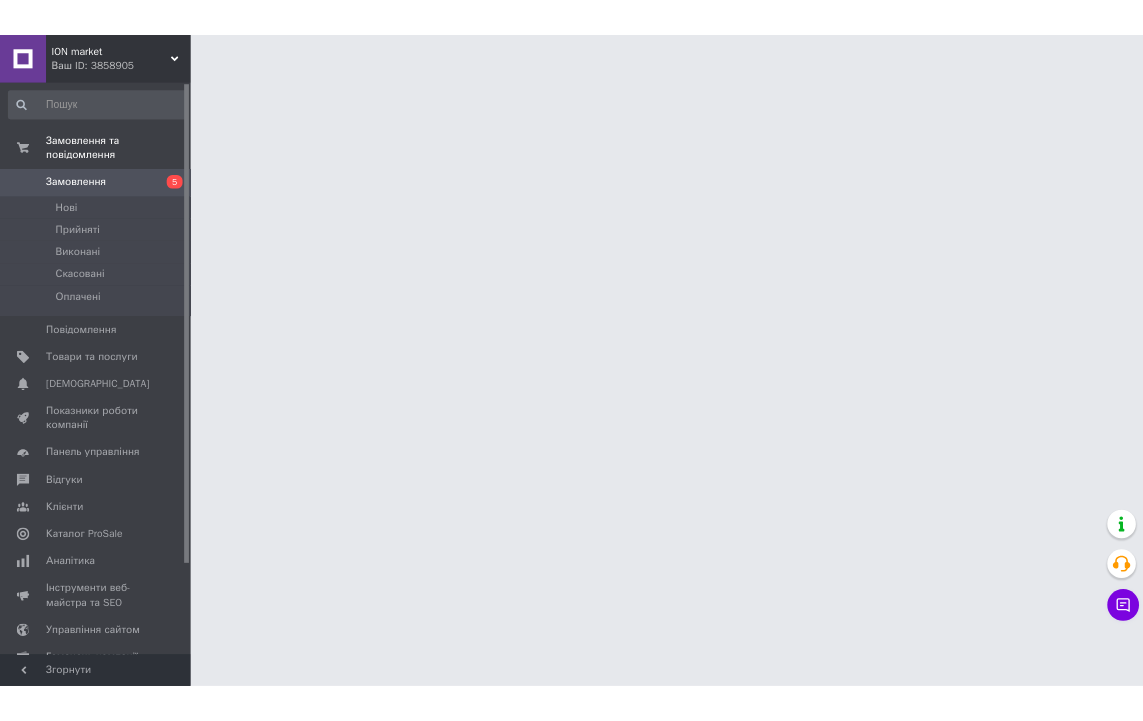 scroll, scrollTop: 0, scrollLeft: 0, axis: both 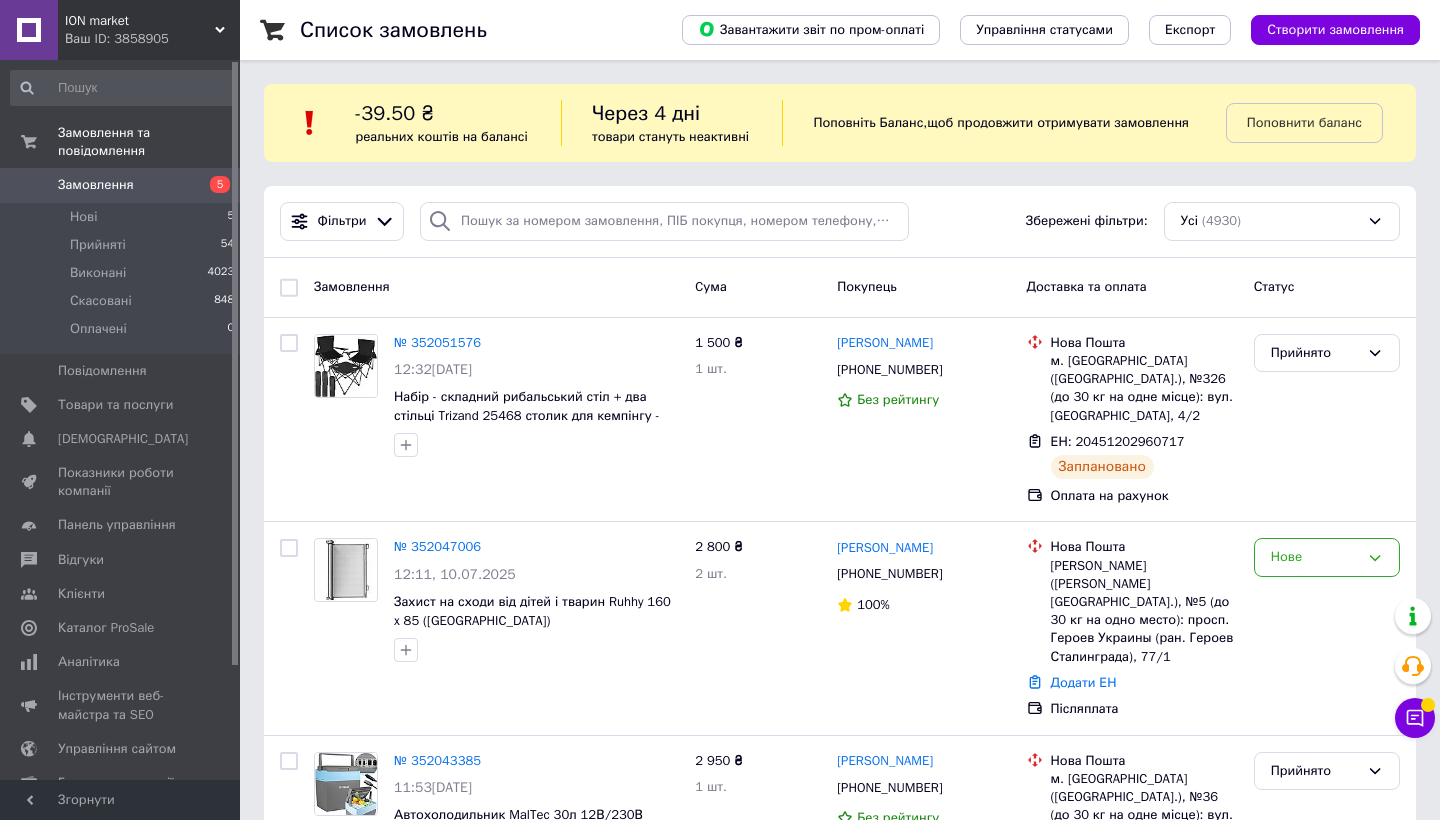 click on "5" at bounding box center (212, 185) 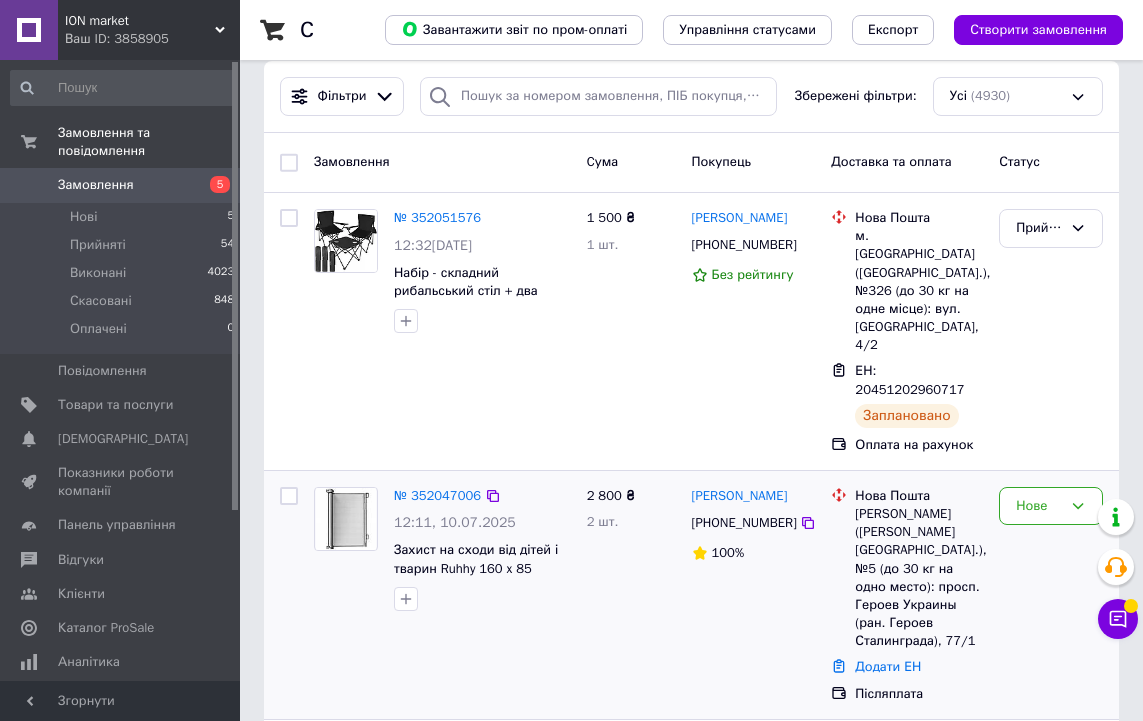scroll, scrollTop: 205, scrollLeft: 0, axis: vertical 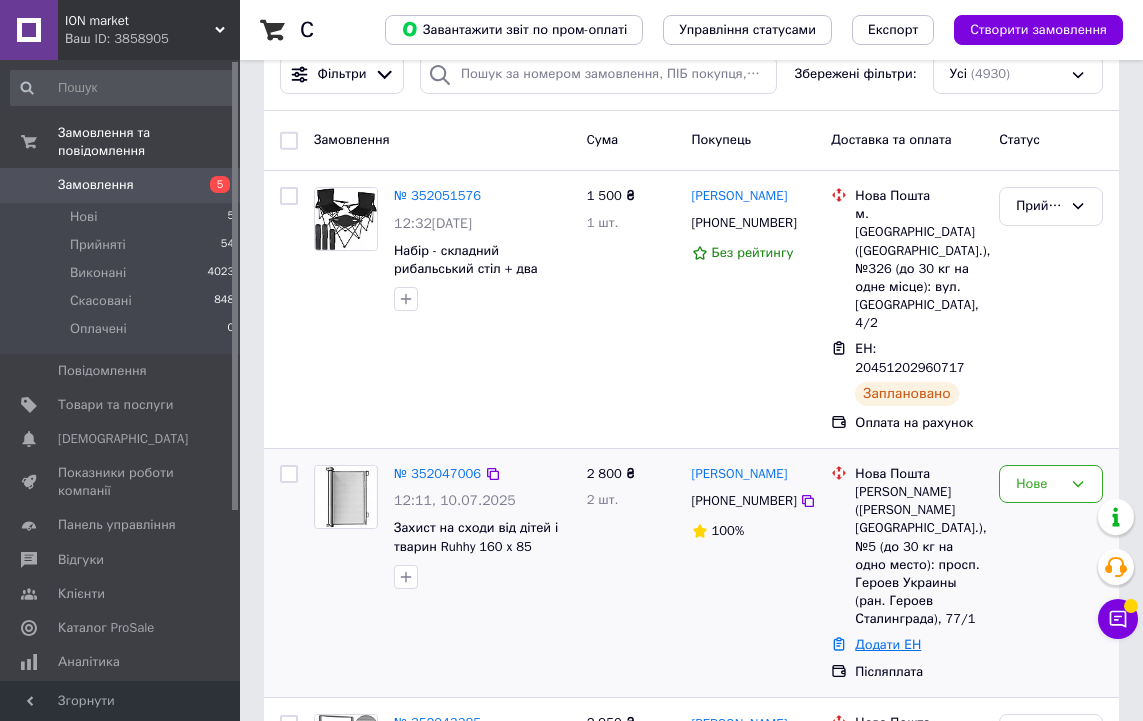 click on "Додати ЕН" at bounding box center (888, 644) 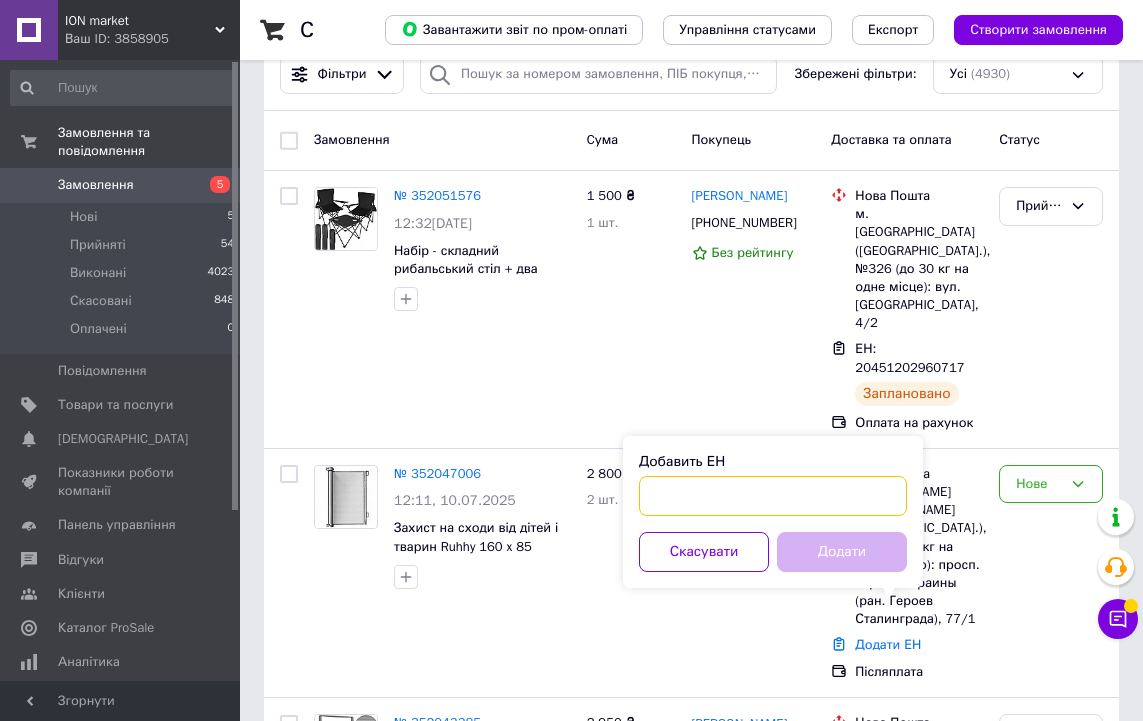 click on "Добавить ЕН" at bounding box center [773, 496] 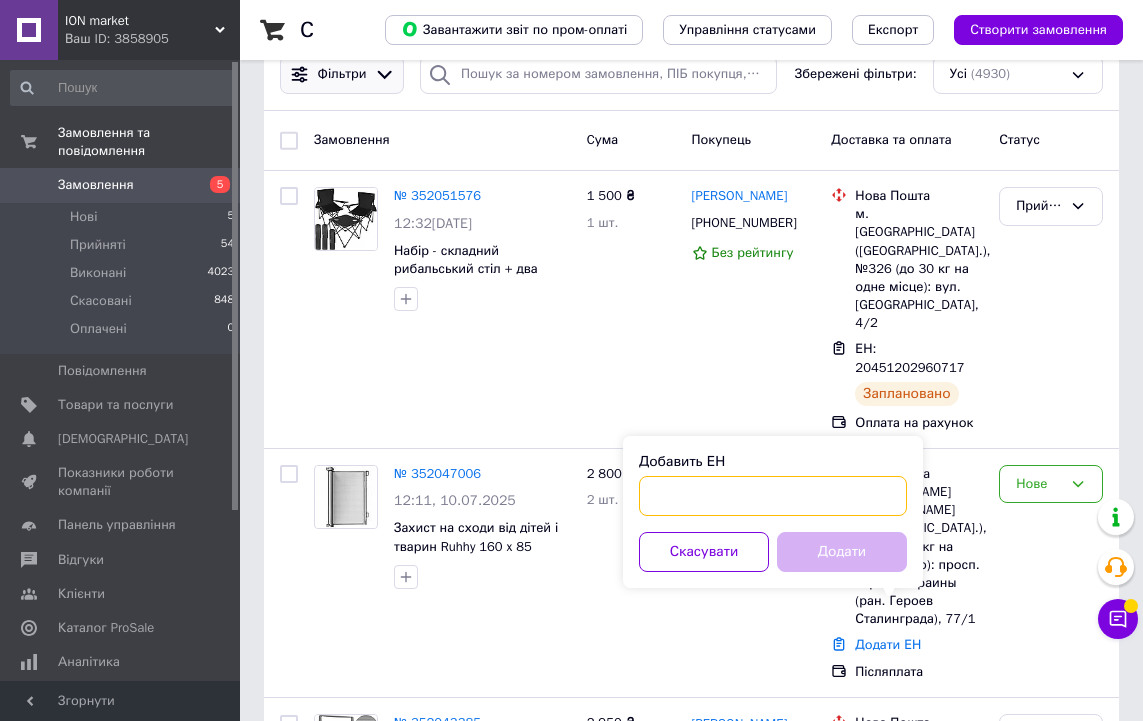 paste on "20451202973246" 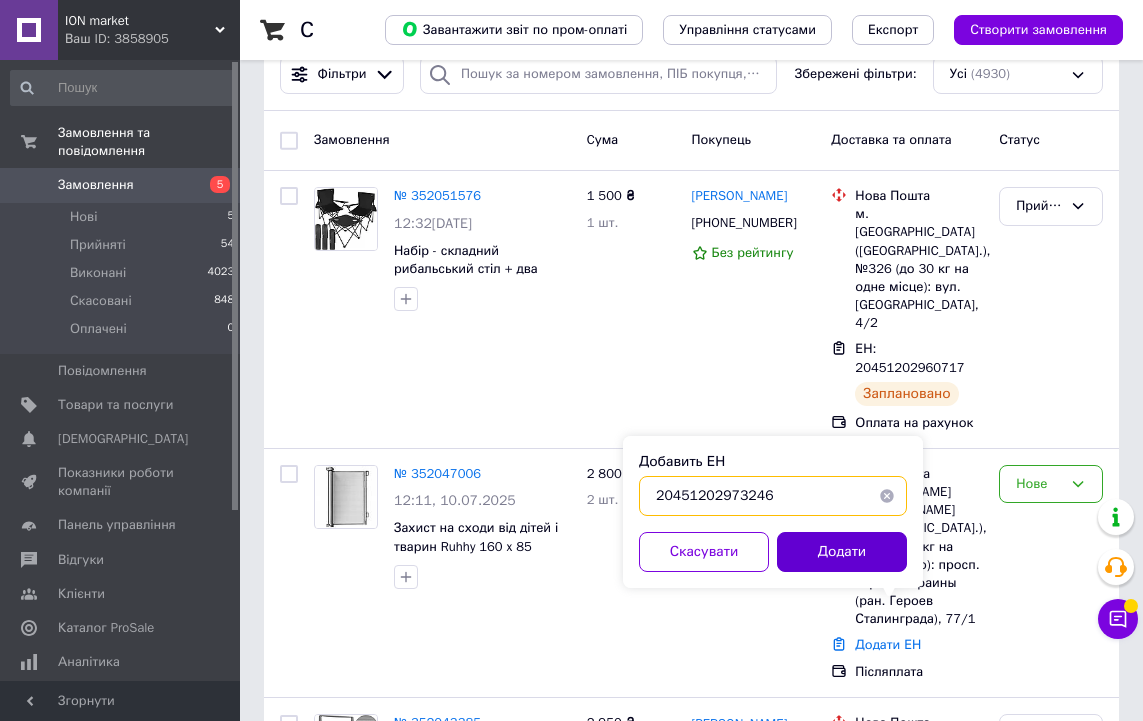 type on "20451202973246" 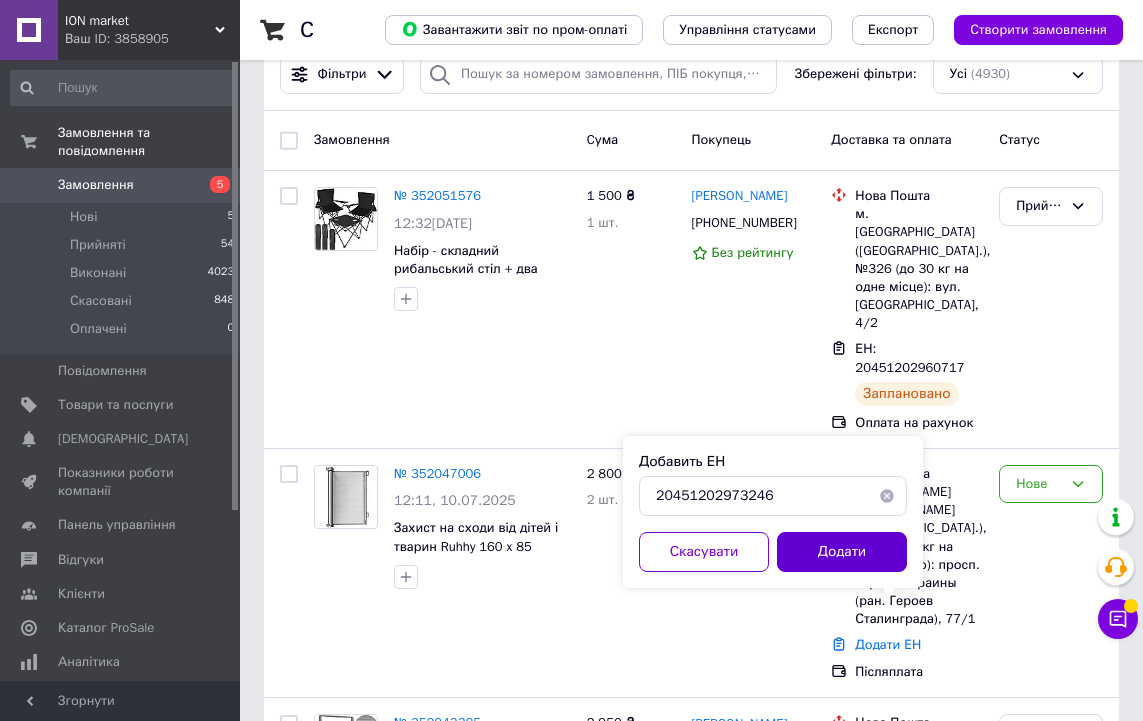 click on "Додати" at bounding box center (842, 552) 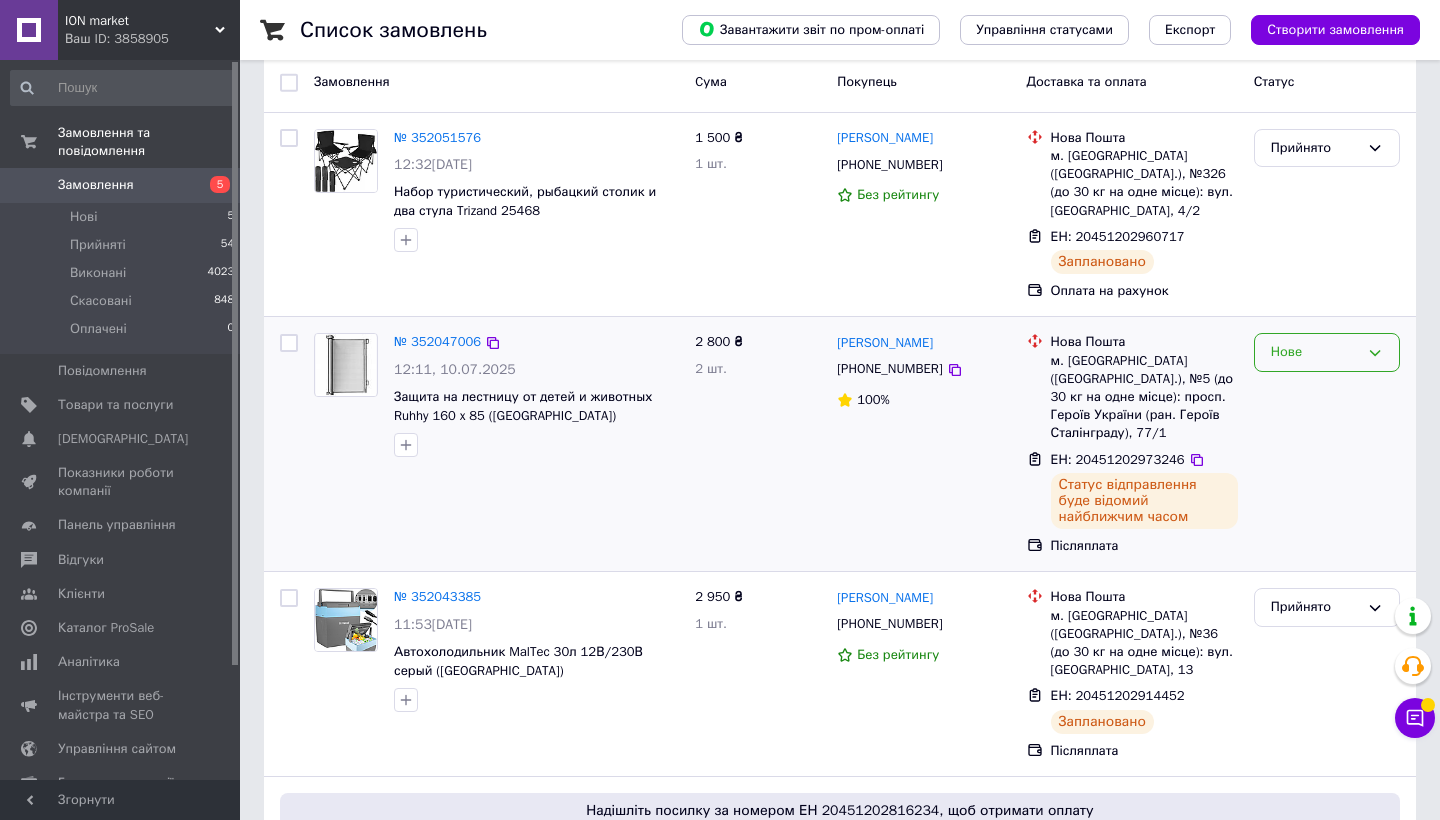 click on "Нове" at bounding box center (1315, 352) 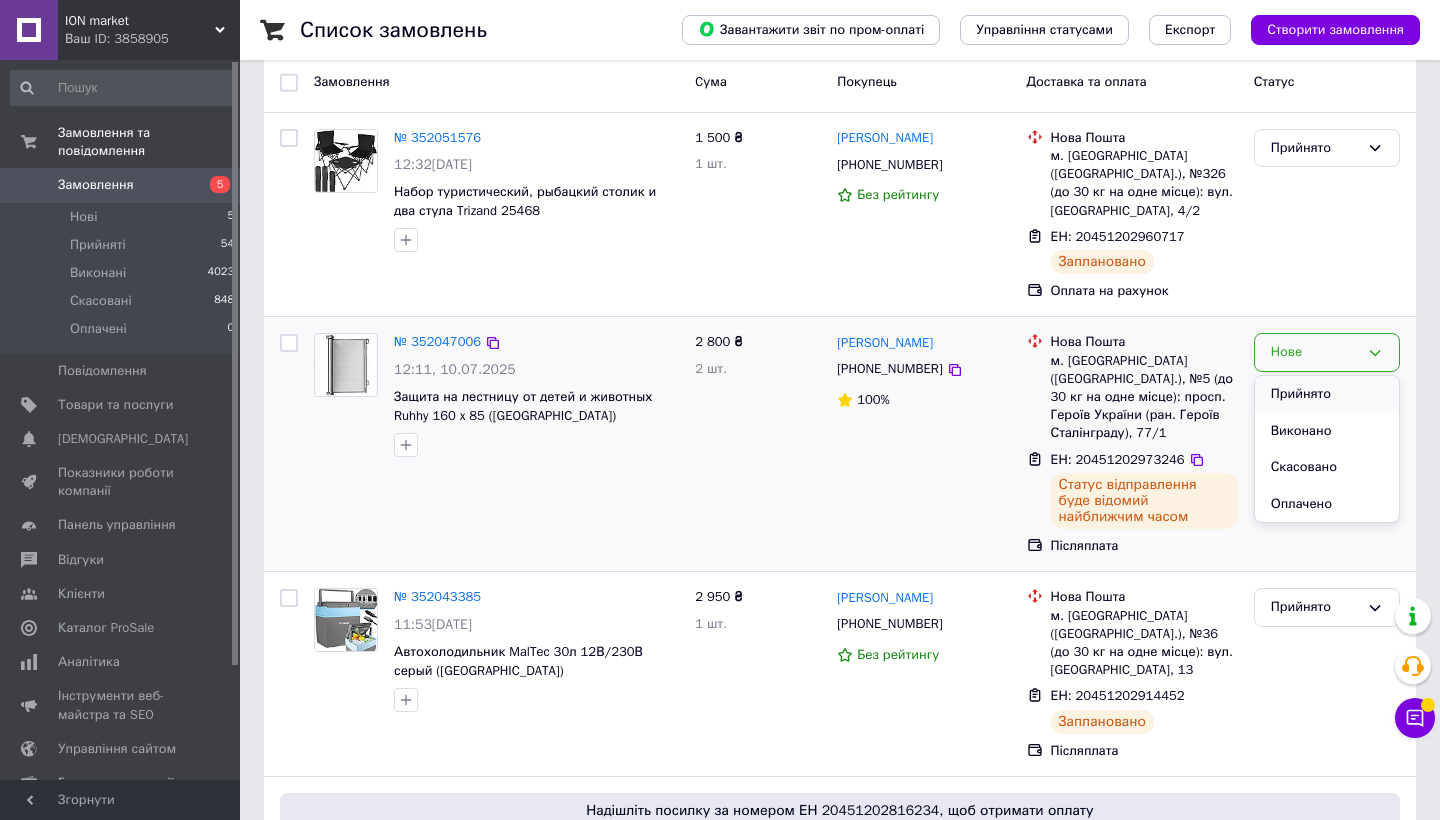 click on "Прийнято" at bounding box center (1327, 394) 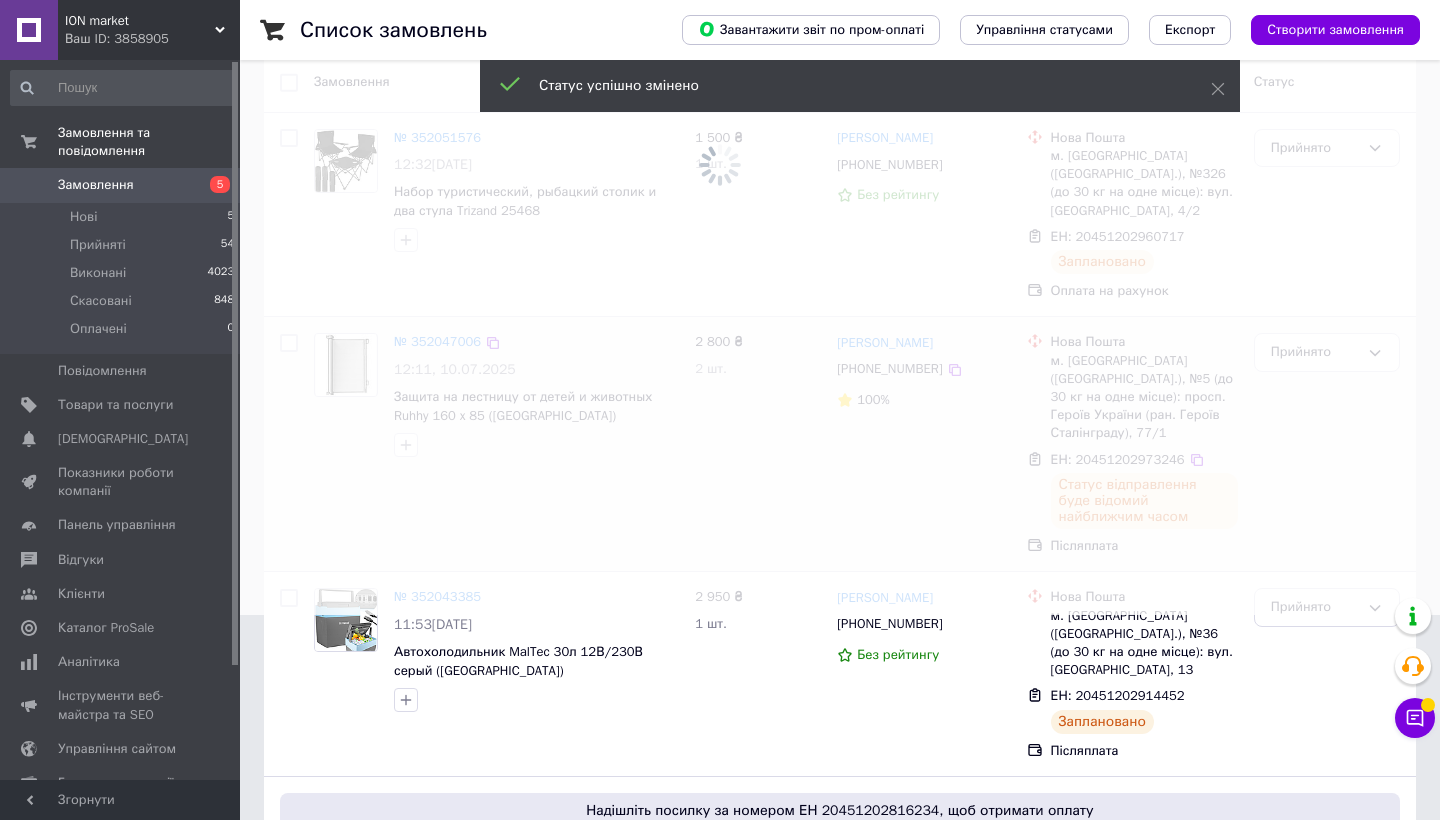 click at bounding box center (720, 205) 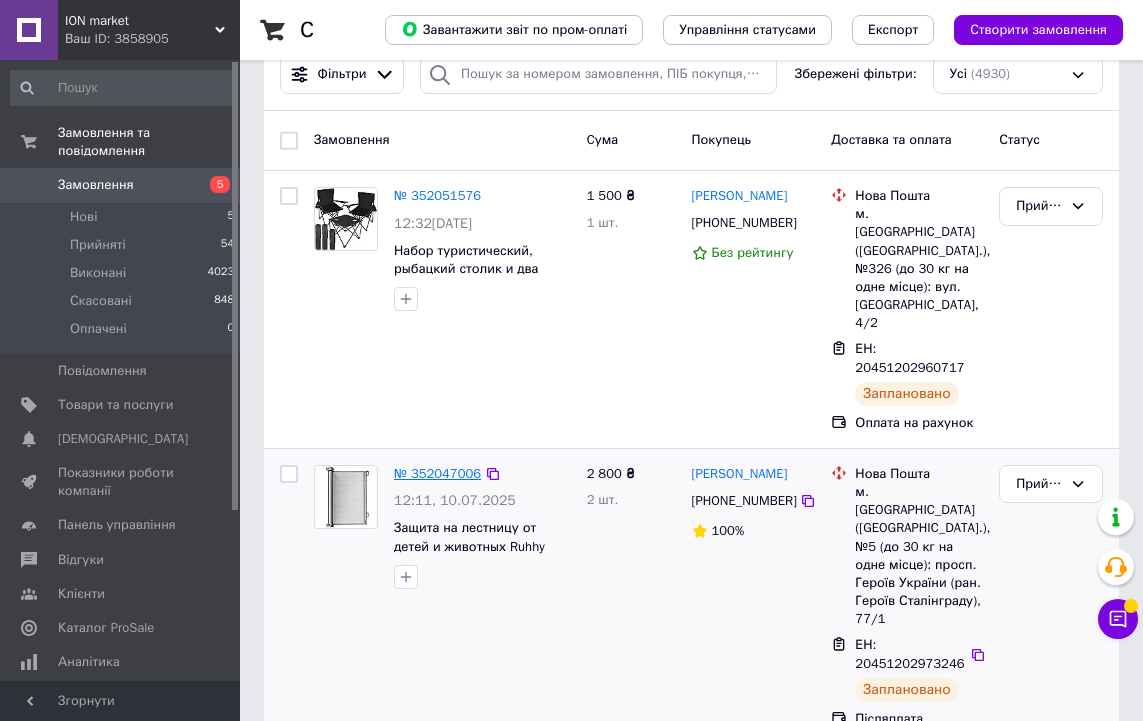 click on "№ 352047006" at bounding box center (437, 473) 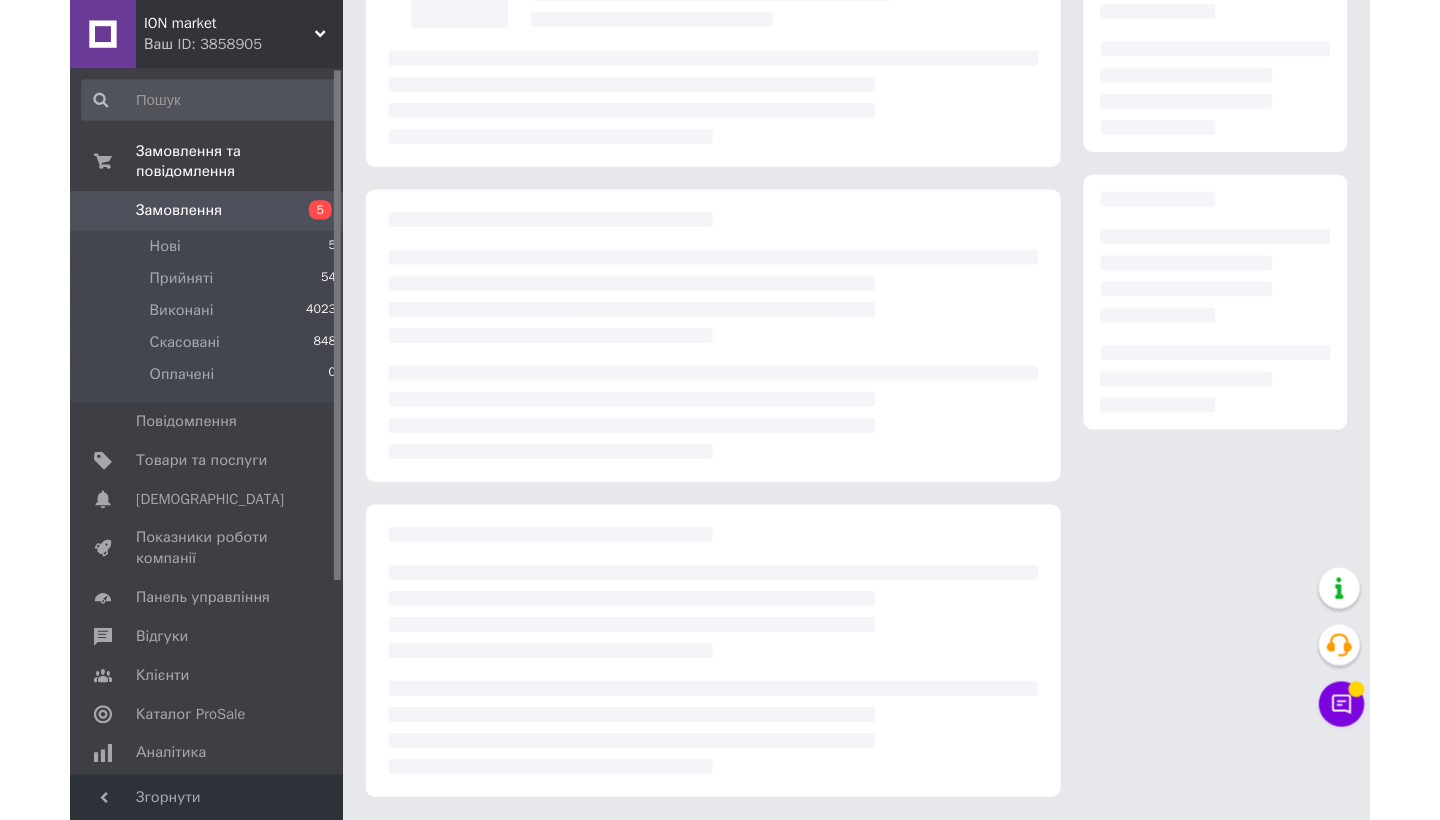 scroll, scrollTop: 0, scrollLeft: 0, axis: both 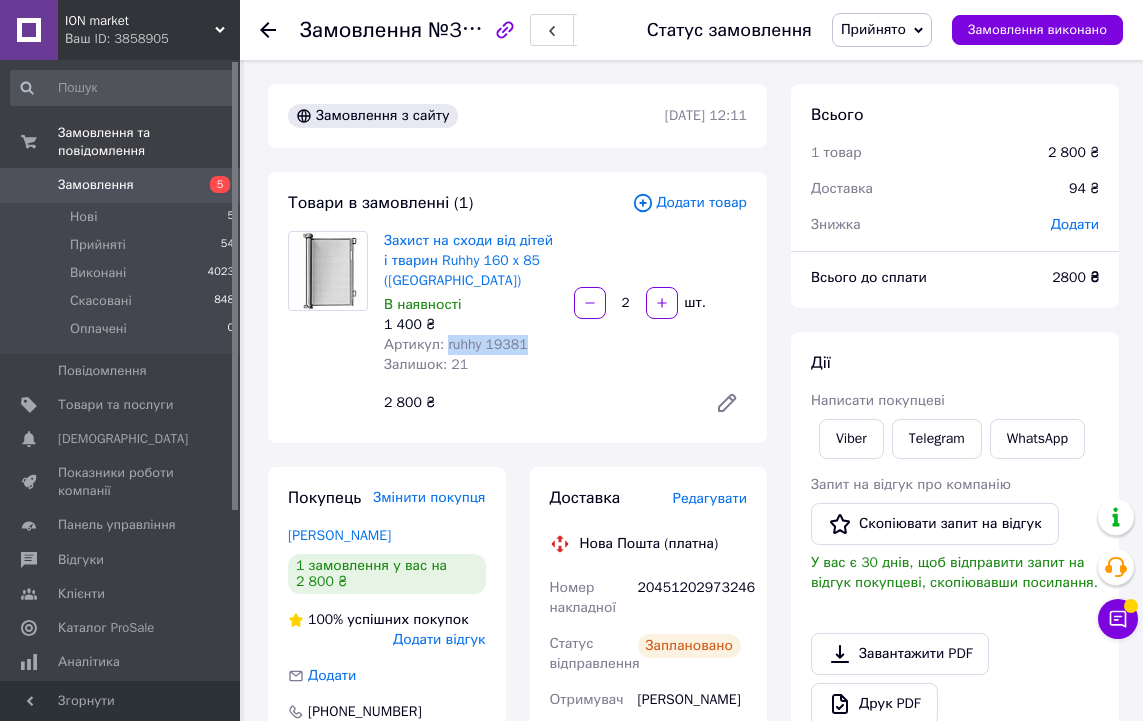 drag, startPoint x: 447, startPoint y: 347, endPoint x: 542, endPoint y: 350, distance: 95.047356 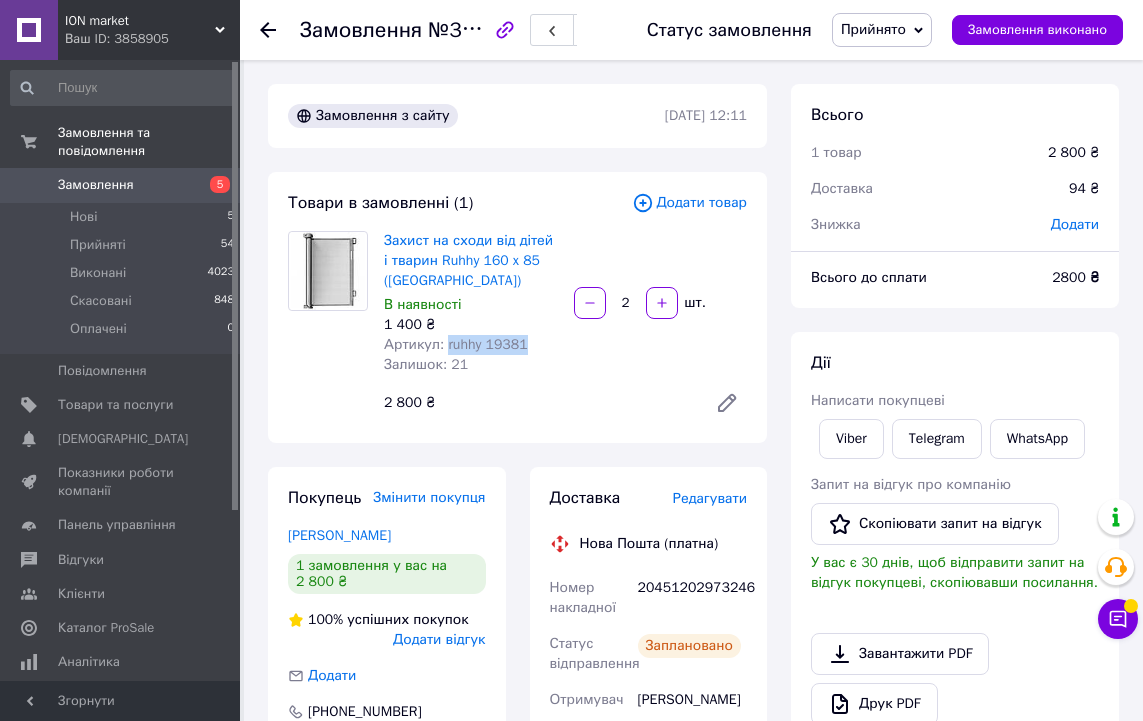 copy on "ruhhy 19381" 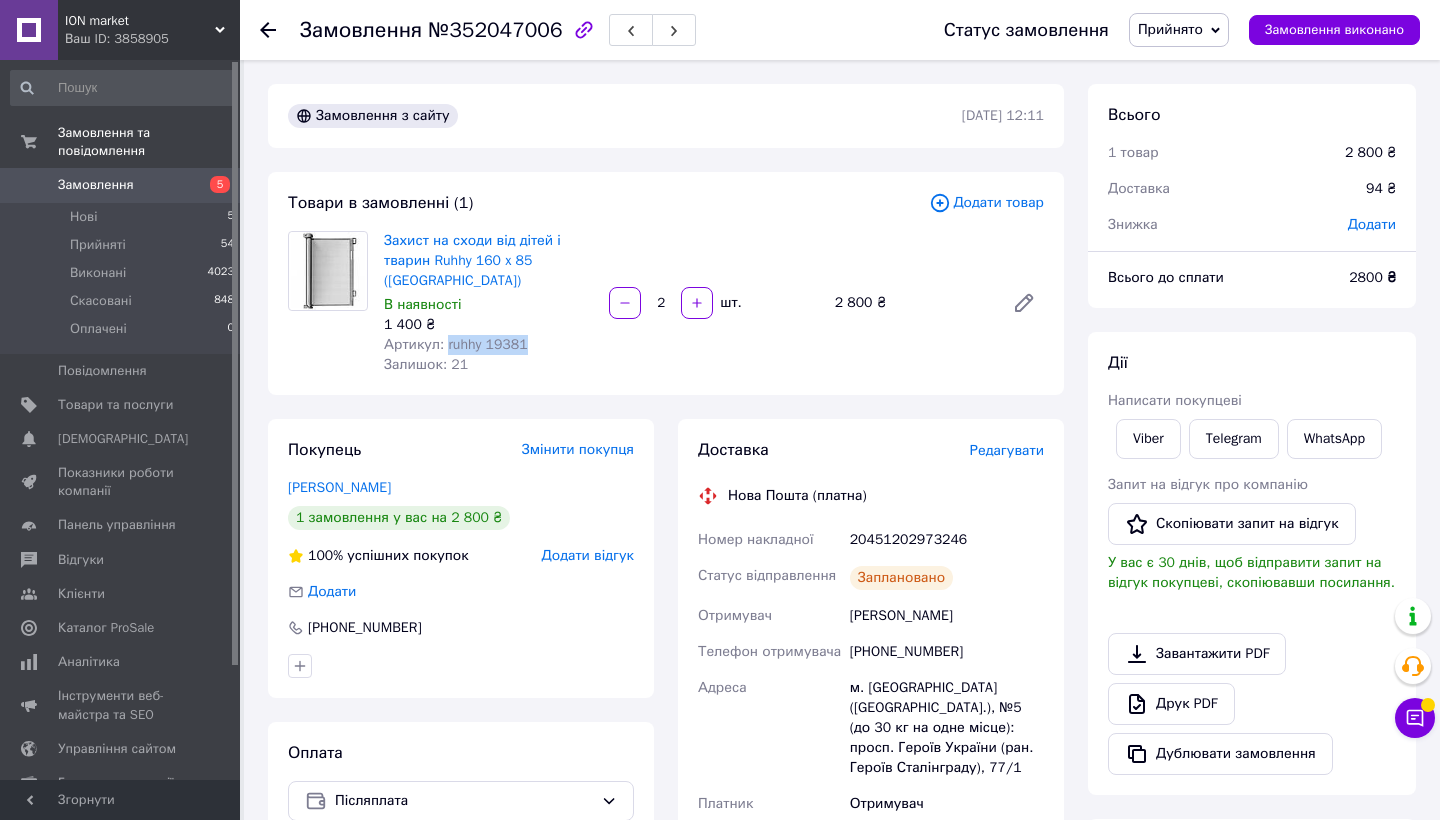 click on "Замовлення 5" at bounding box center [123, 185] 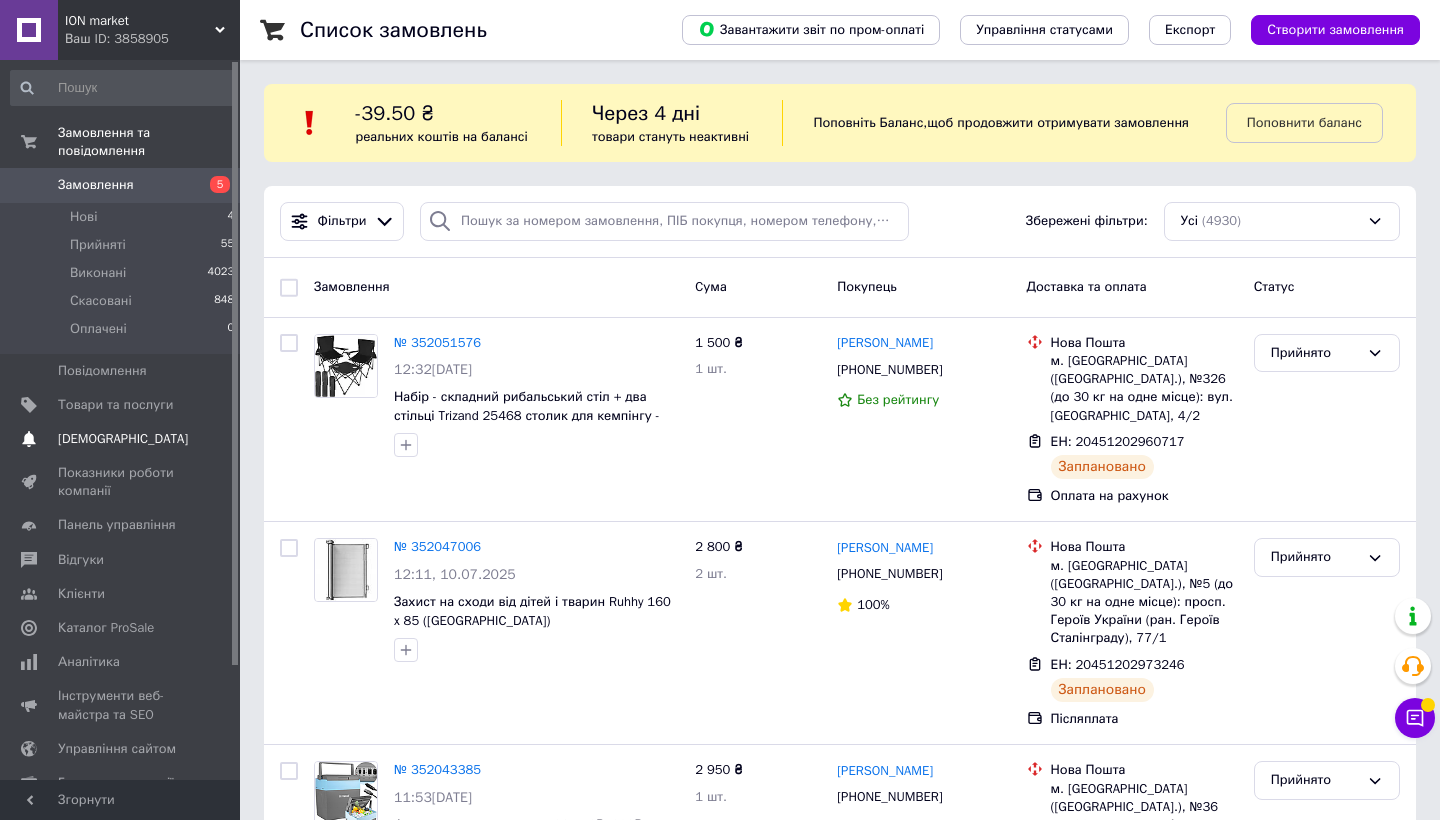 click on "[DEMOGRAPHIC_DATA]" at bounding box center (121, 439) 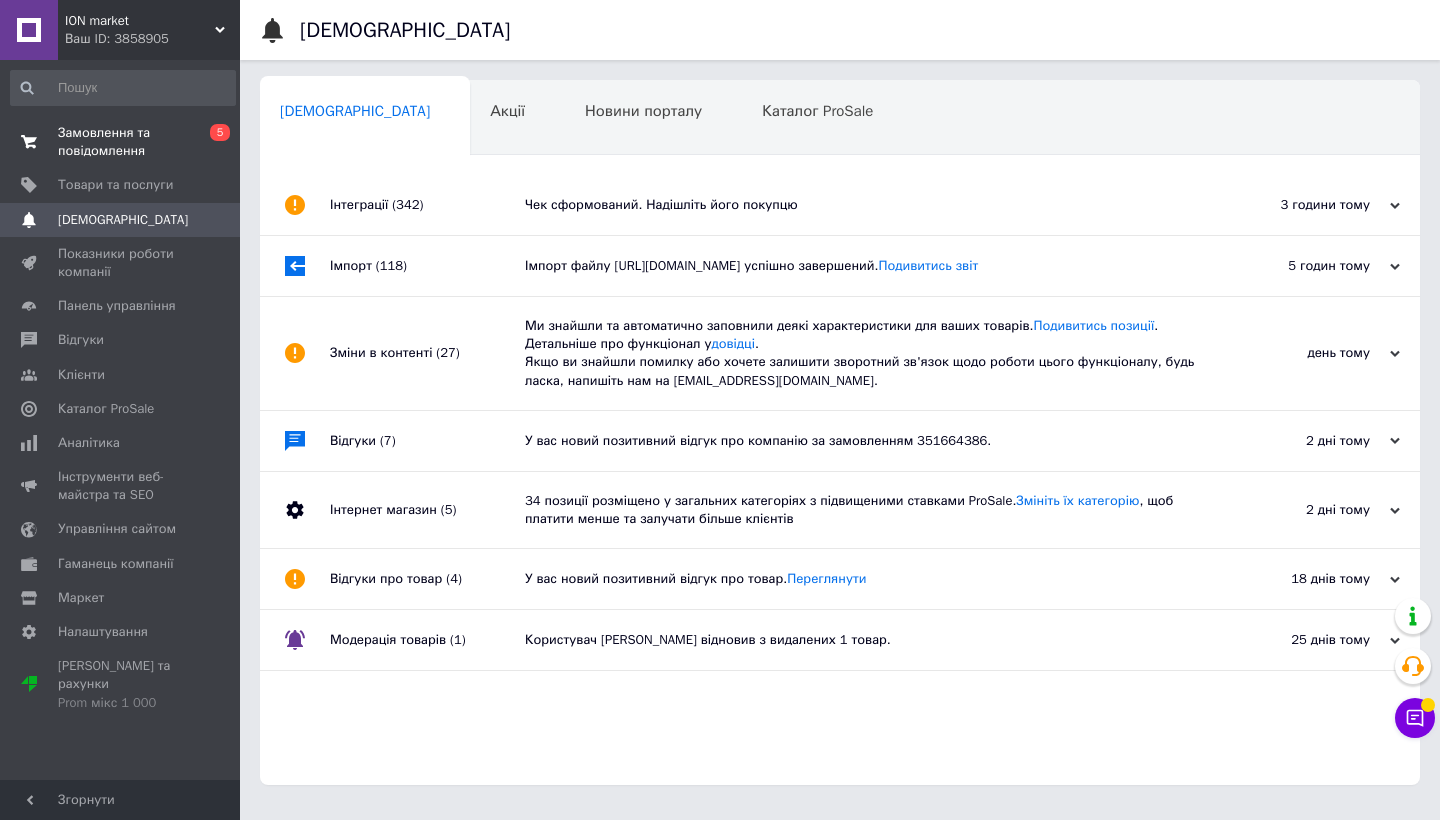 click on "Замовлення та повідомлення" at bounding box center [121, 142] 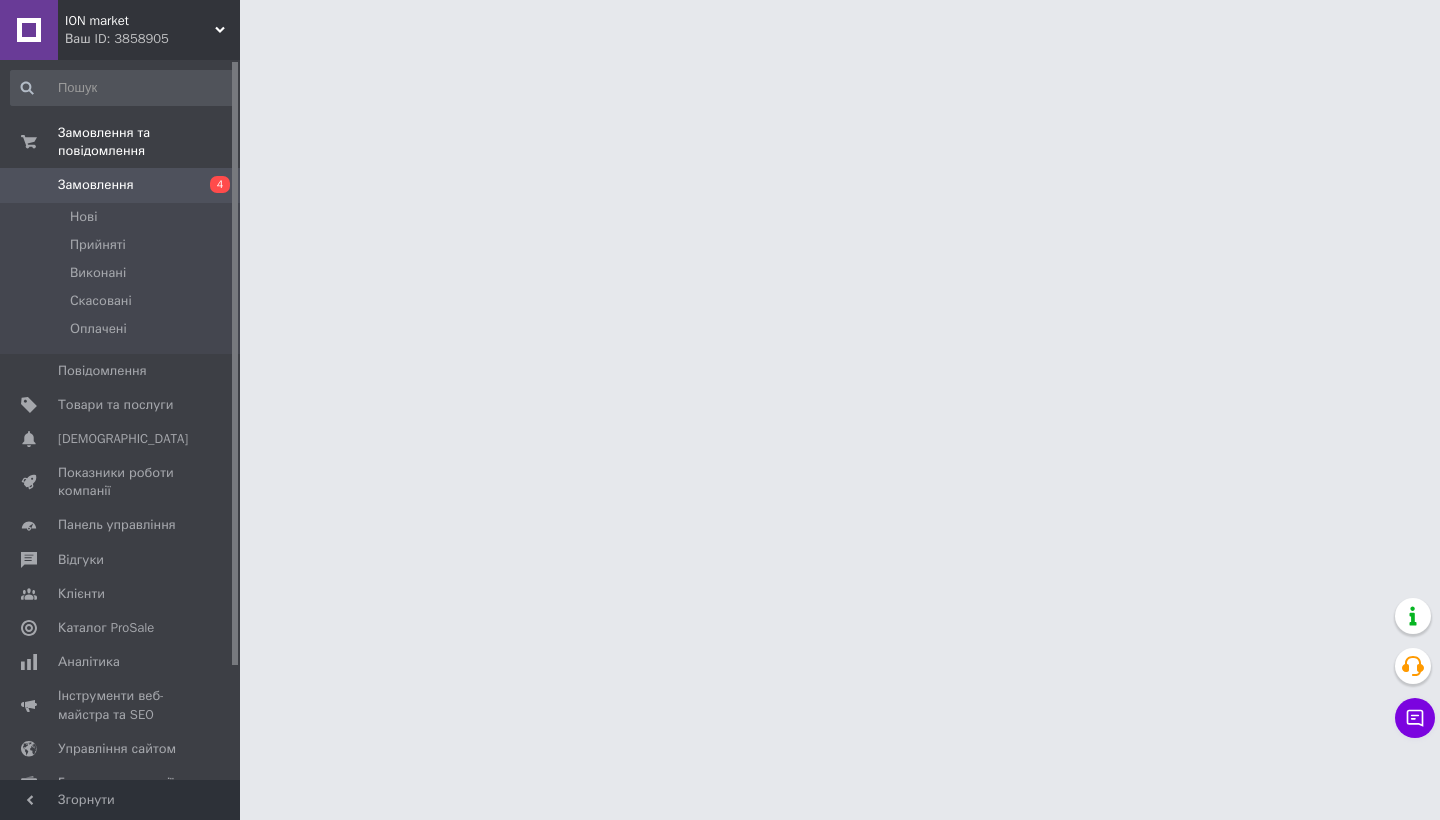 scroll, scrollTop: 0, scrollLeft: 0, axis: both 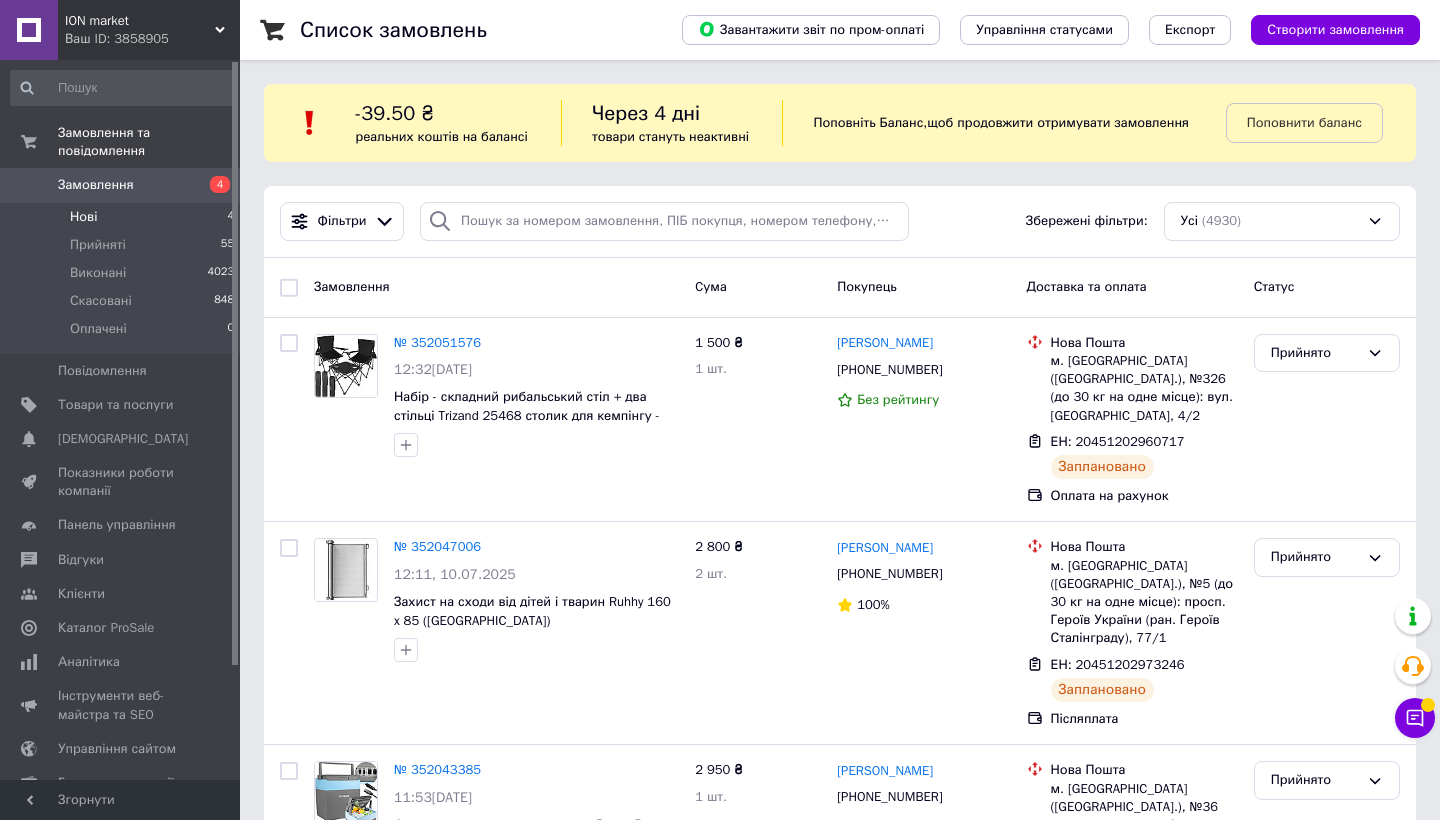 click on "Нові 4" at bounding box center [123, 217] 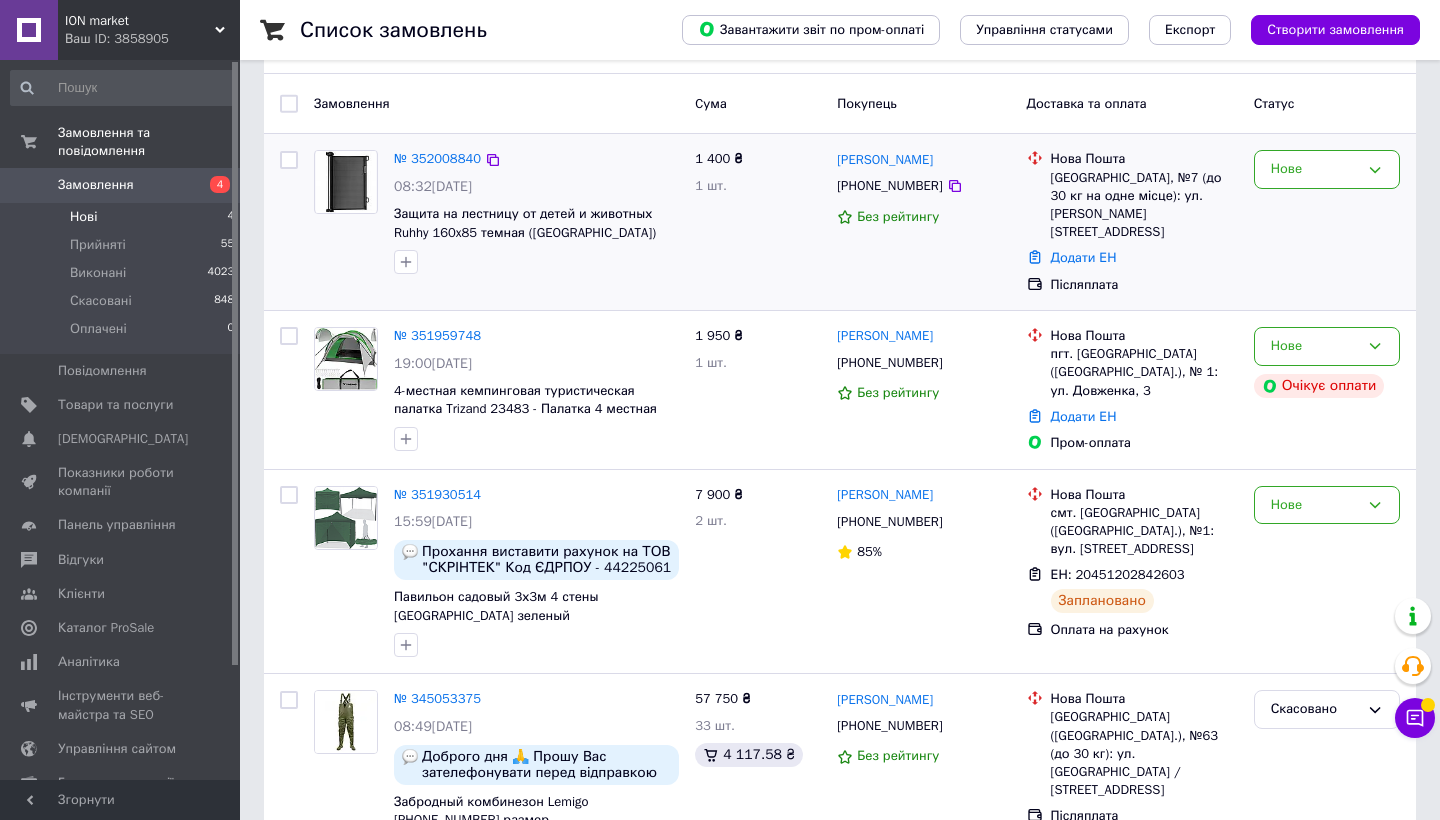scroll, scrollTop: 324, scrollLeft: 0, axis: vertical 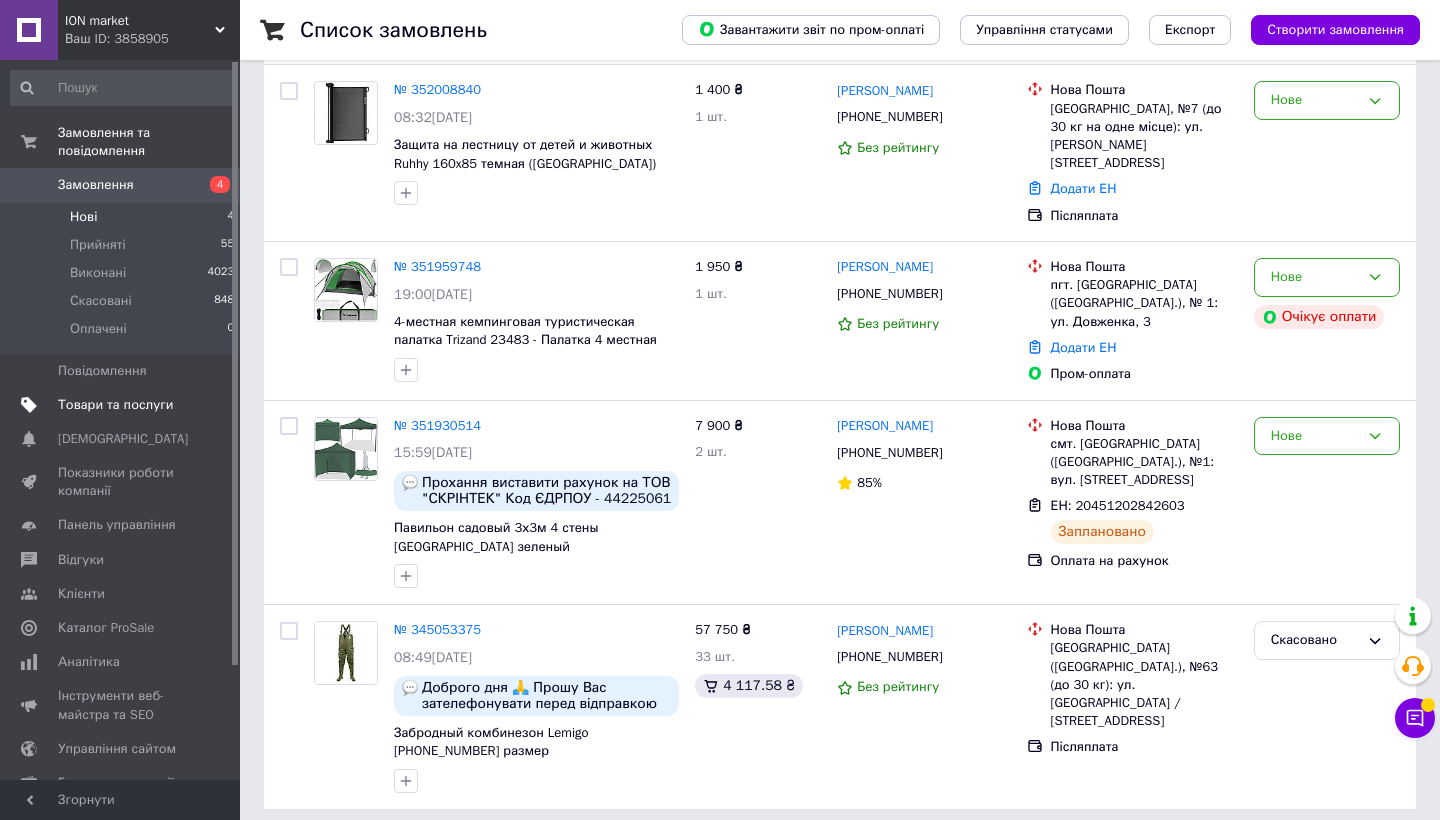 click on "Товари та послуги" at bounding box center [123, 405] 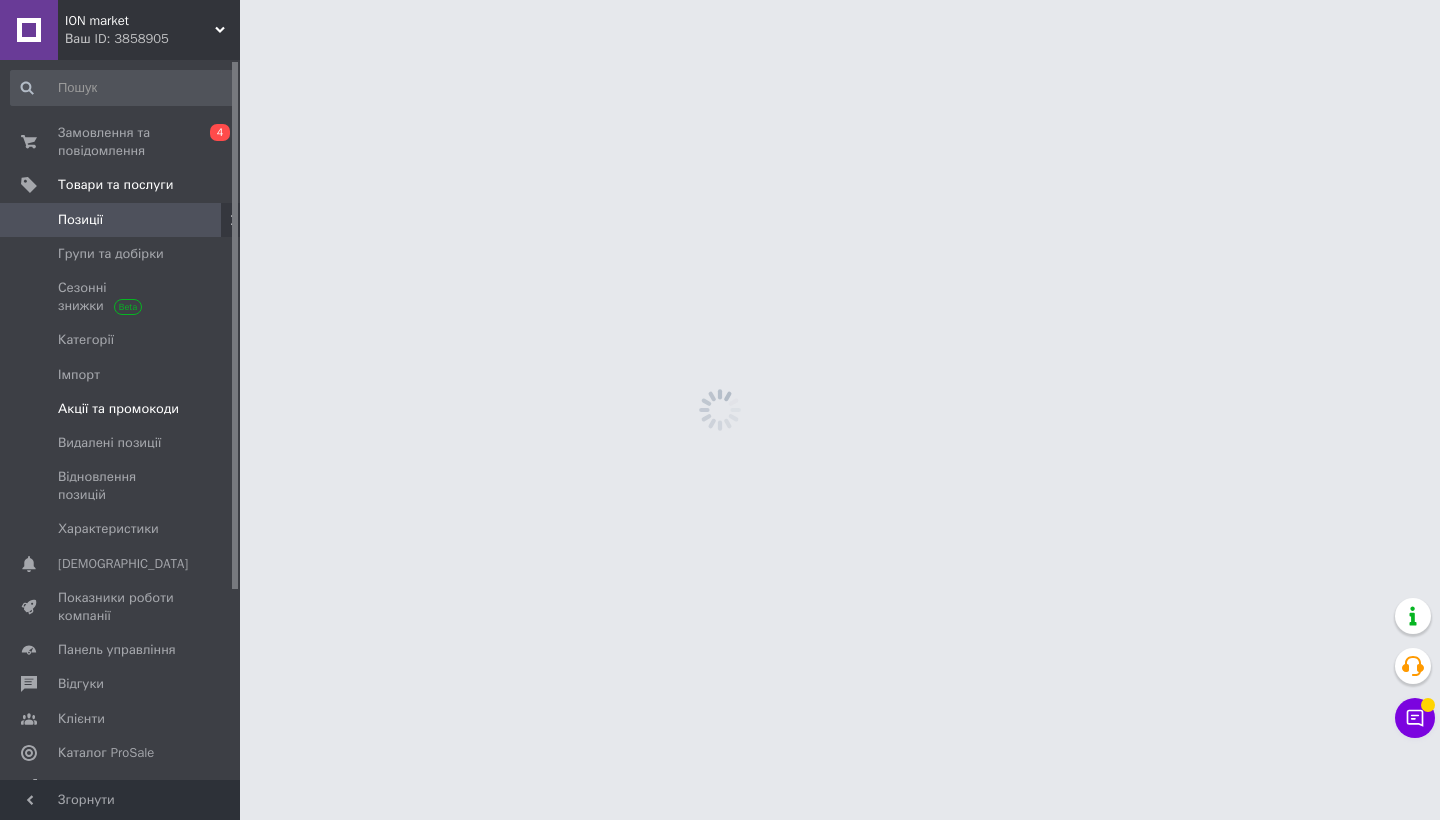 scroll, scrollTop: 0, scrollLeft: 0, axis: both 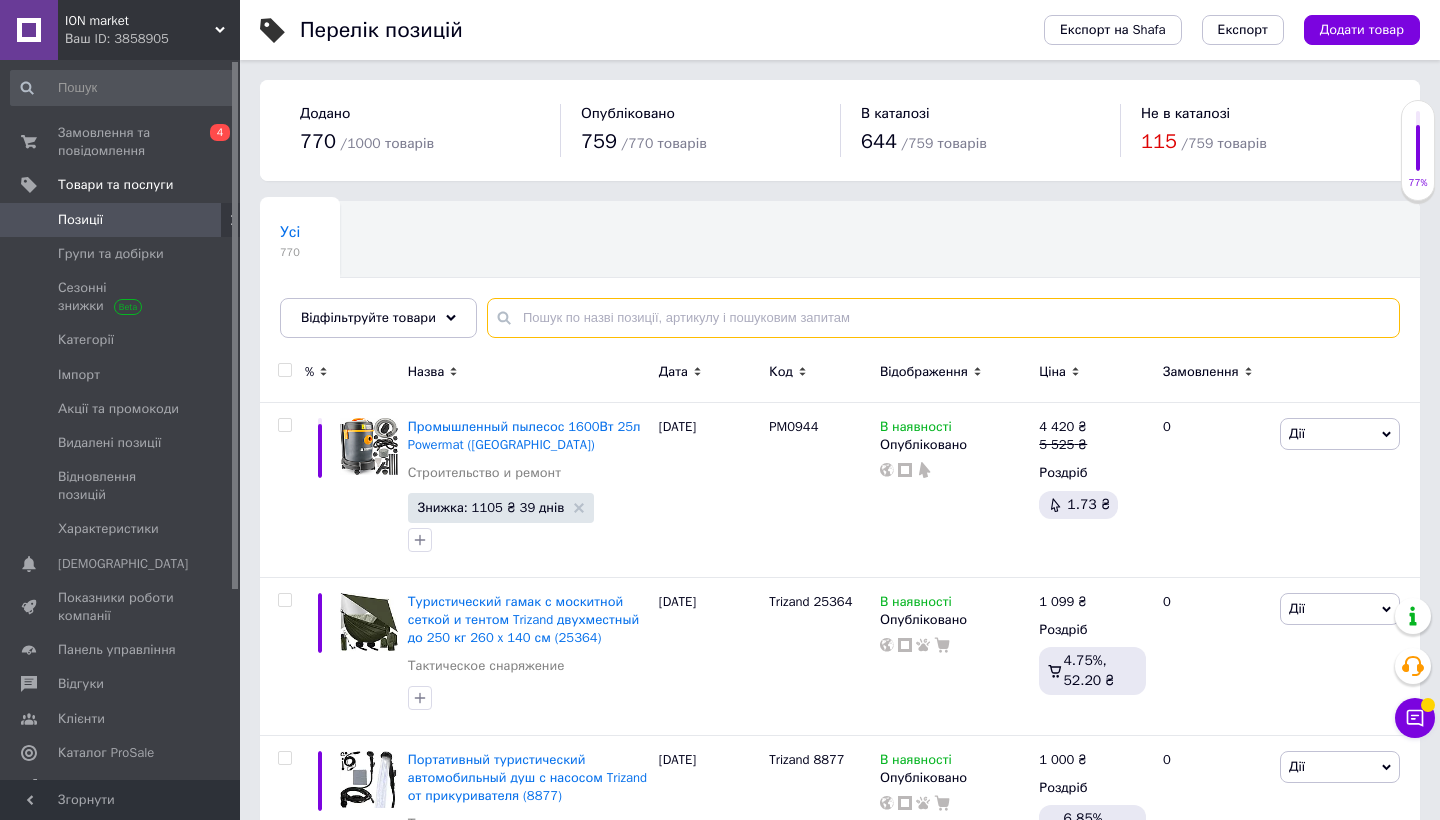 click at bounding box center (943, 318) 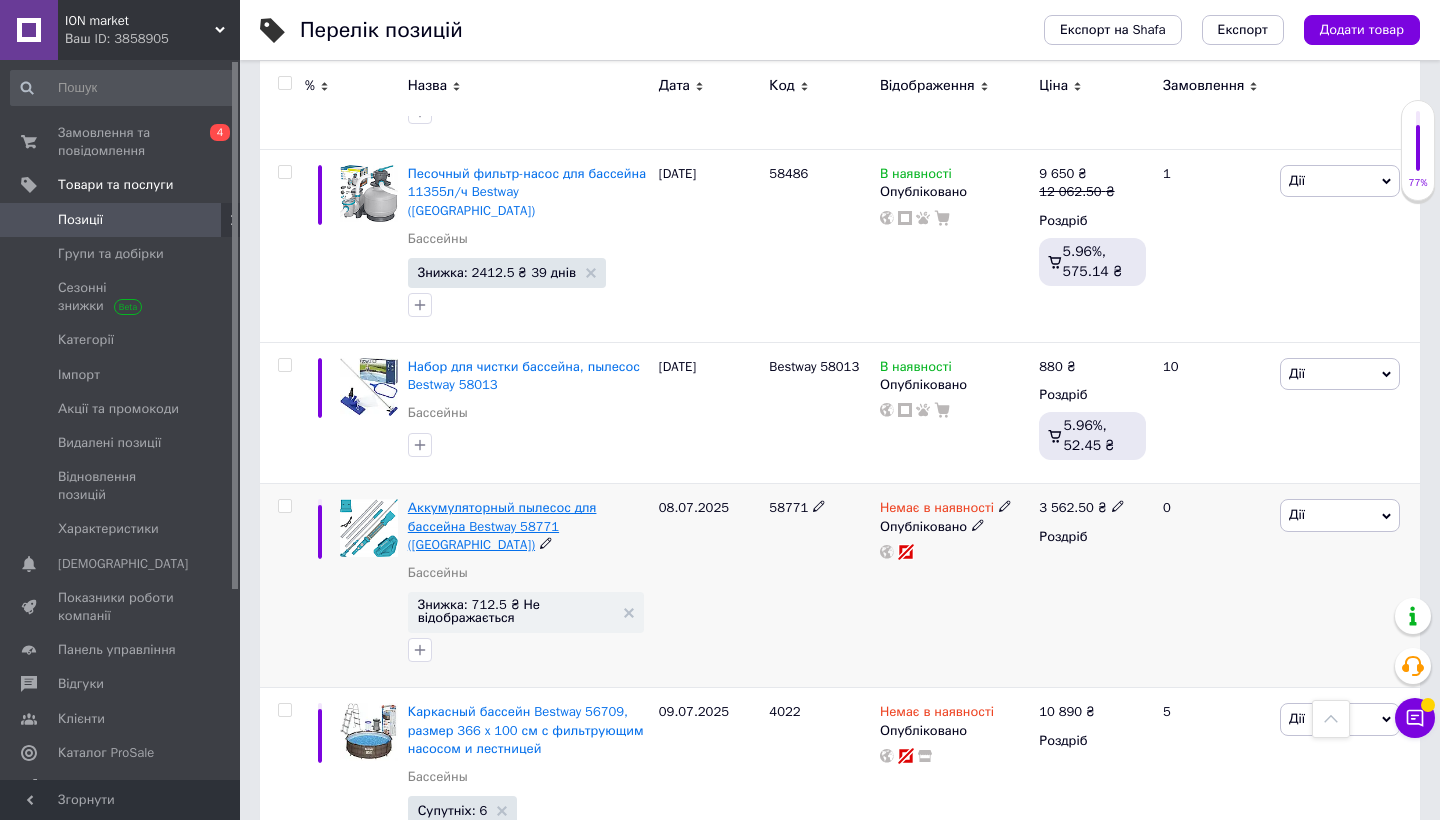 scroll, scrollTop: 2020, scrollLeft: 0, axis: vertical 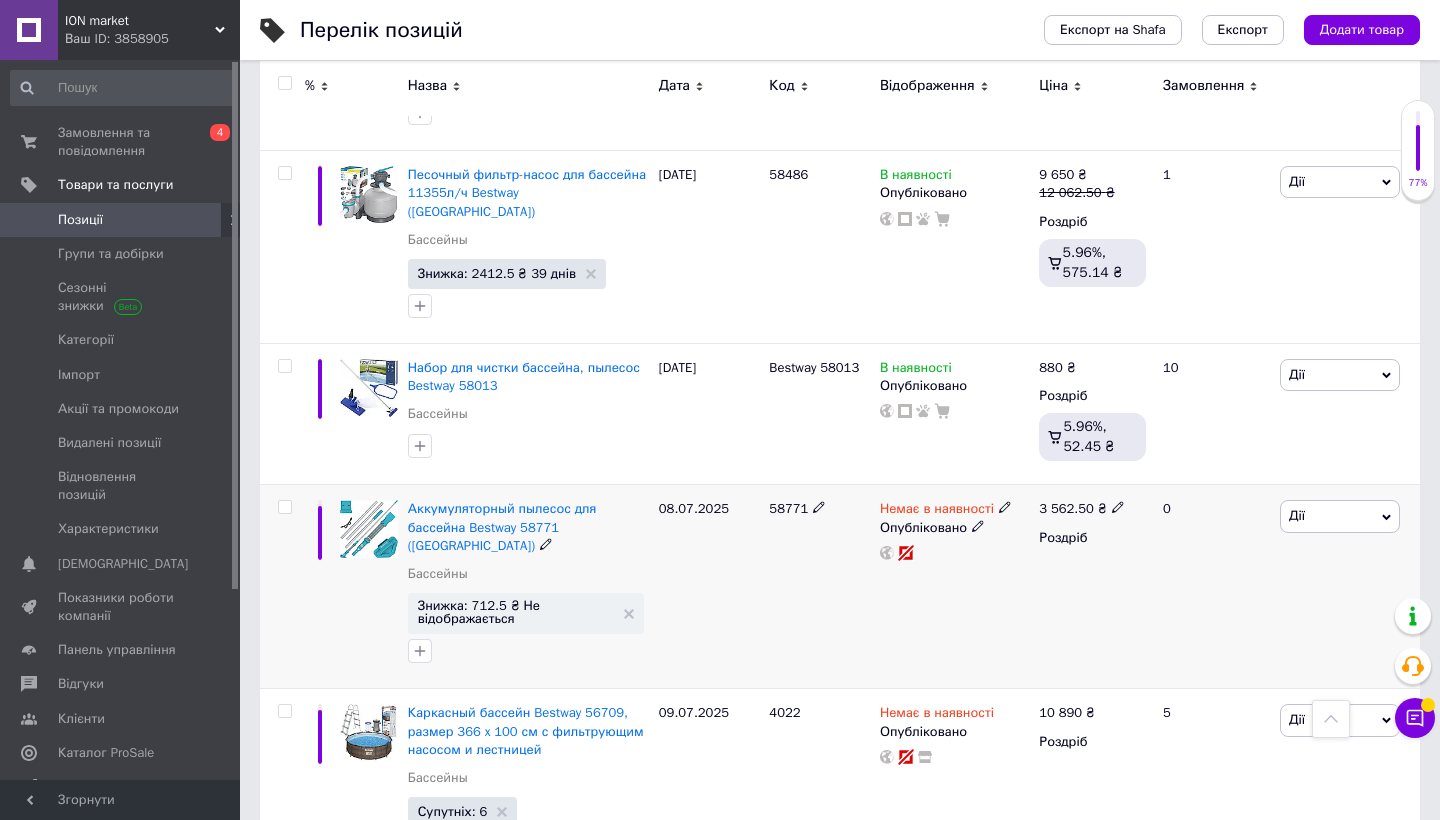 type on "басейн" 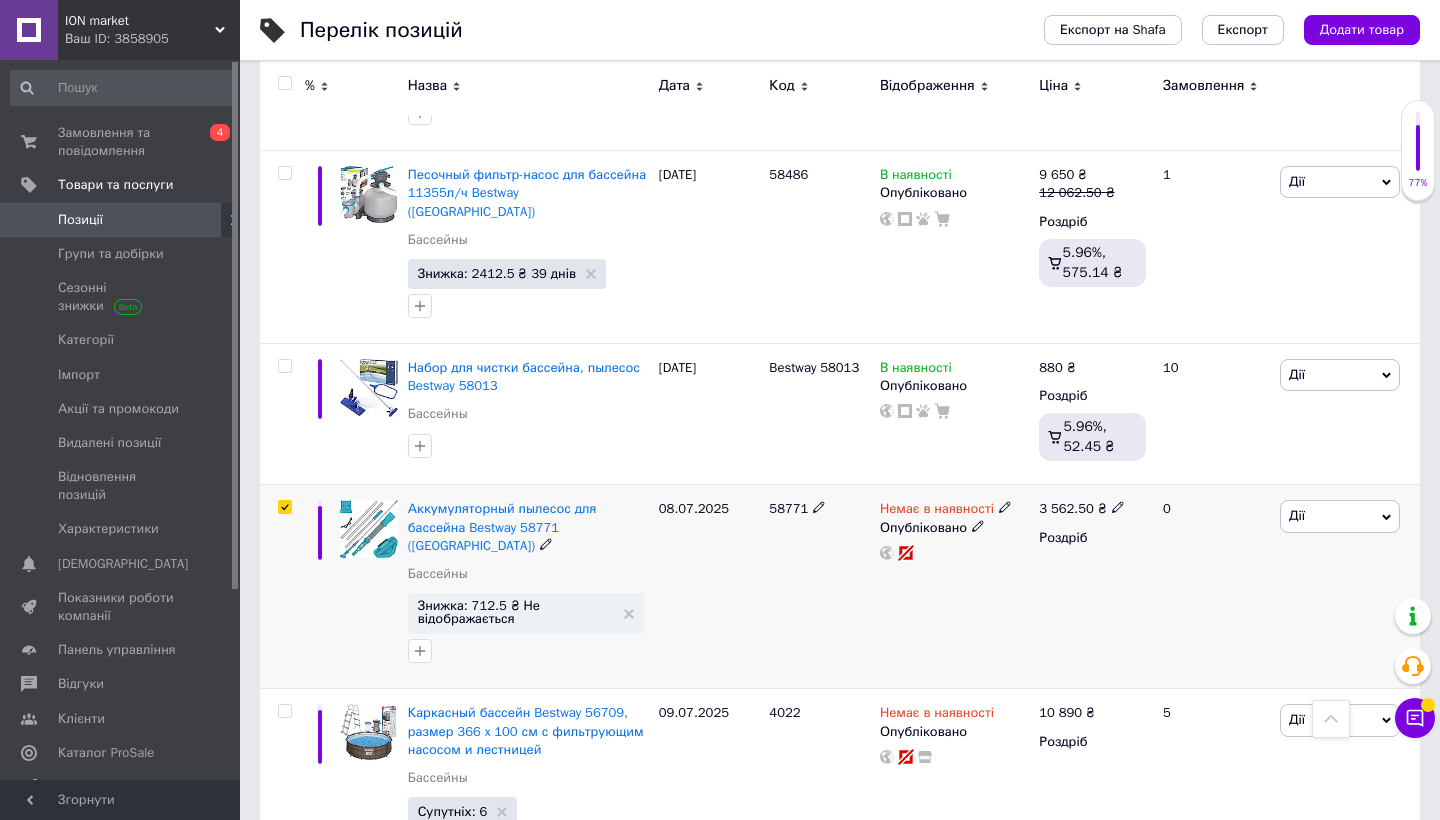 checkbox on "true" 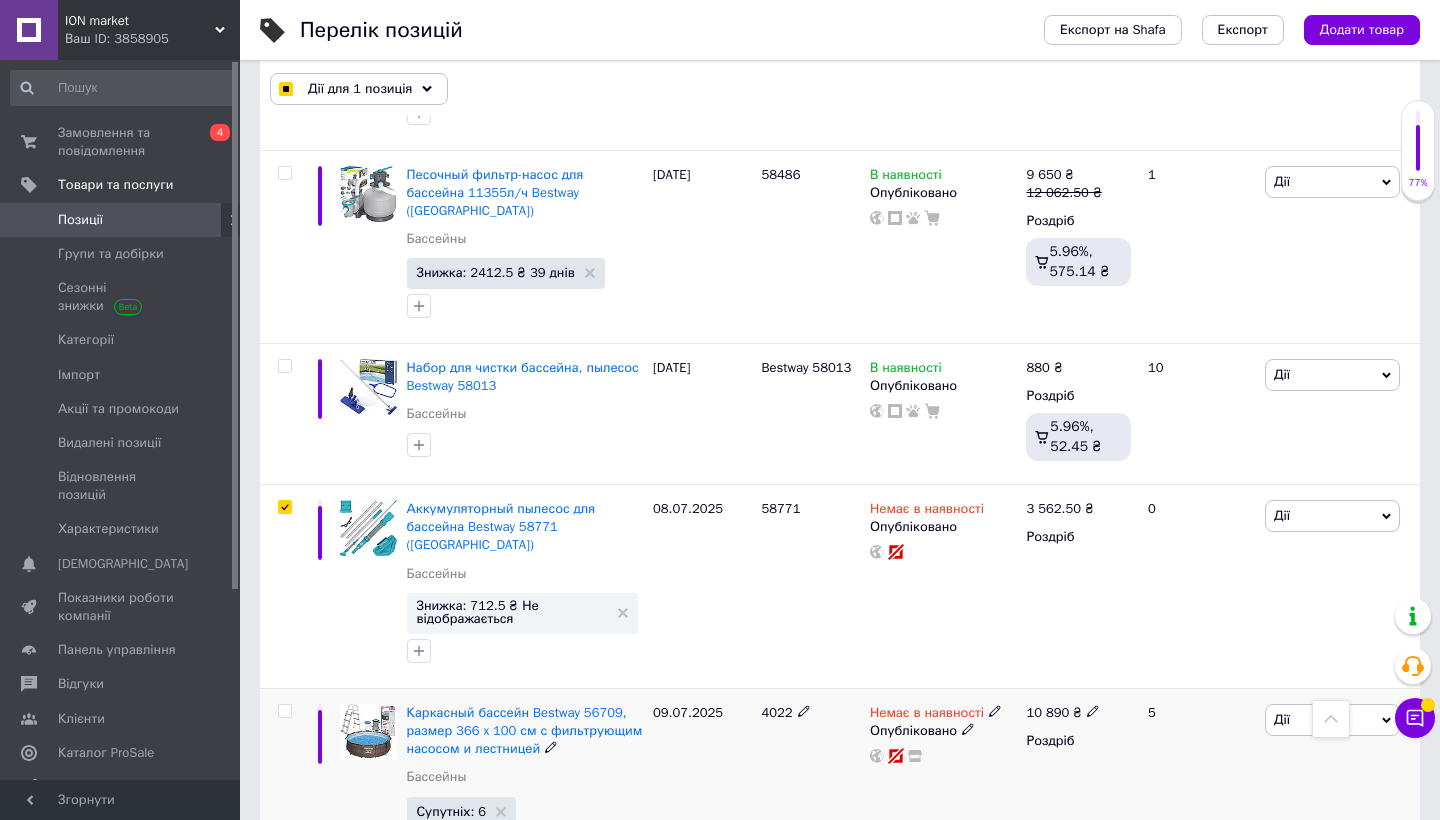 click at bounding box center (284, 711) 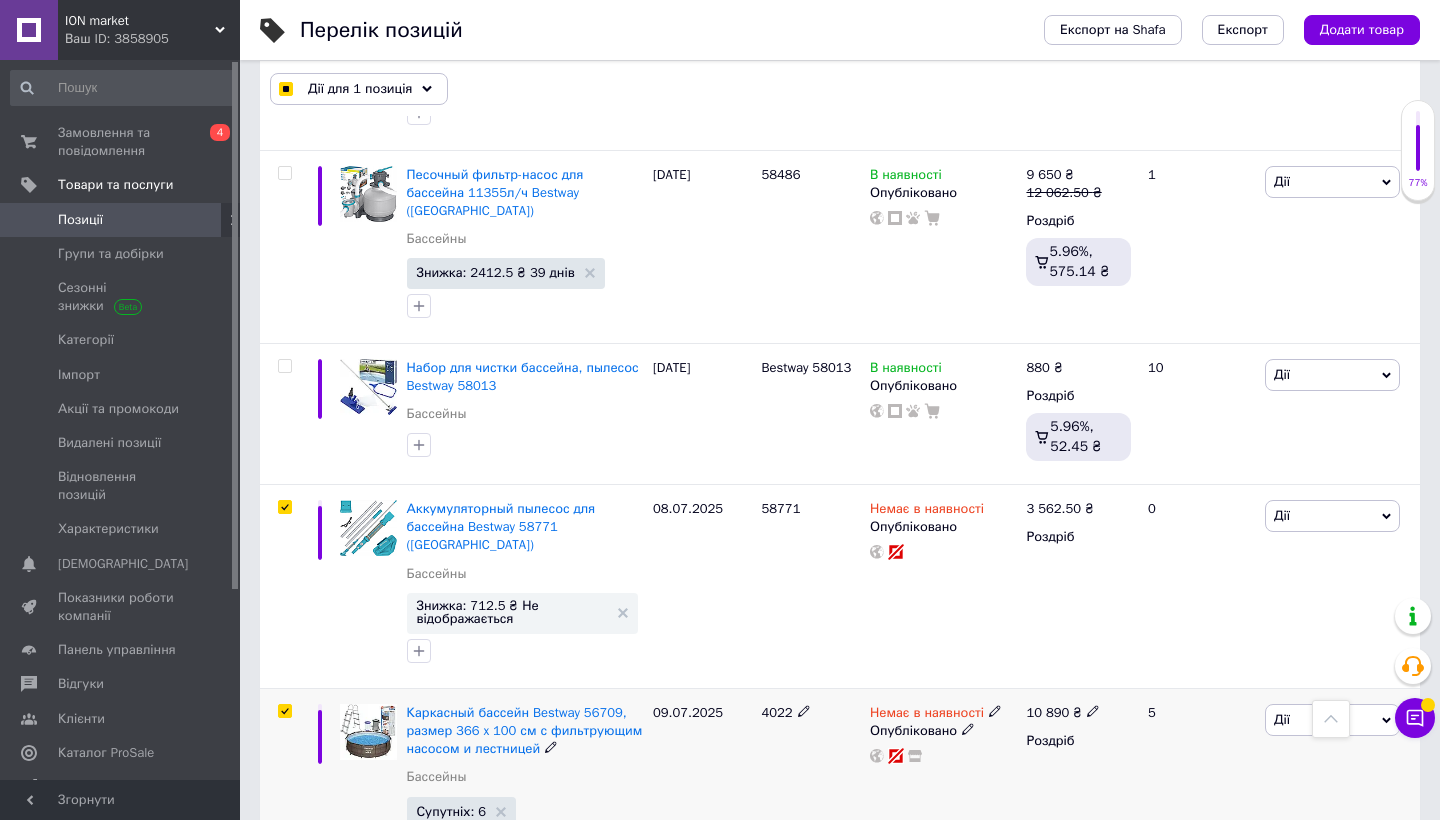 checkbox on "true" 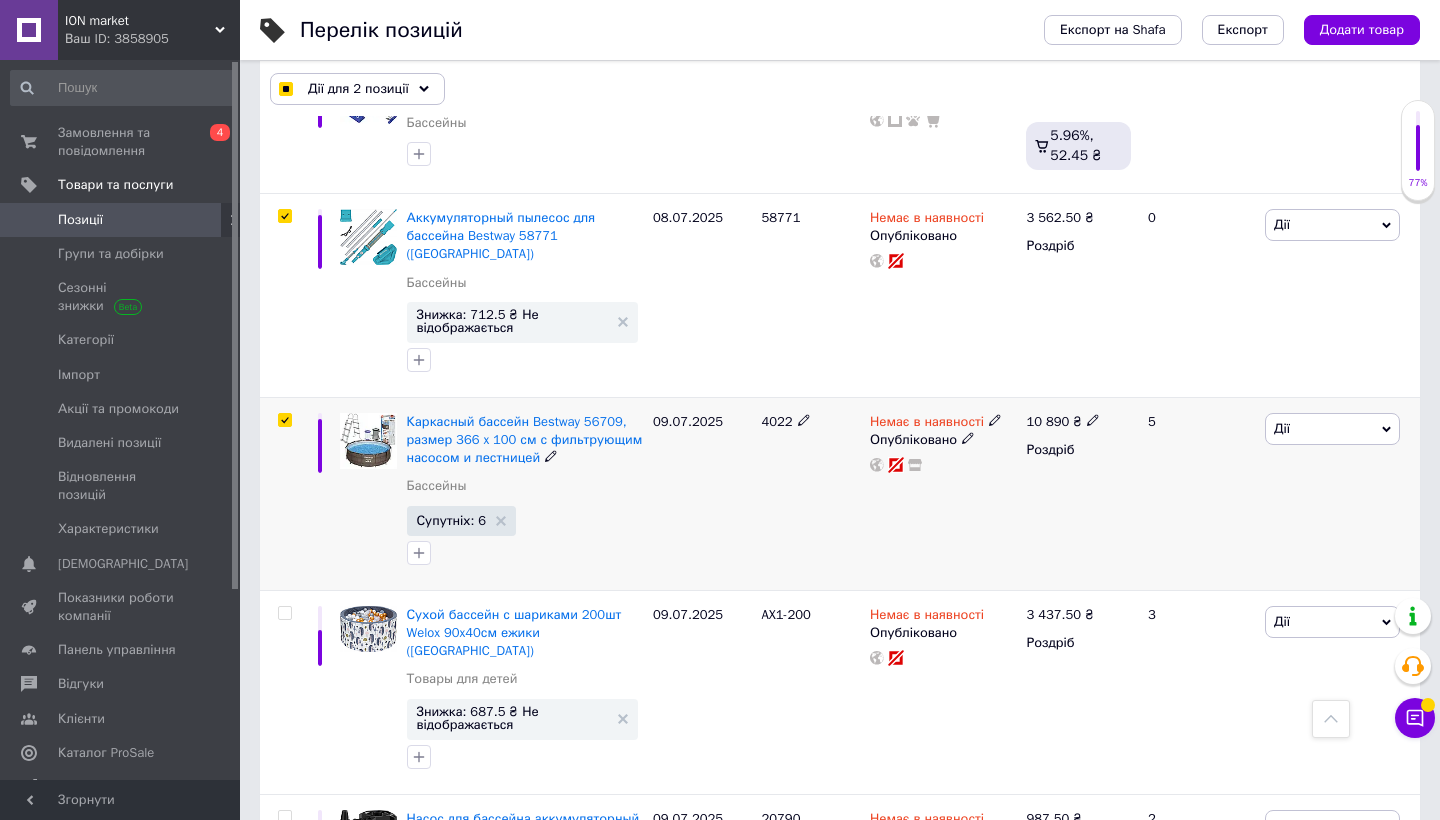 scroll, scrollTop: 2310, scrollLeft: 0, axis: vertical 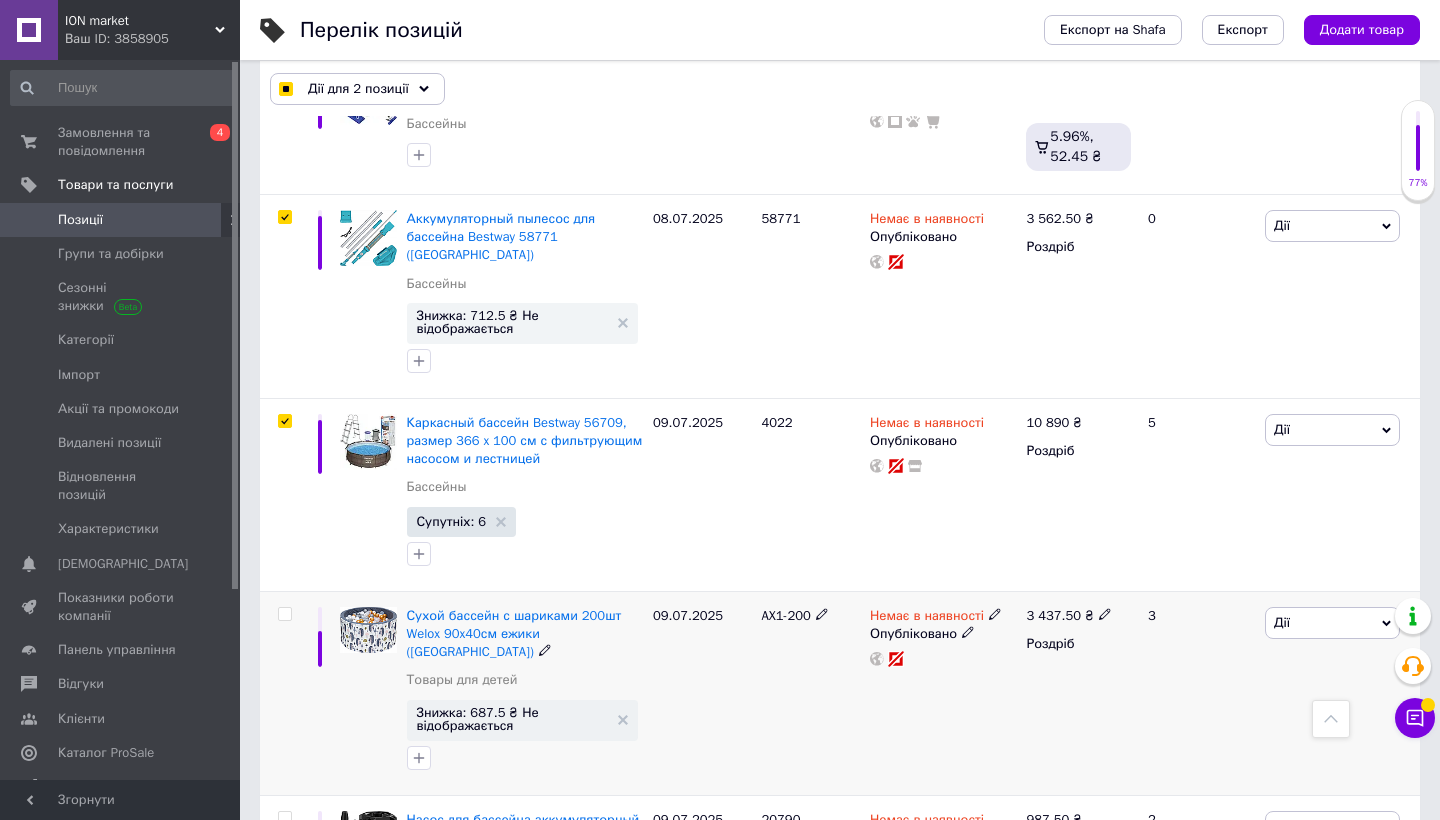 click at bounding box center (284, 614) 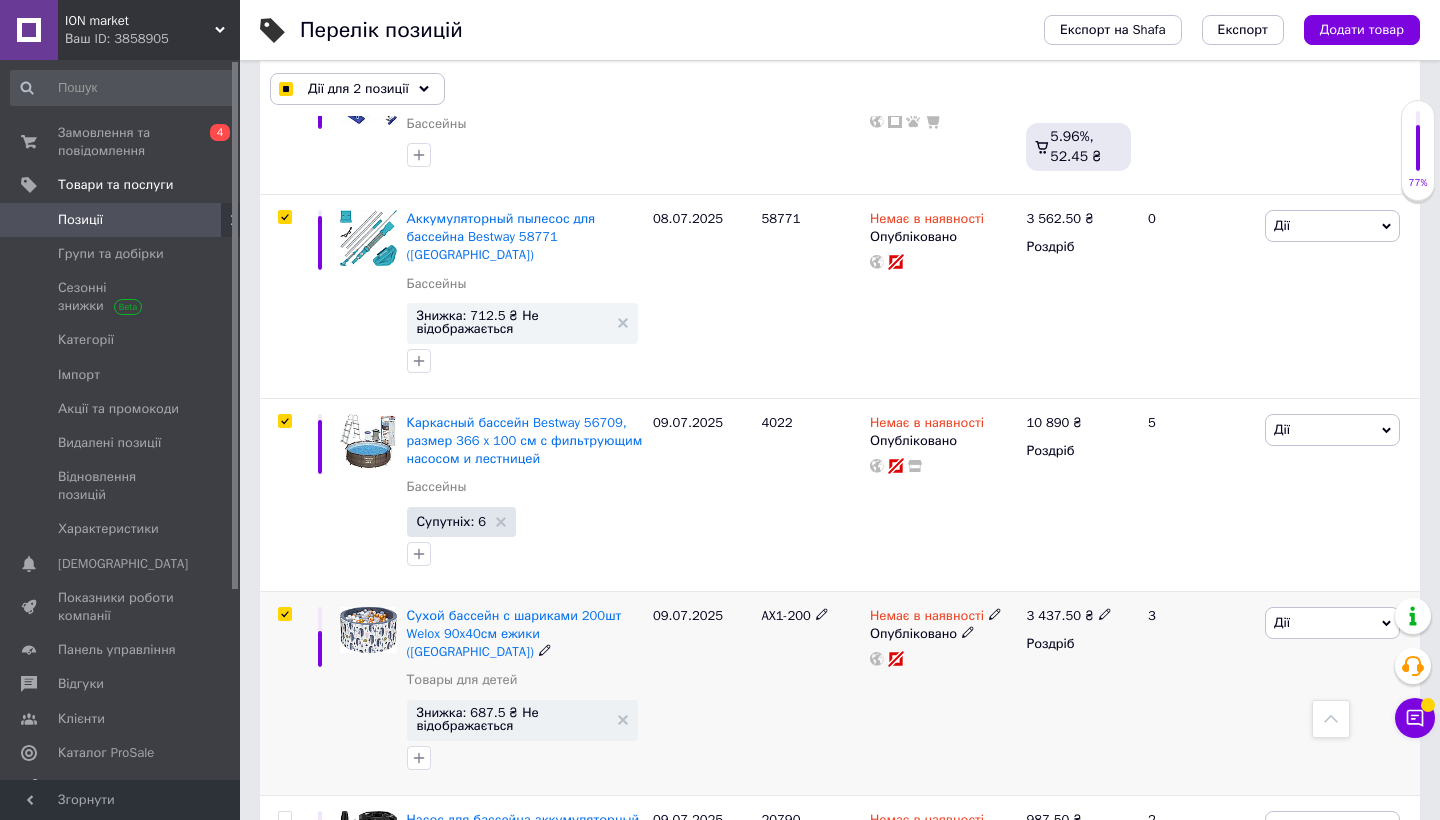 checkbox on "true" 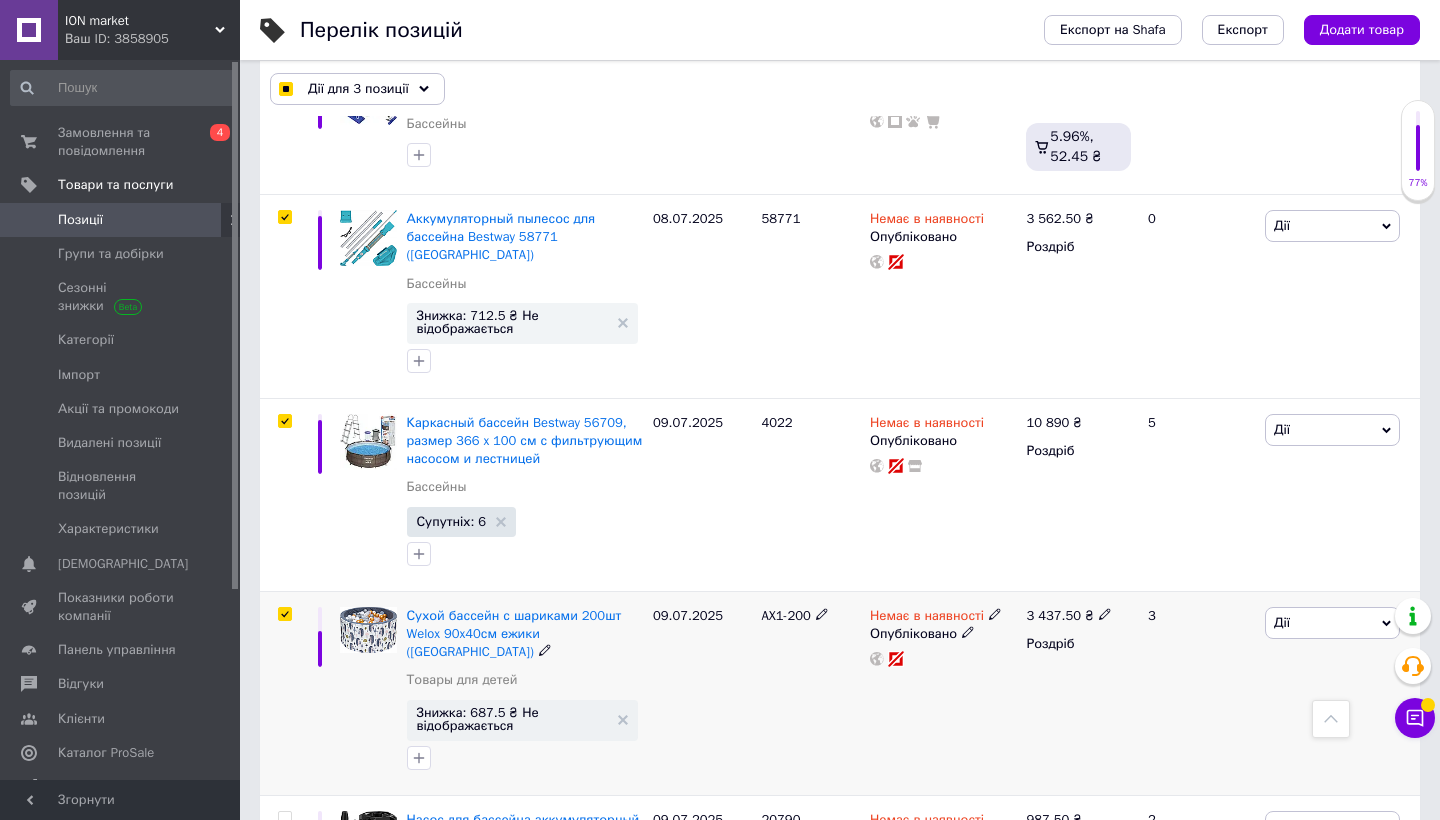 checkbox on "true" 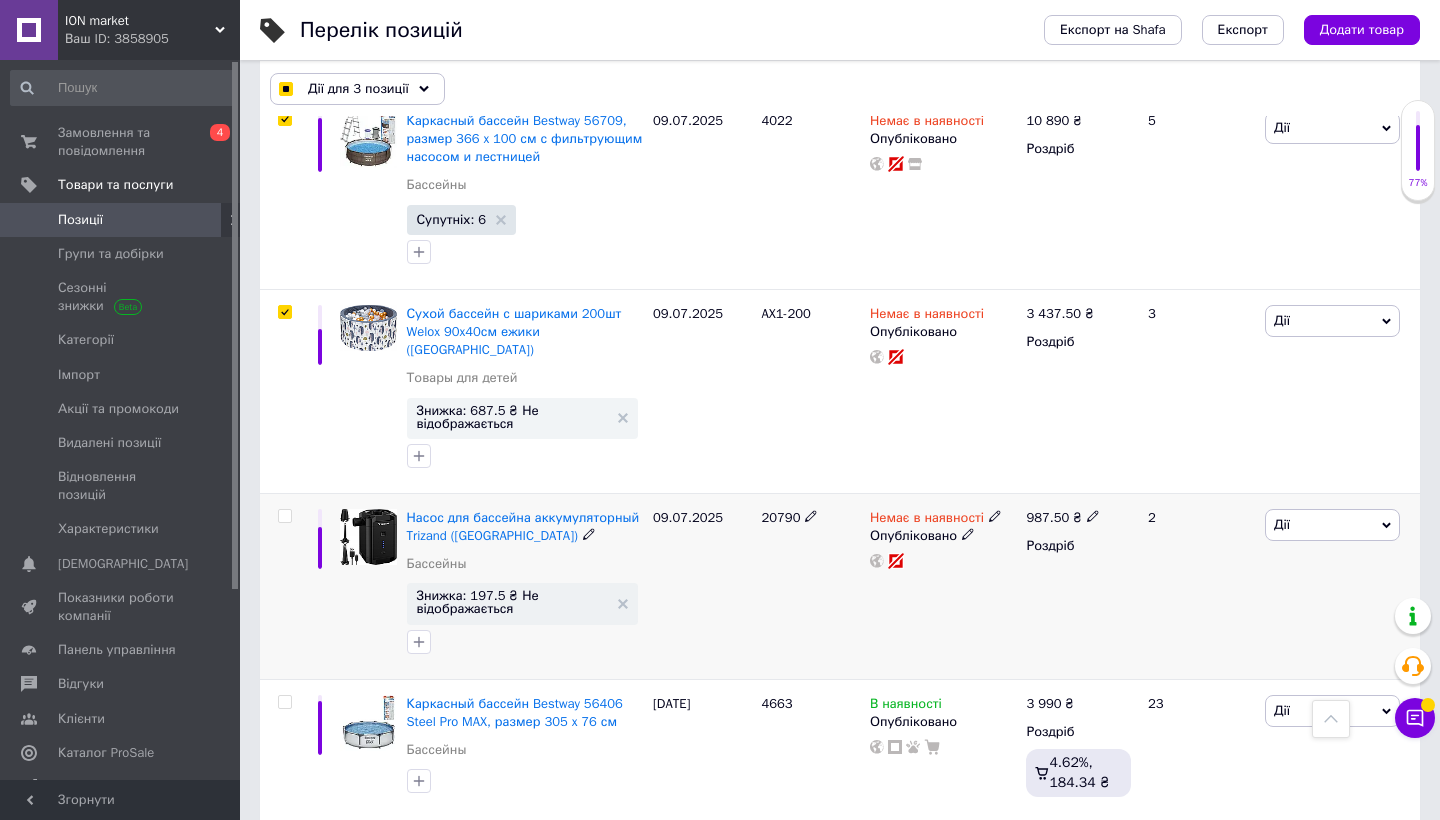 click at bounding box center (284, 516) 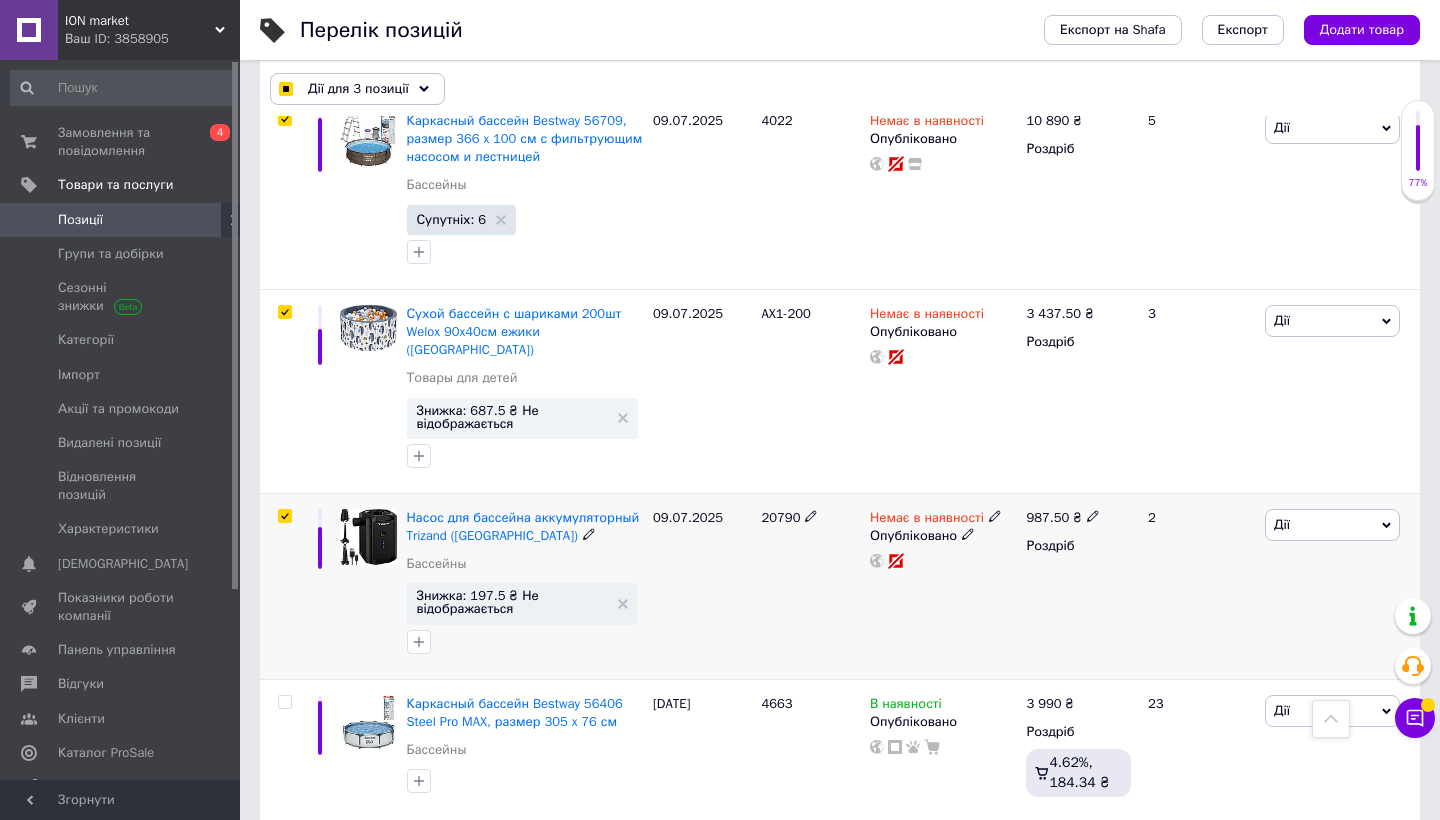 checkbox on "true" 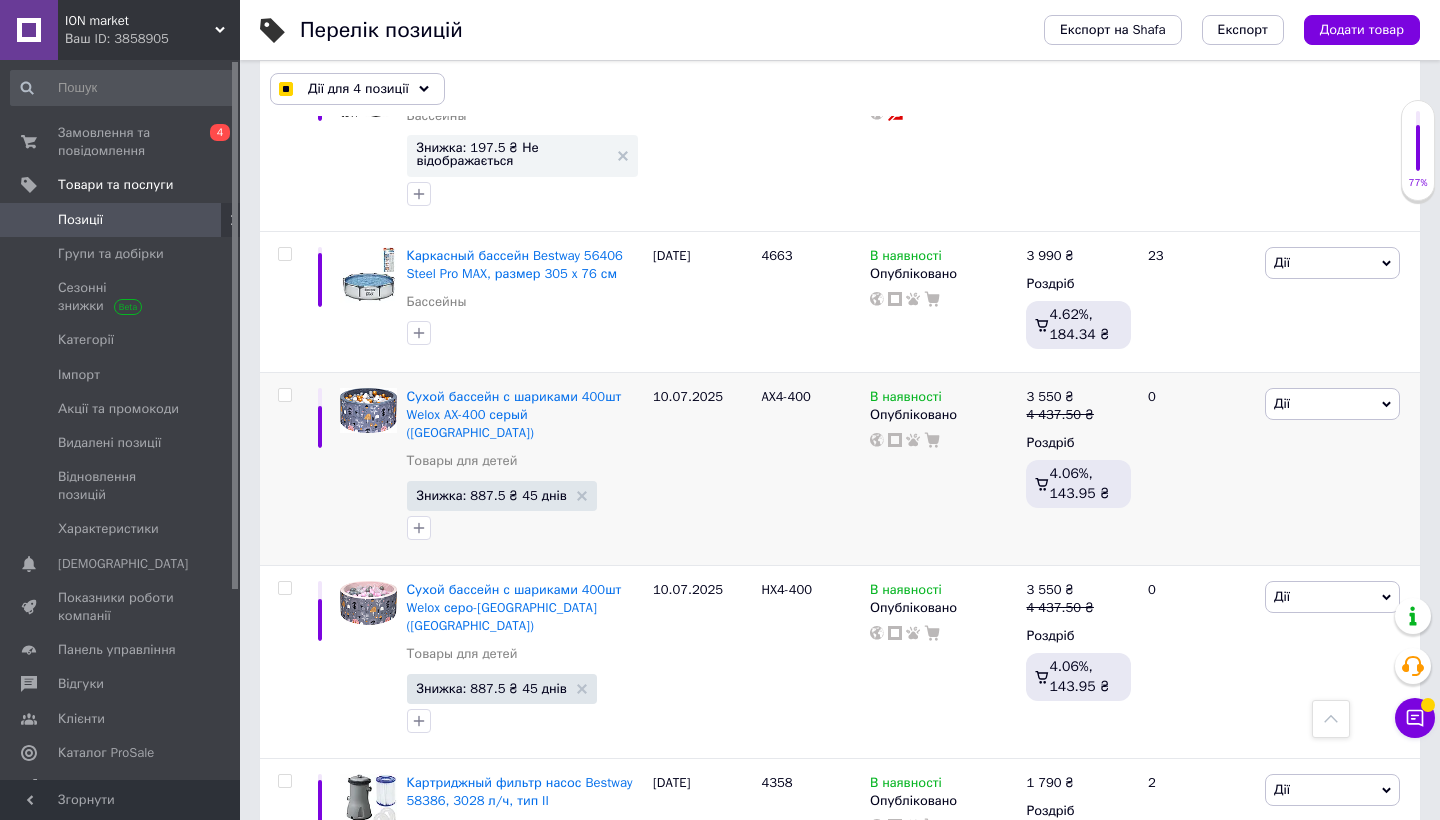 scroll, scrollTop: 3058, scrollLeft: 0, axis: vertical 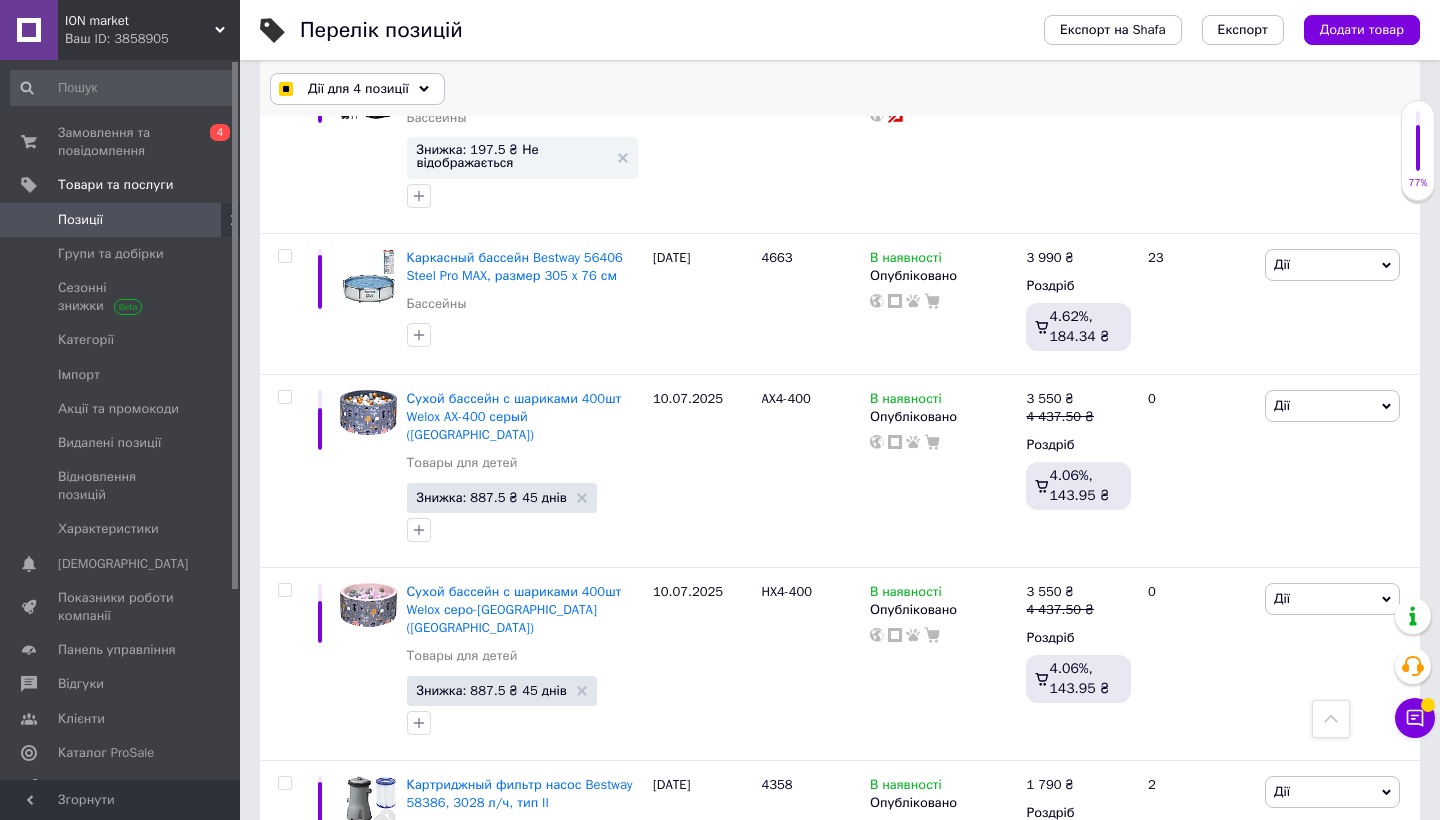 click on "Дії для 4 позиції" at bounding box center [357, 89] 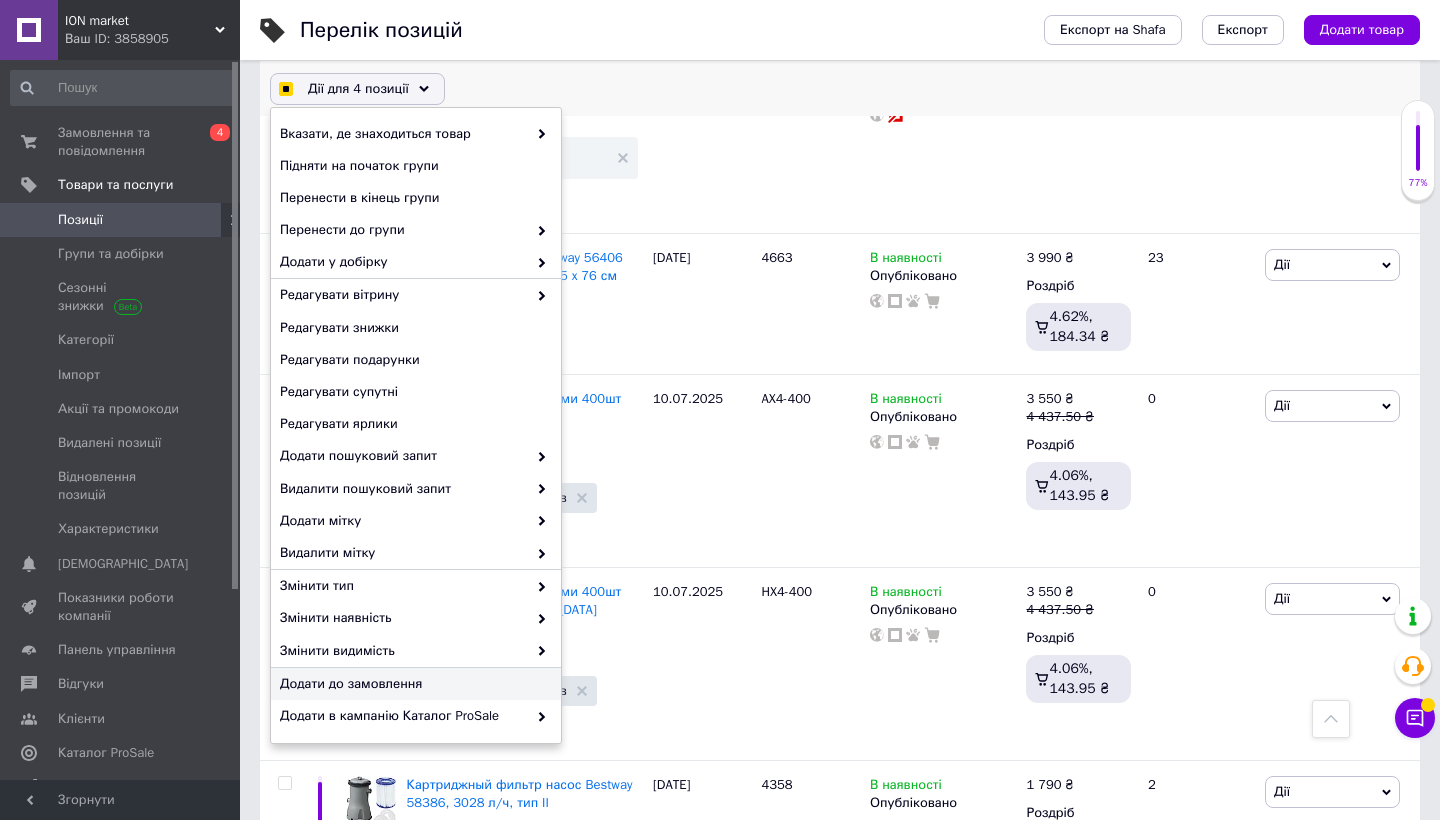 checkbox on "true" 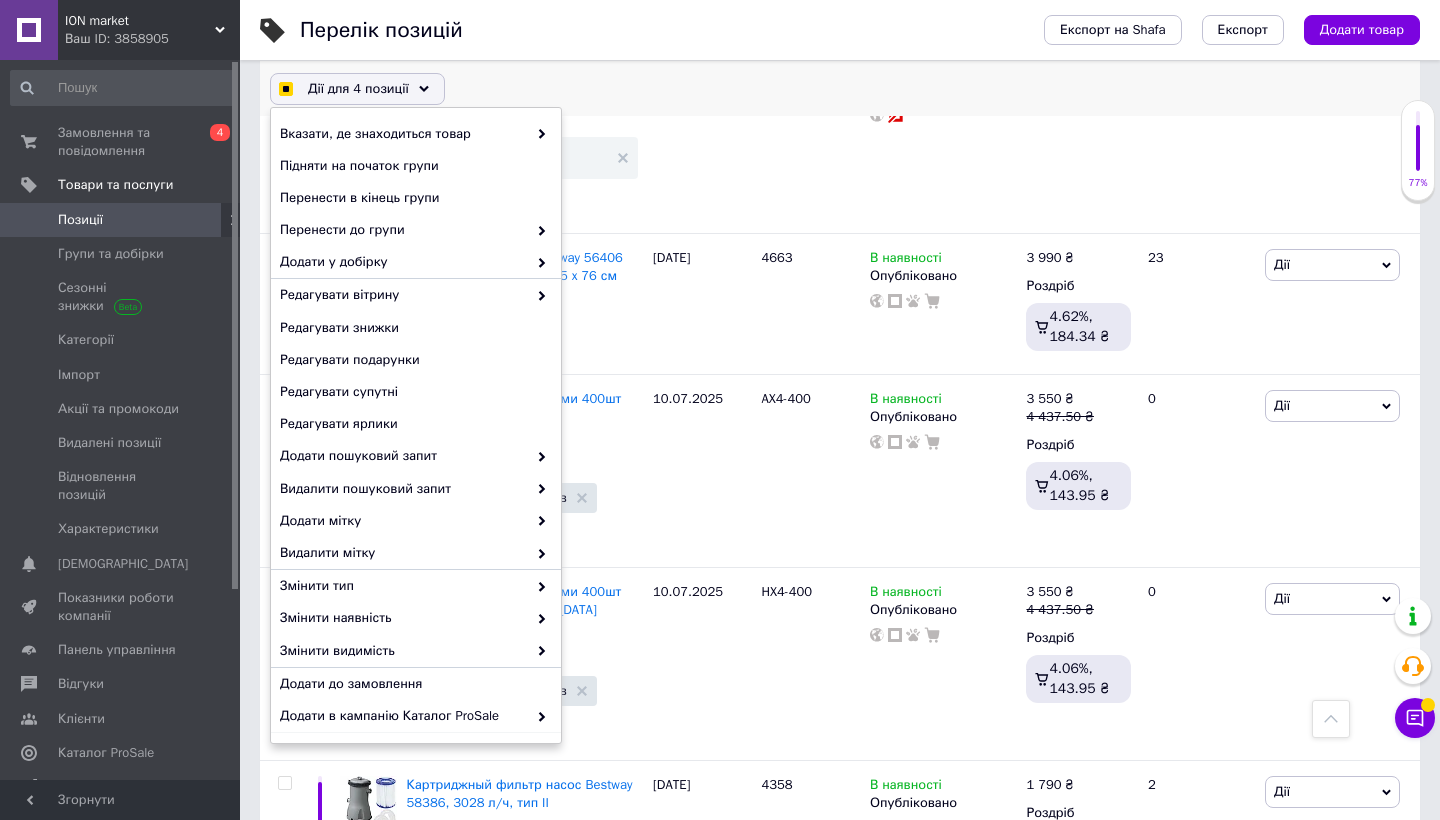 checkbox on "true" 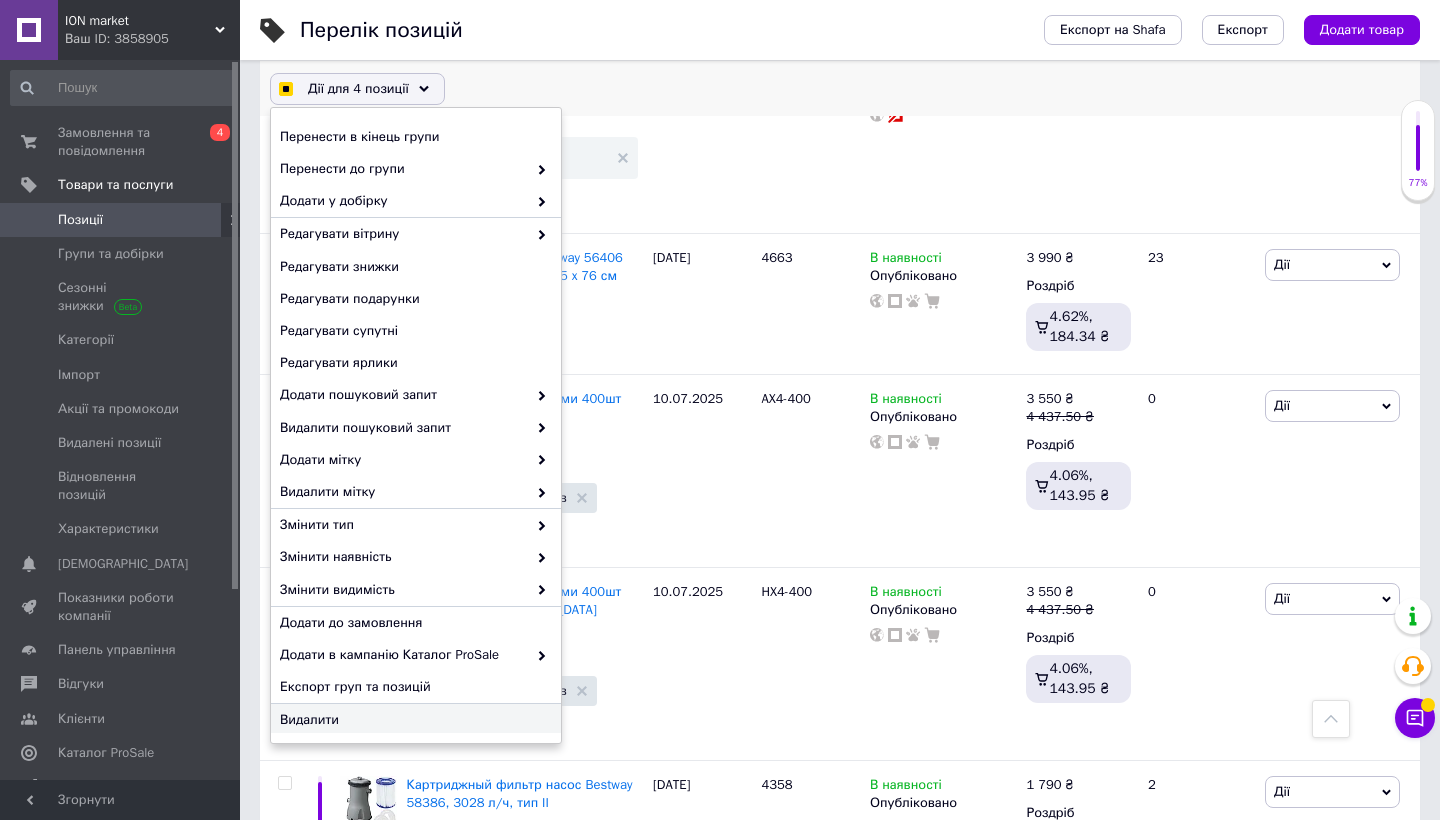 checkbox on "true" 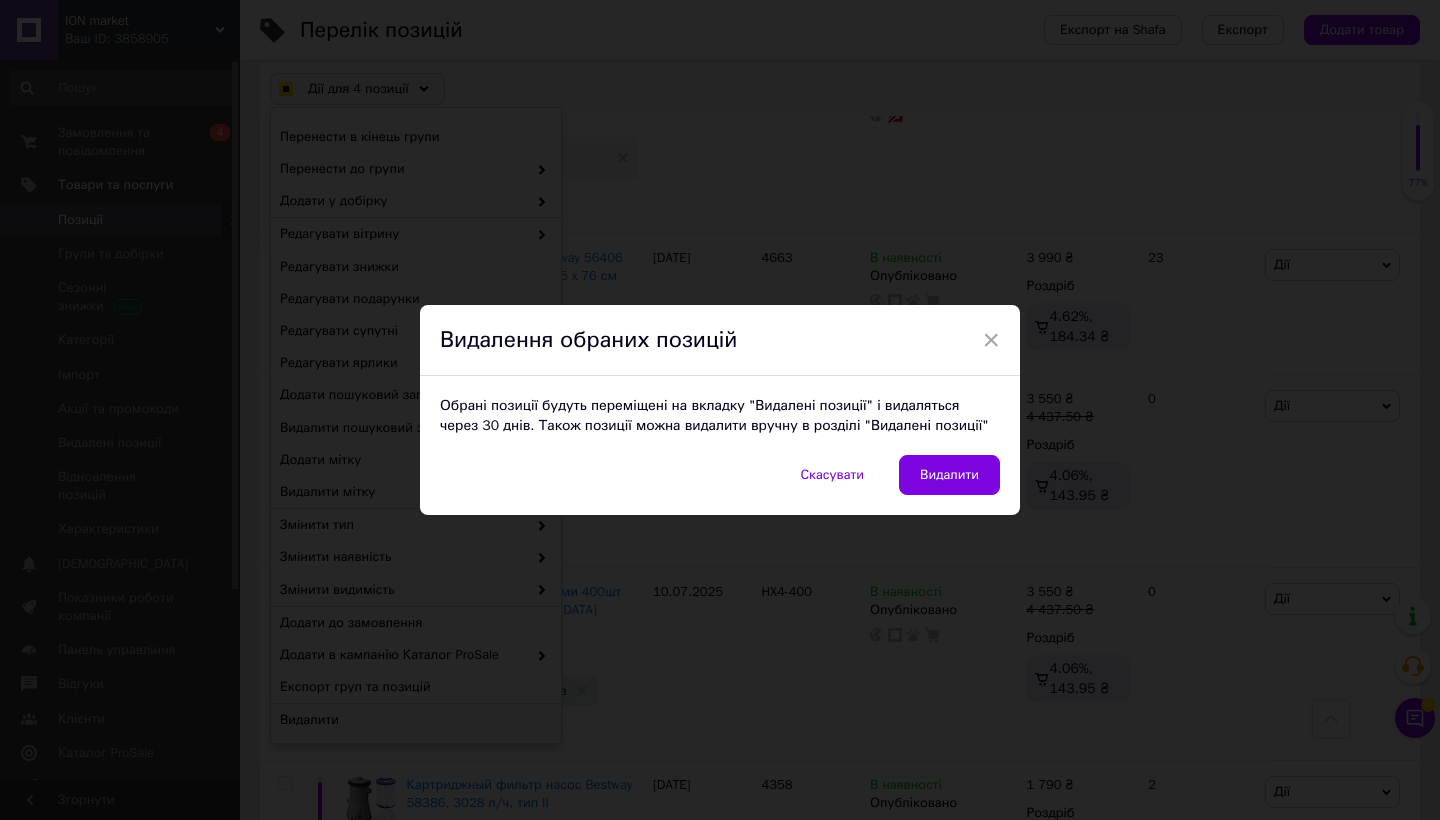 checkbox on "true" 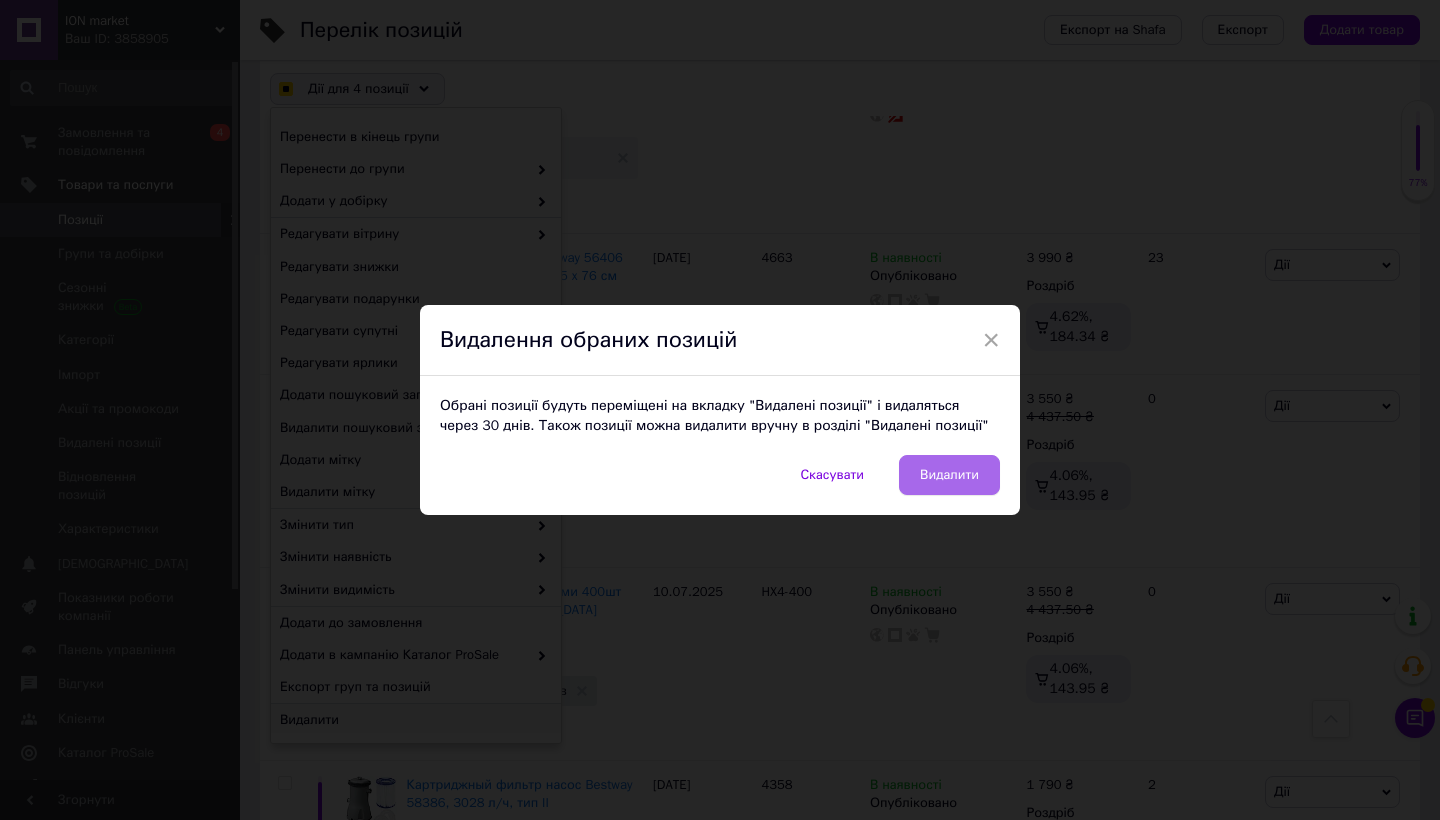 click on "Видалити" at bounding box center [949, 475] 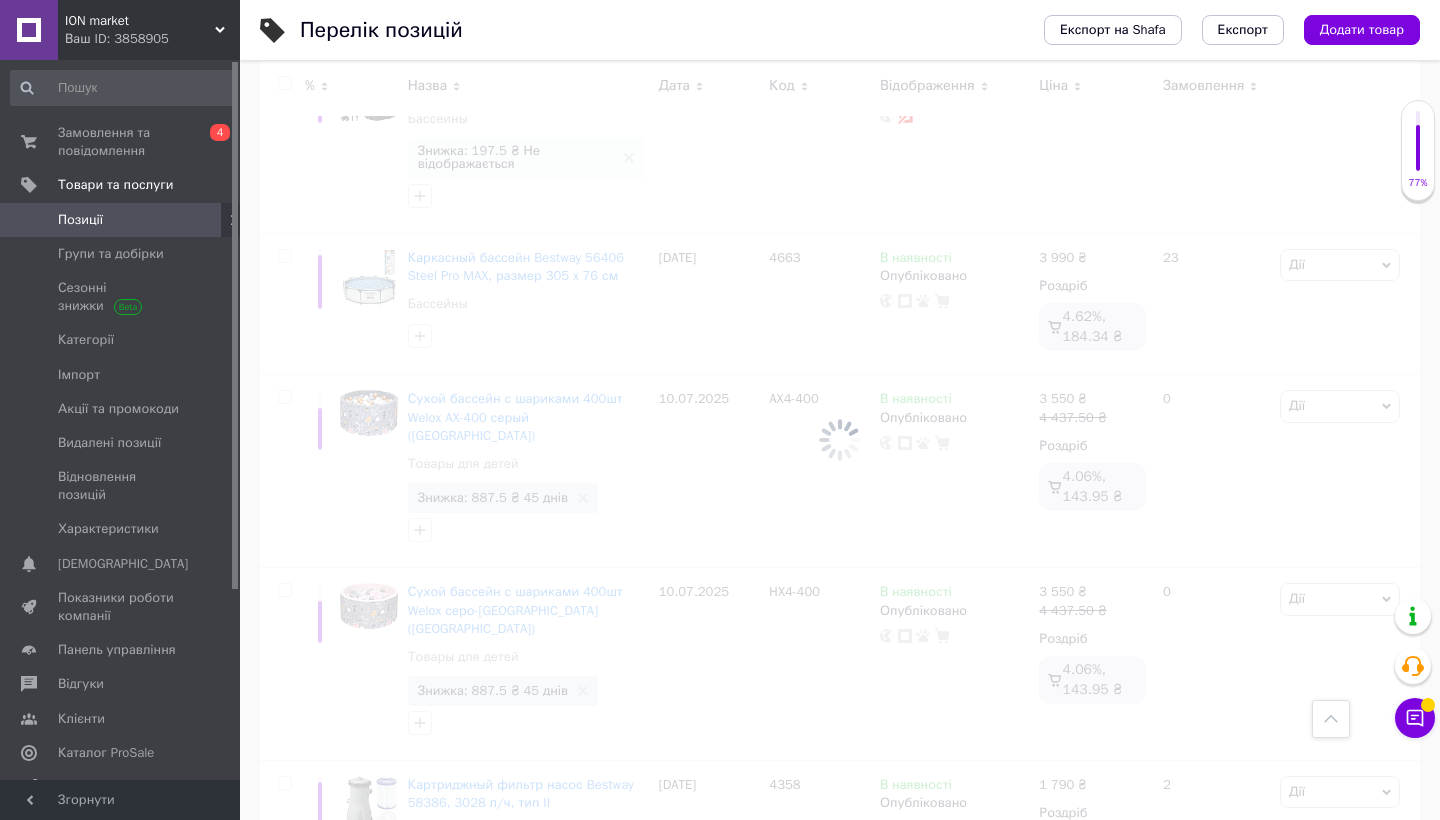 checkbox on "false" 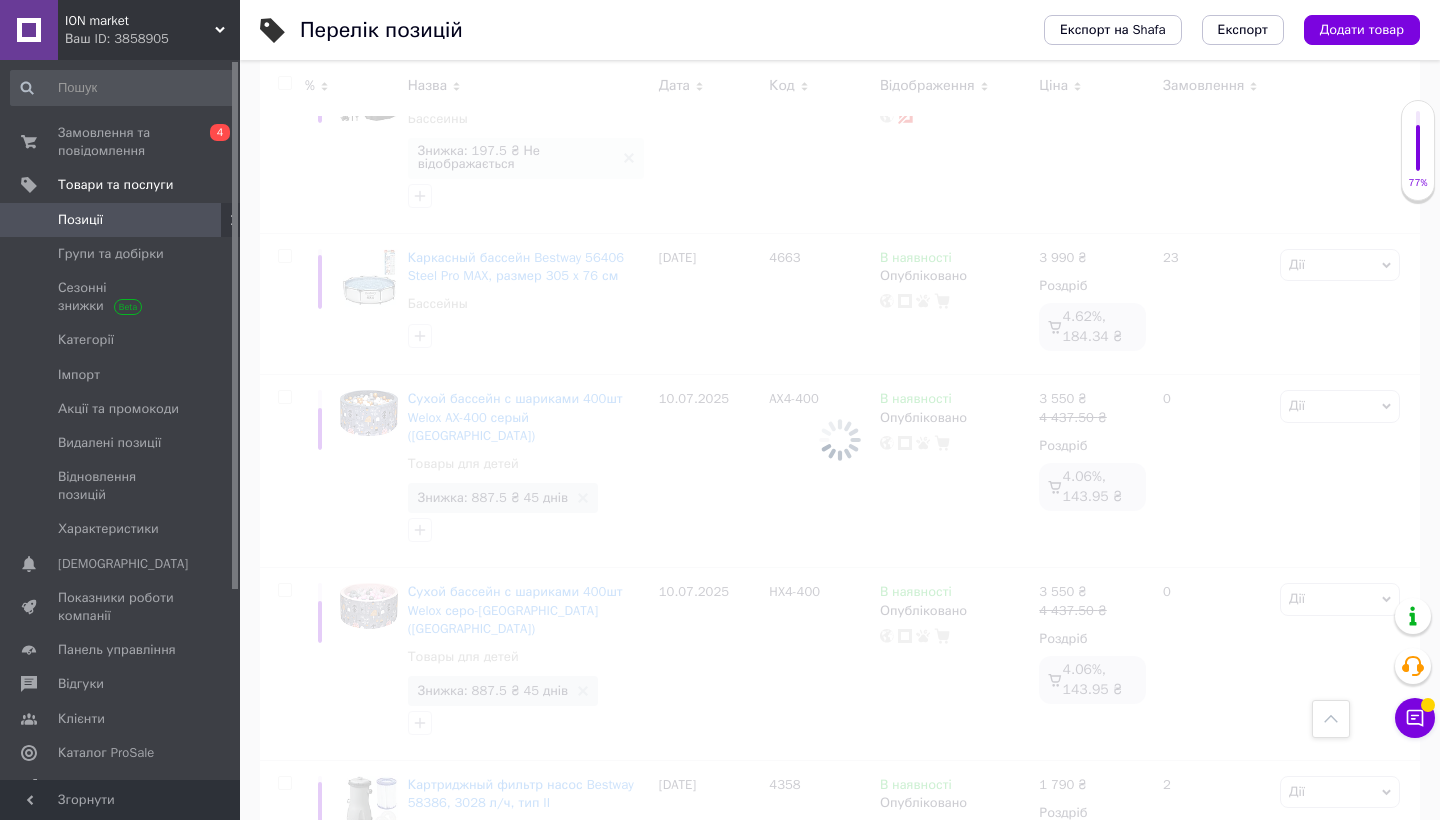 checkbox on "false" 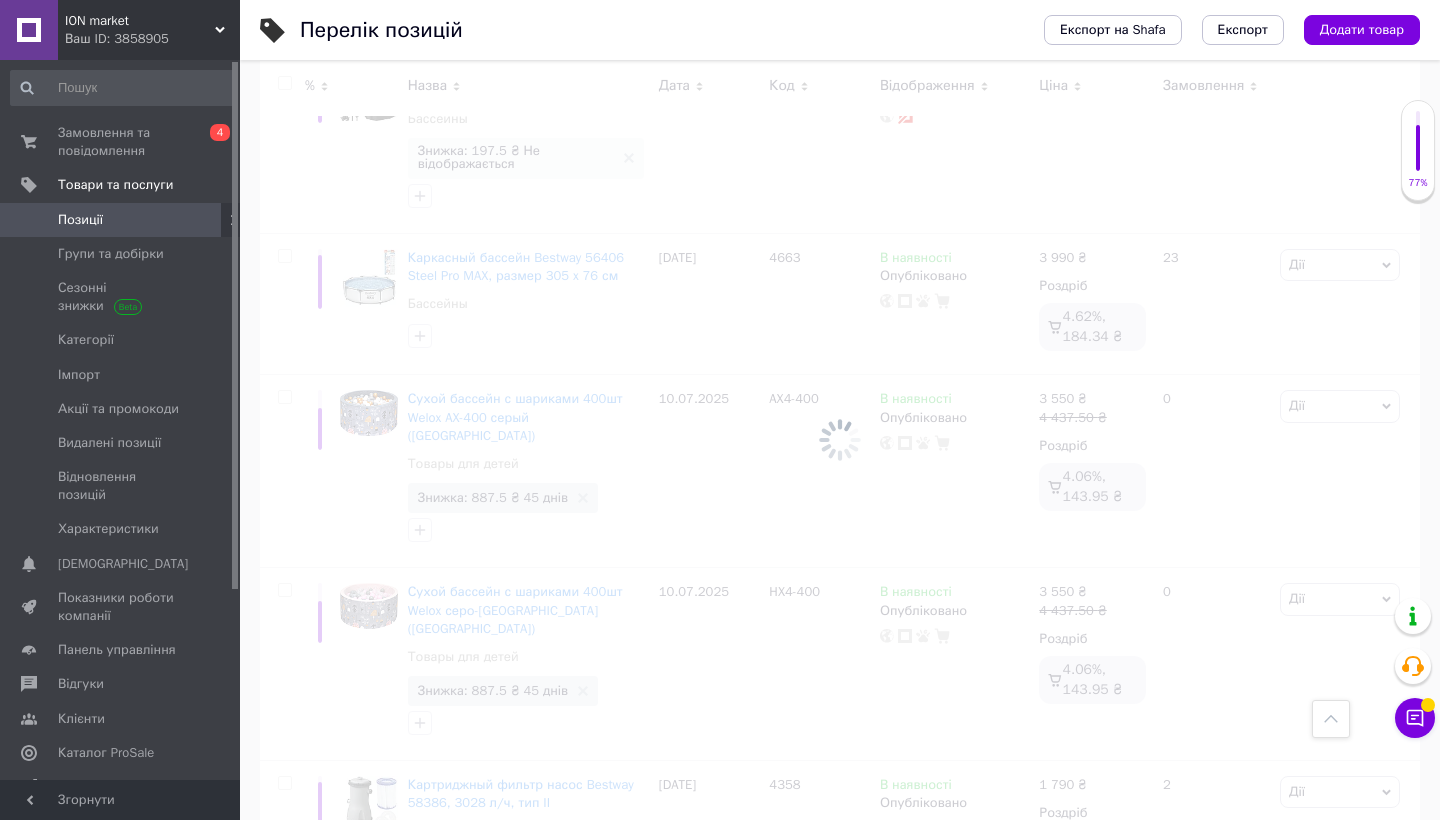 checkbox on "false" 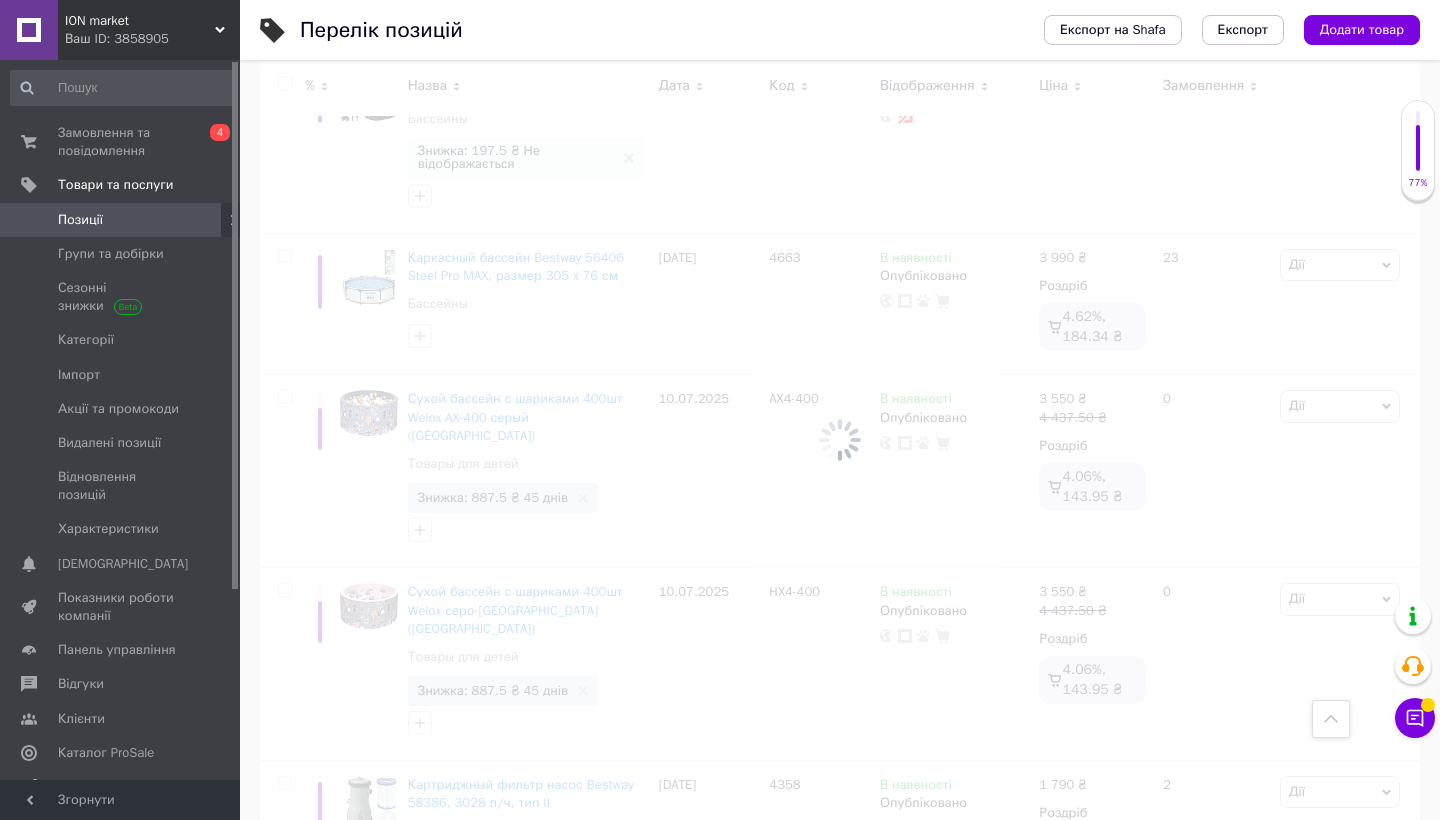checkbox on "false" 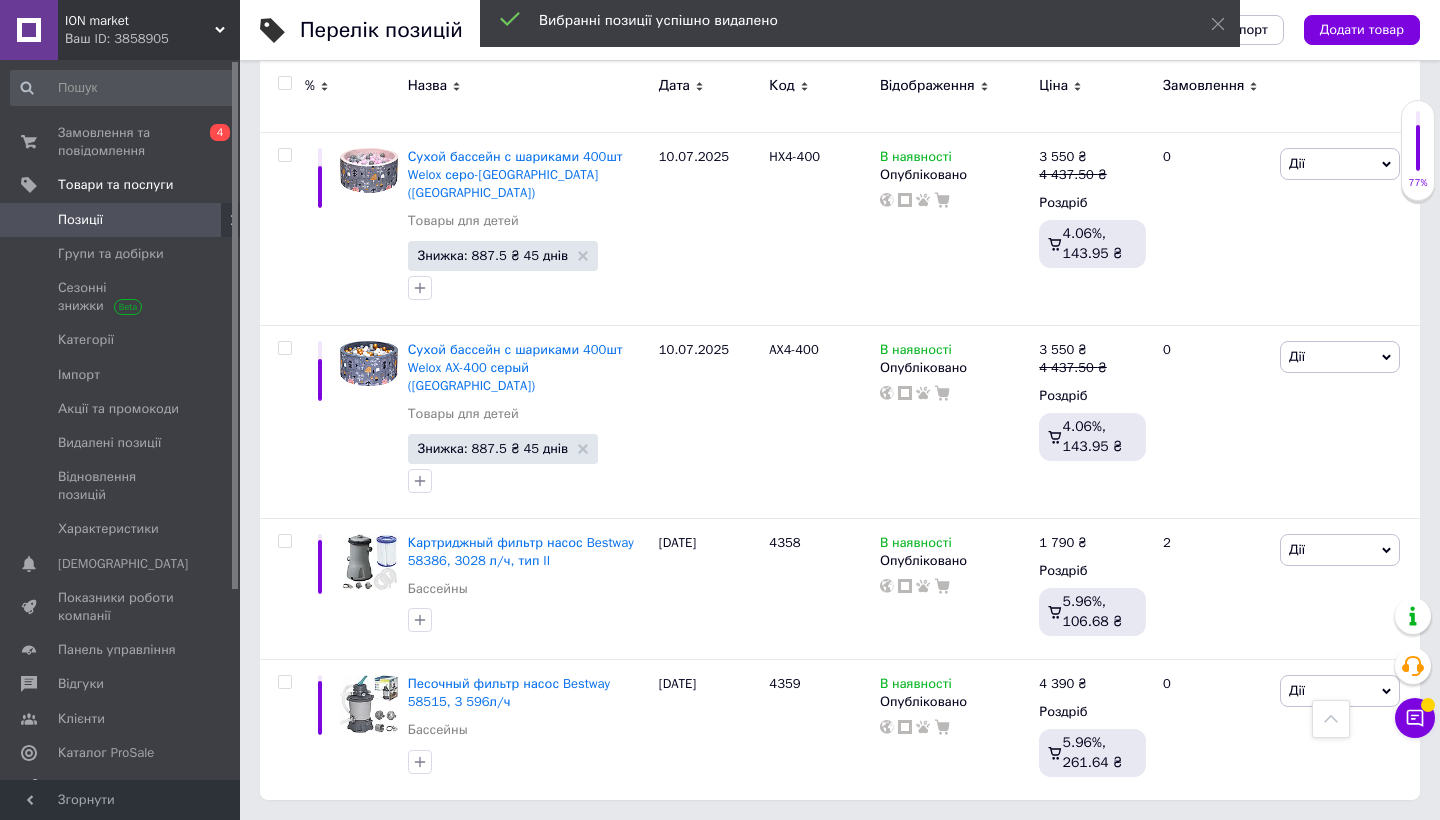 scroll, scrollTop: 2394, scrollLeft: 0, axis: vertical 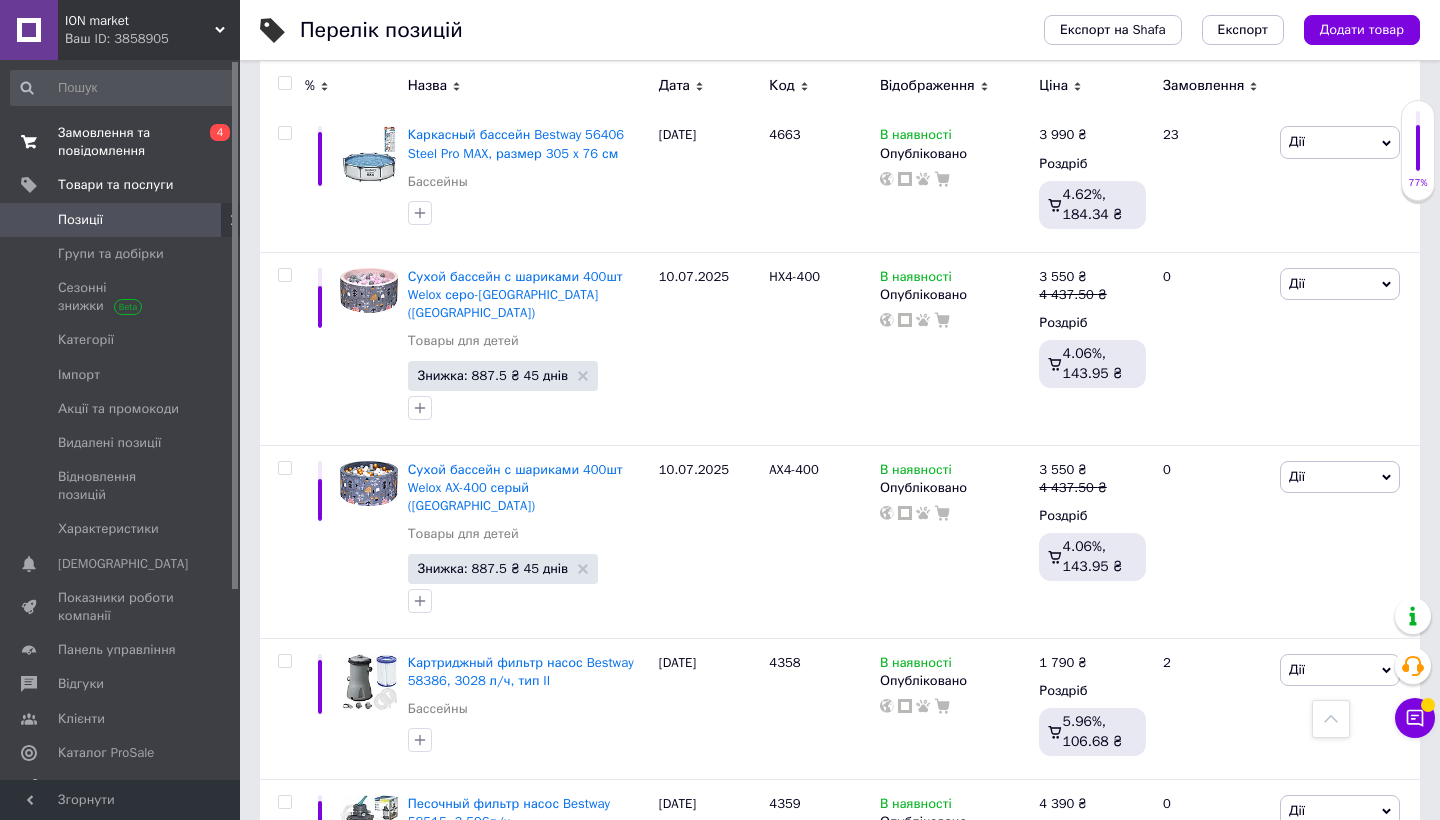 click on "Замовлення та повідомлення" at bounding box center [121, 142] 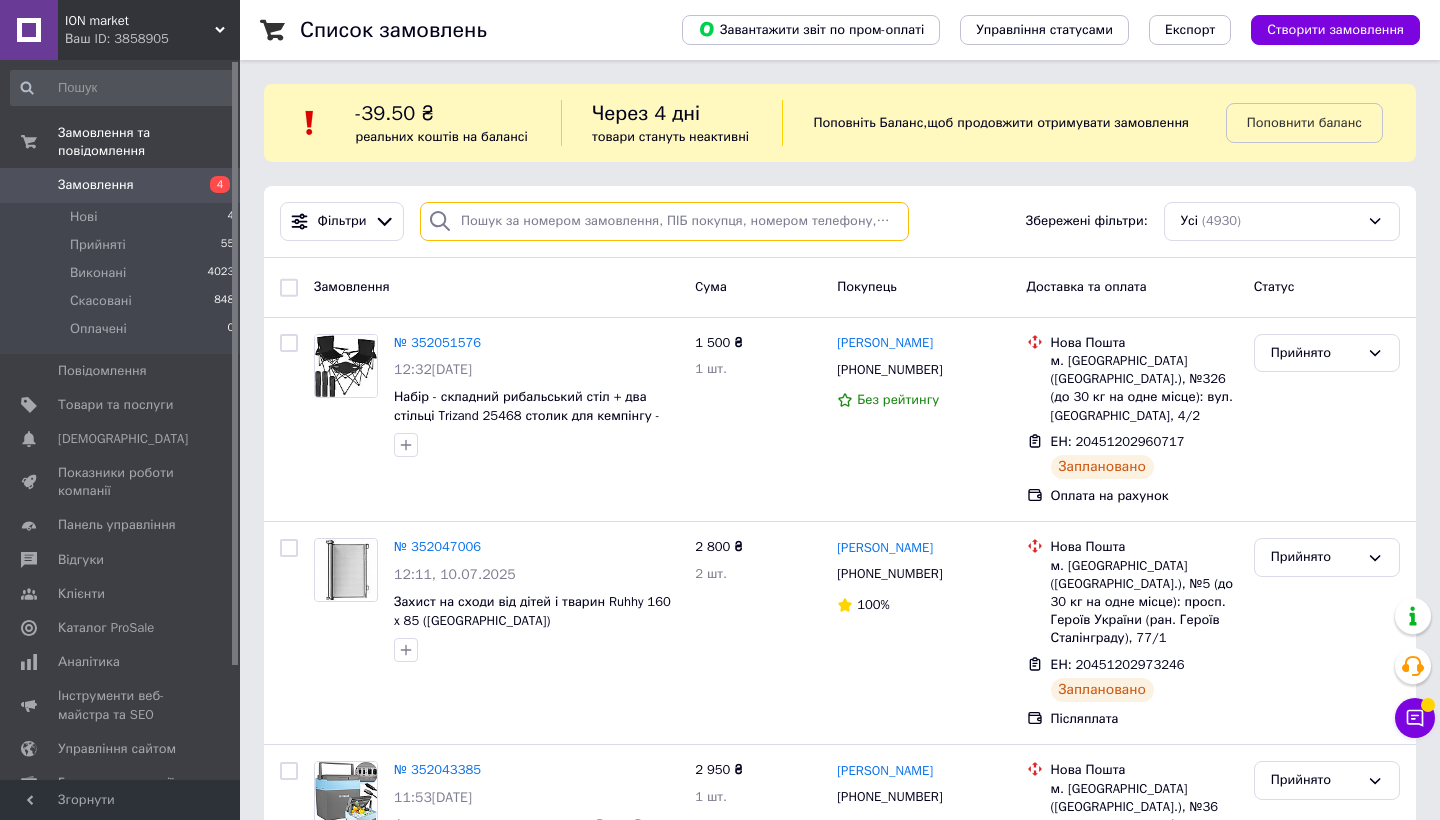 click at bounding box center (664, 221) 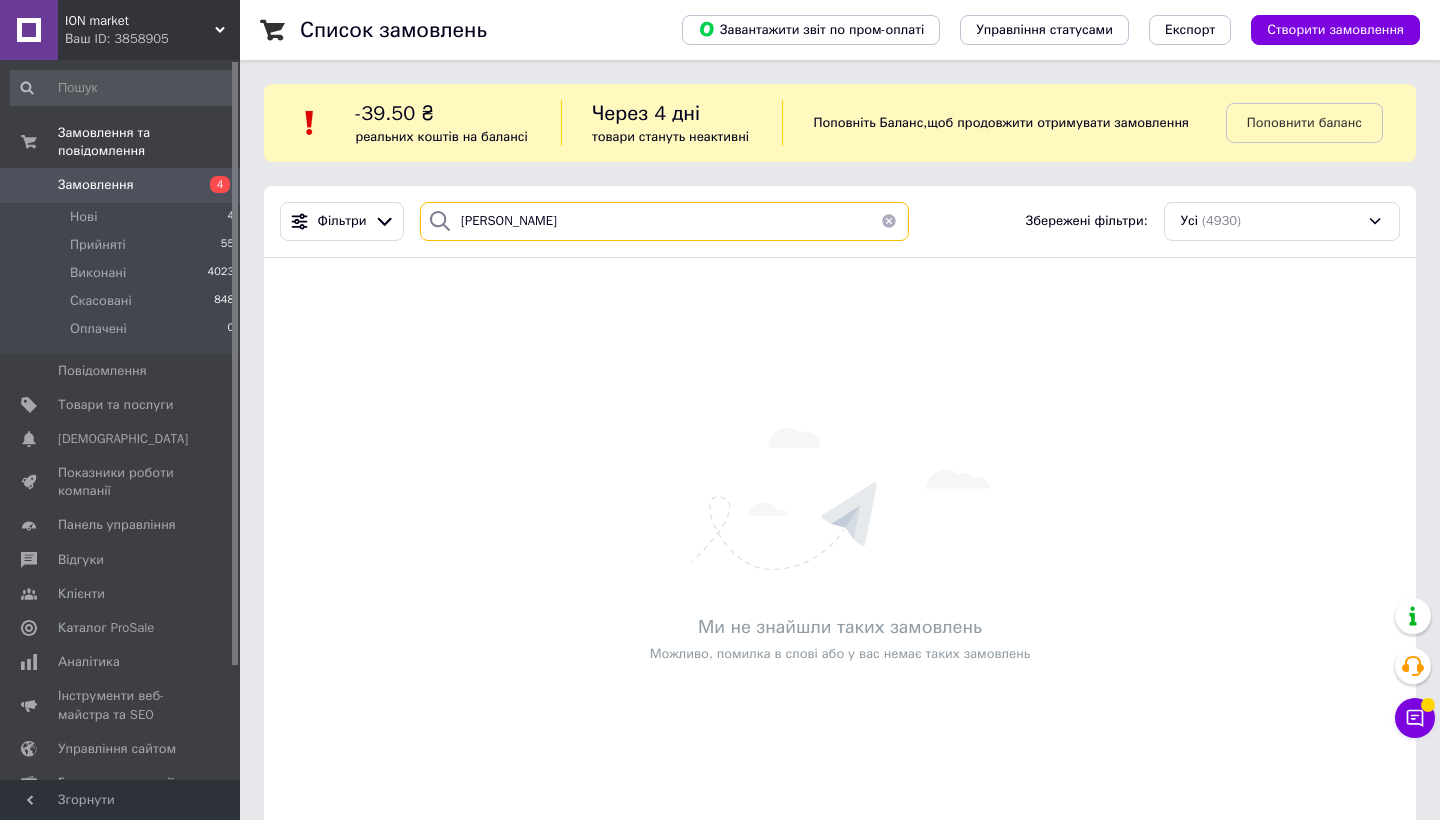 type on "демків" 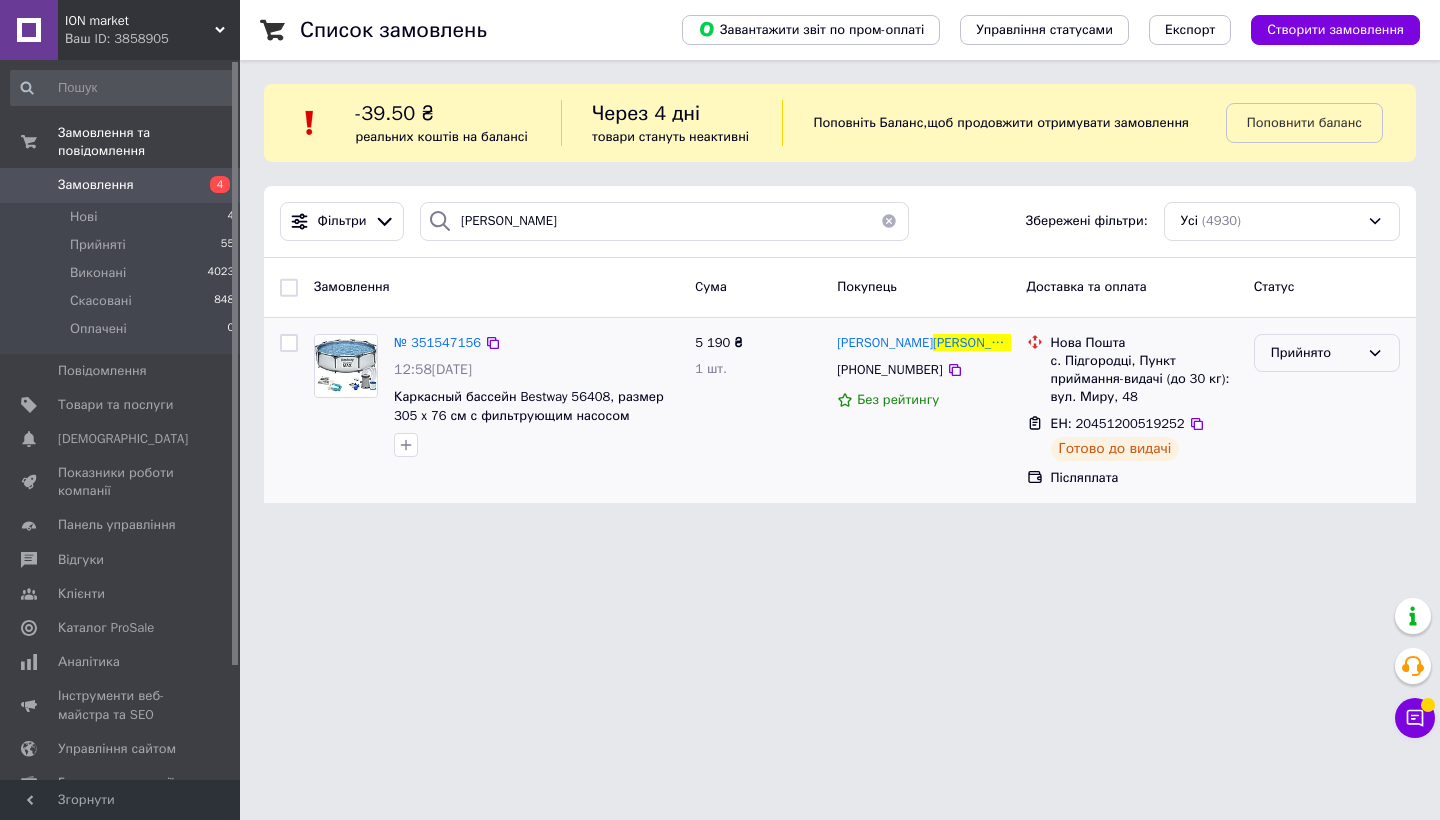 click on "Прийнято" at bounding box center [1327, 353] 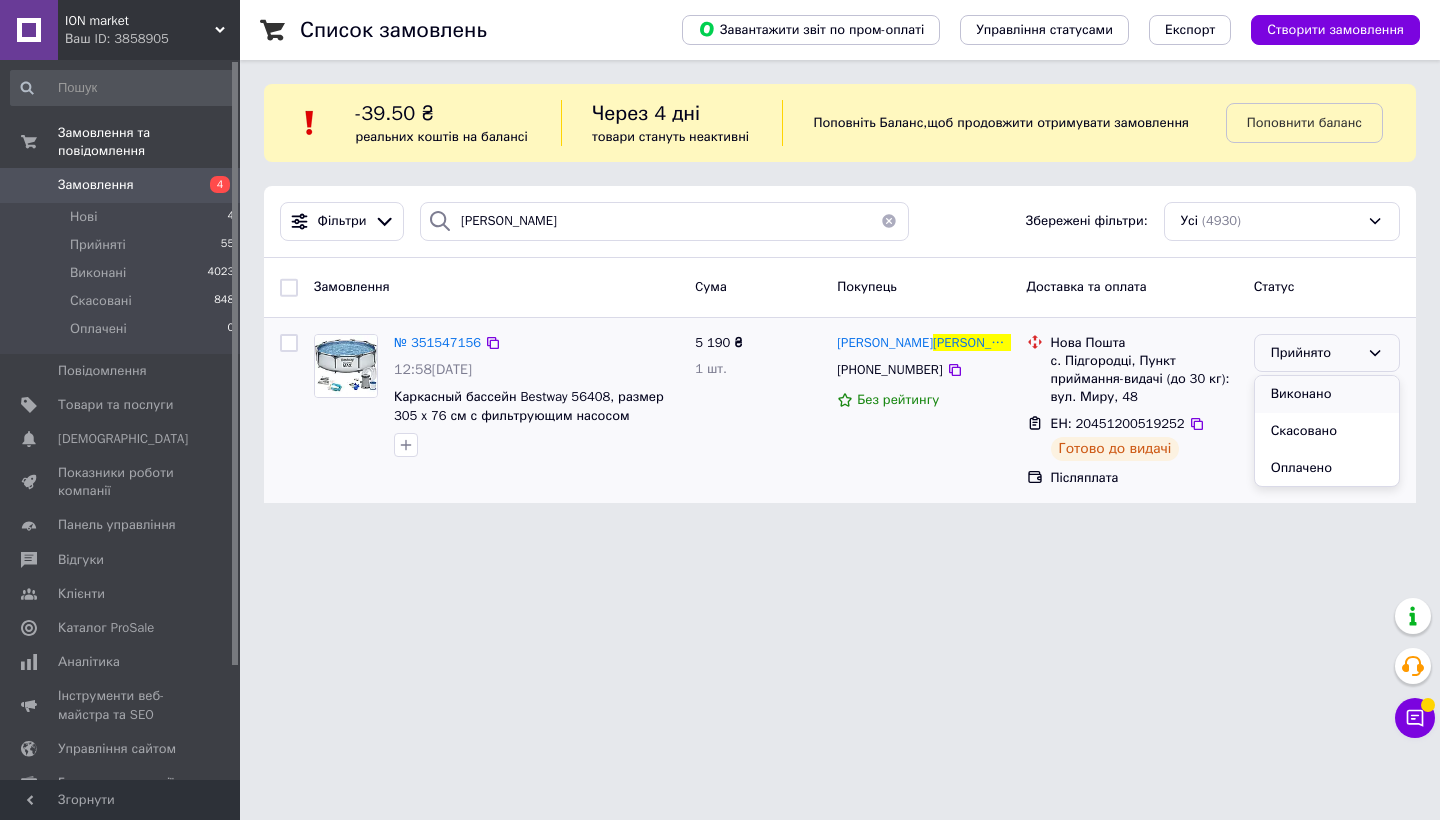 click on "Виконано" at bounding box center [1327, 394] 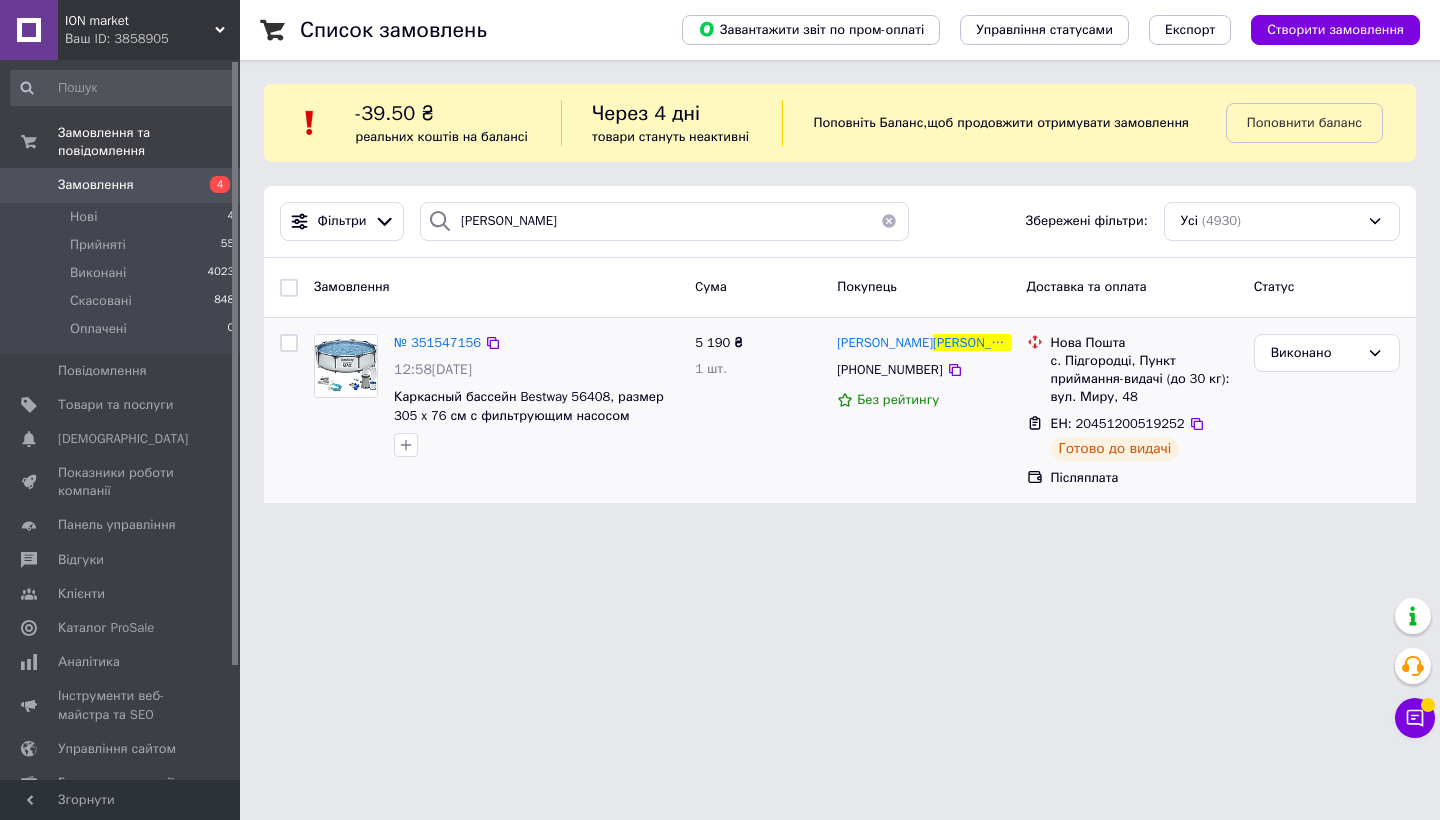 click on "Замовлення" at bounding box center (121, 185) 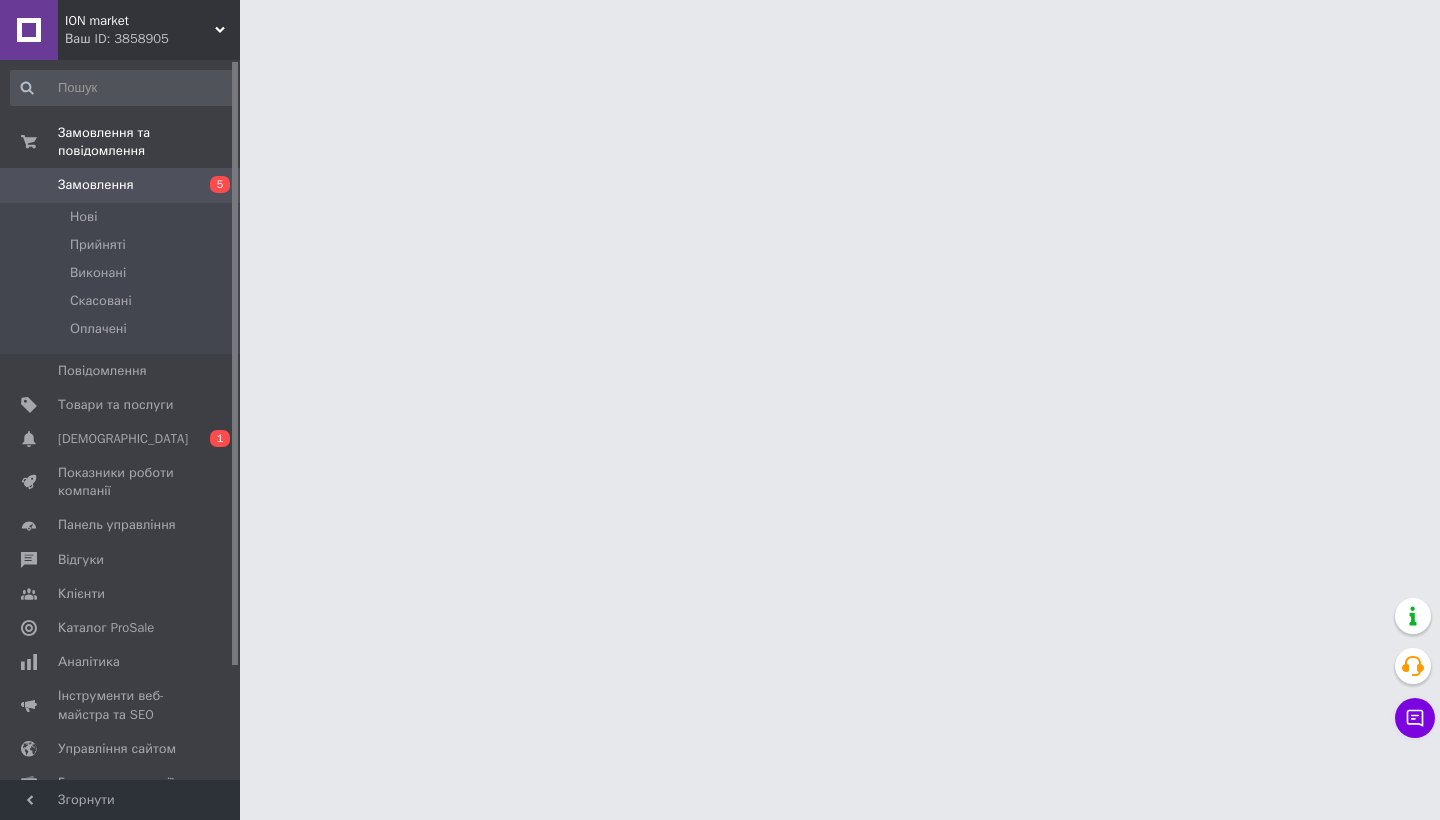 scroll, scrollTop: 0, scrollLeft: 0, axis: both 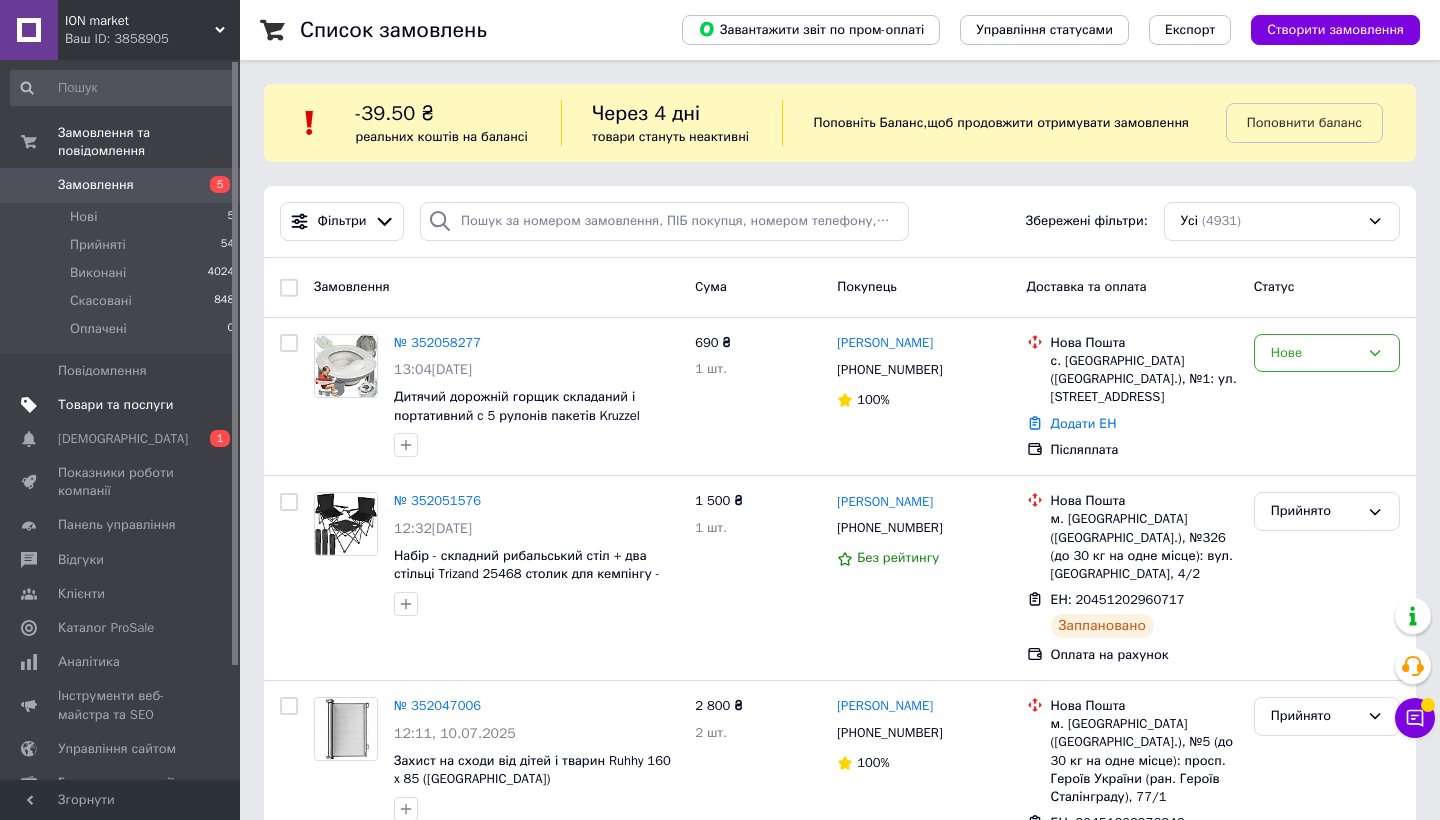 click on "Товари та послуги" at bounding box center [123, 405] 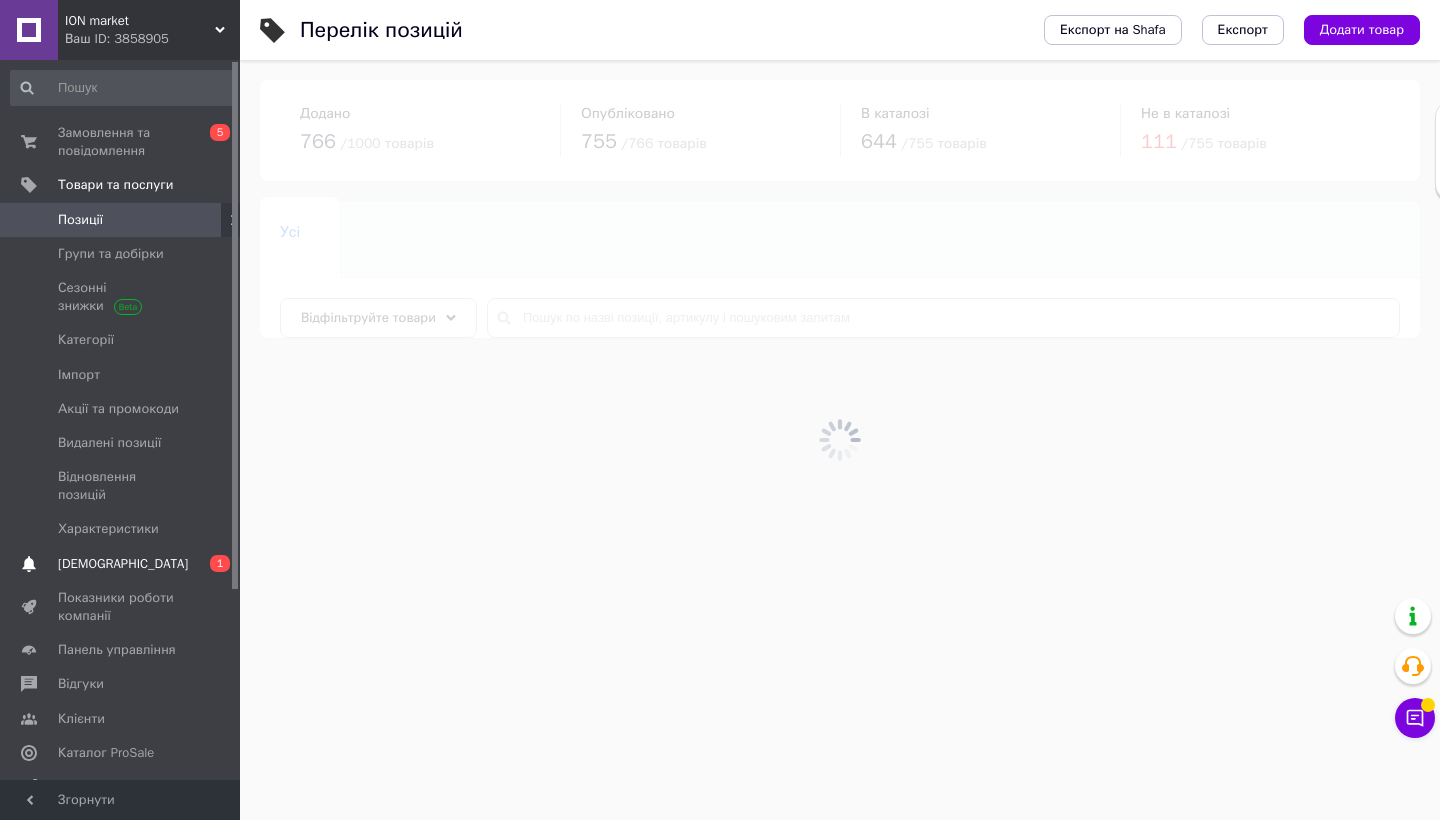 click on "[DEMOGRAPHIC_DATA]" at bounding box center (121, 564) 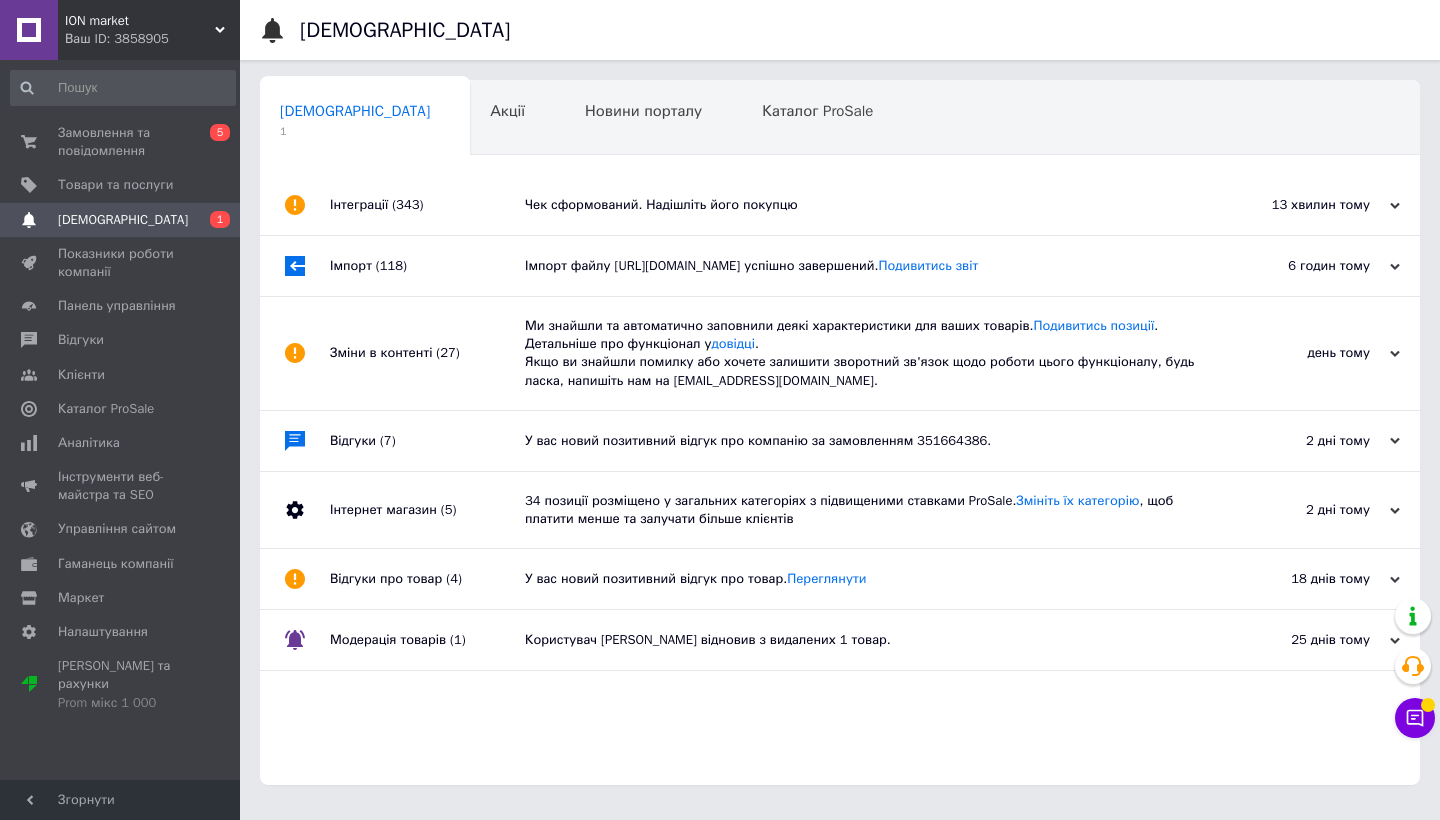 click on "Чек сформований. Надішліть його покупцю" at bounding box center [862, 205] 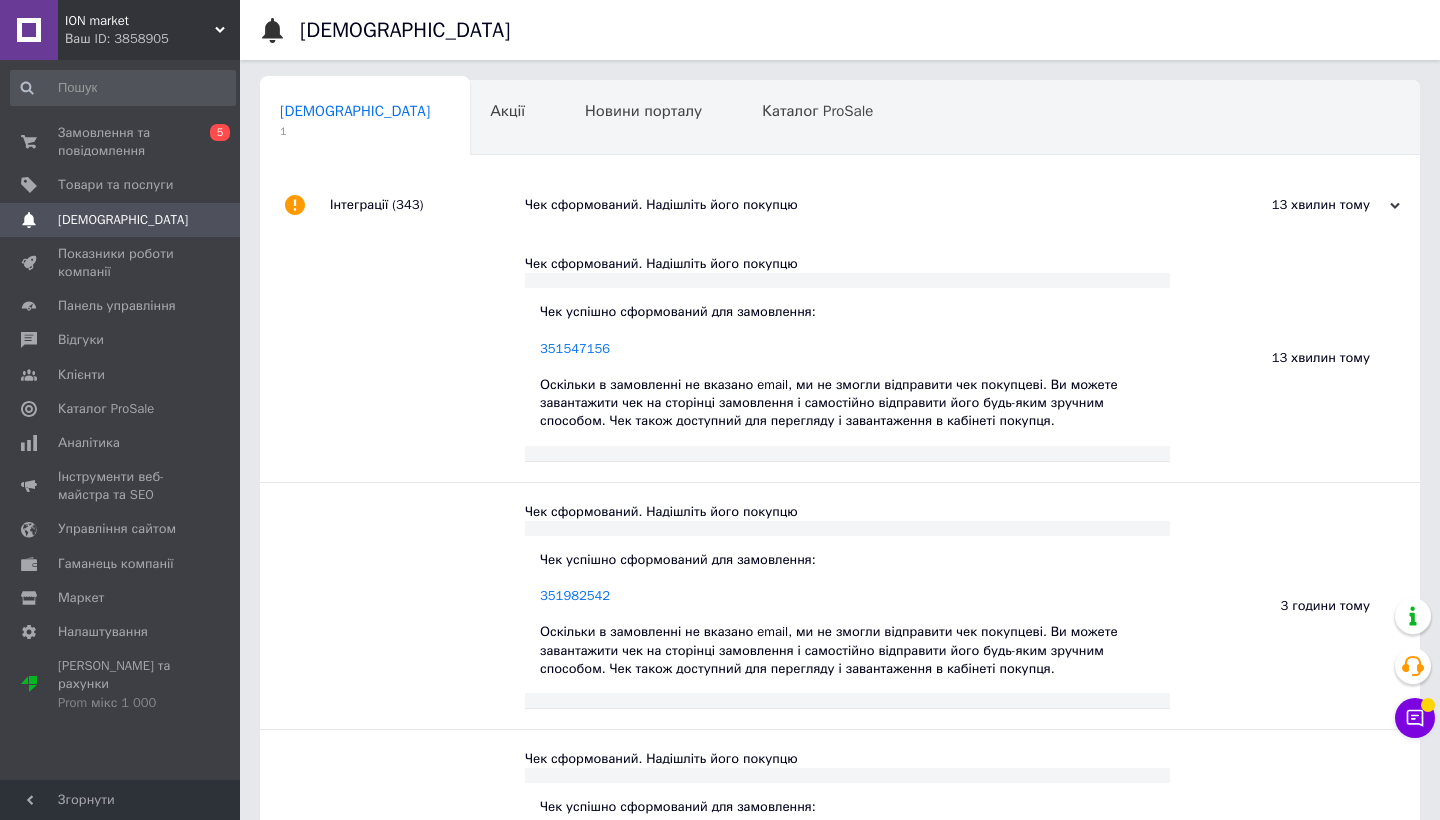 click on "Чек сформований. Надішліть його покупцю" at bounding box center (862, 205) 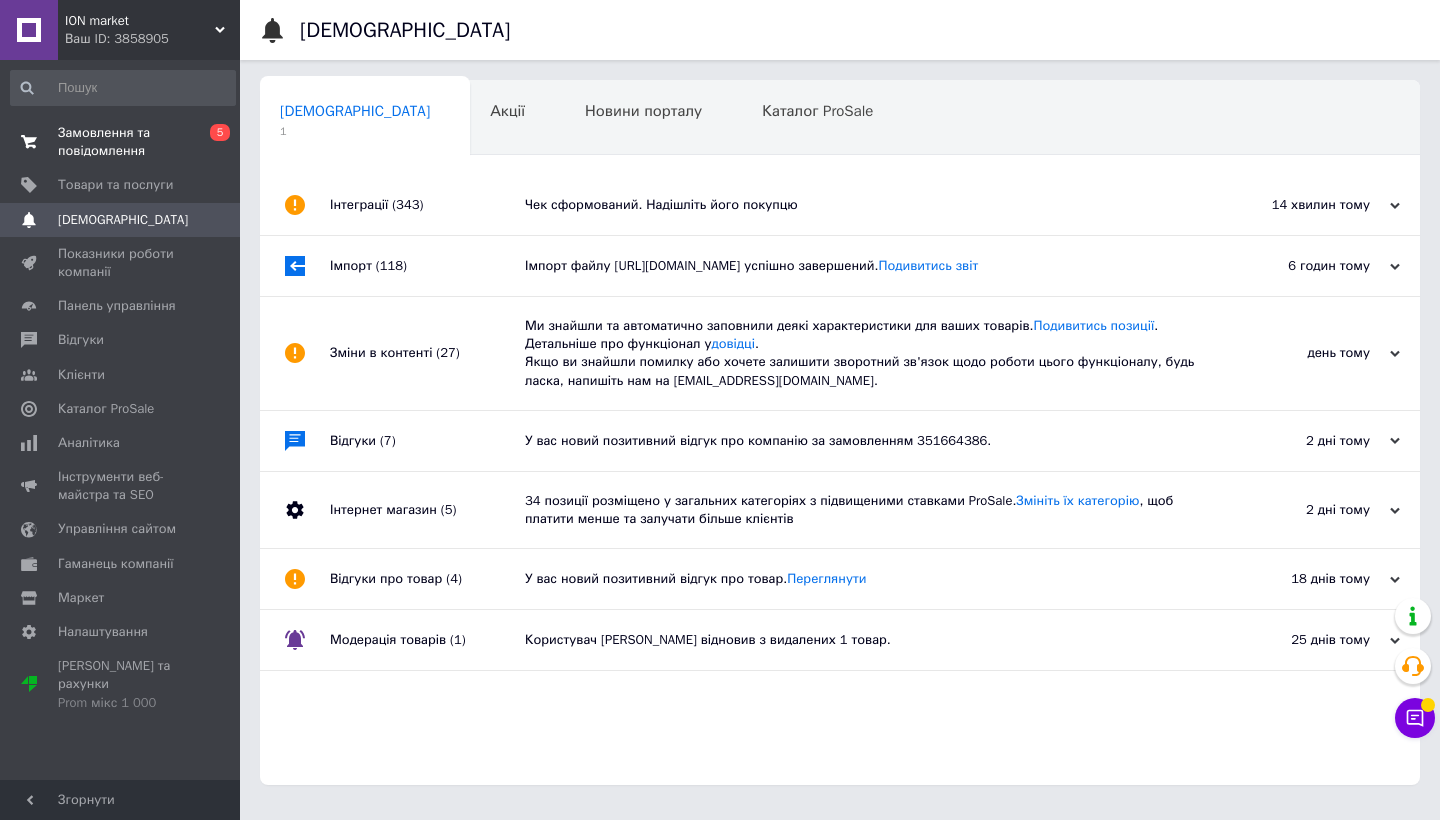 click on "Замовлення та повідомлення" at bounding box center (121, 142) 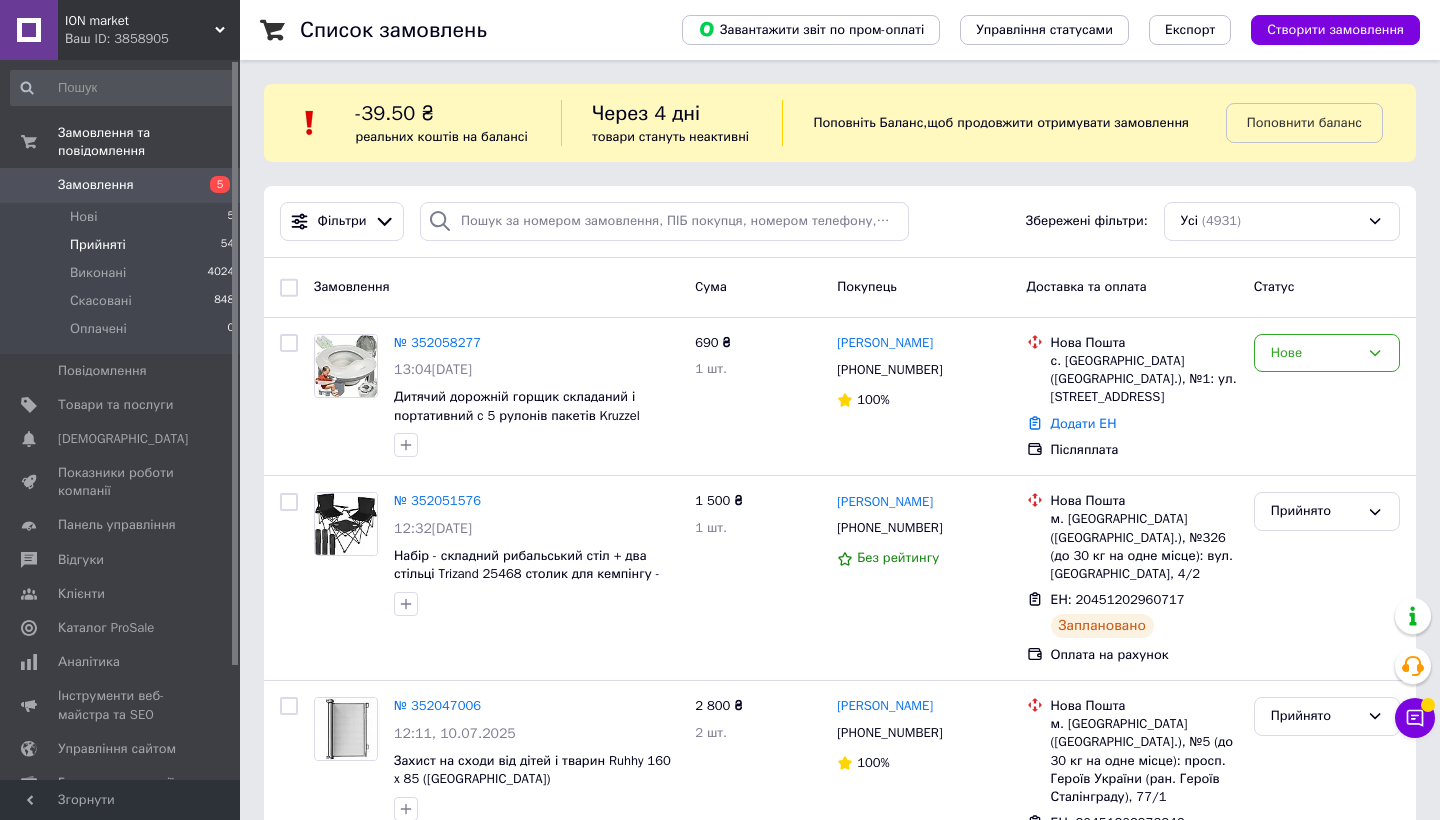 click on "Прийняті 54" at bounding box center [123, 245] 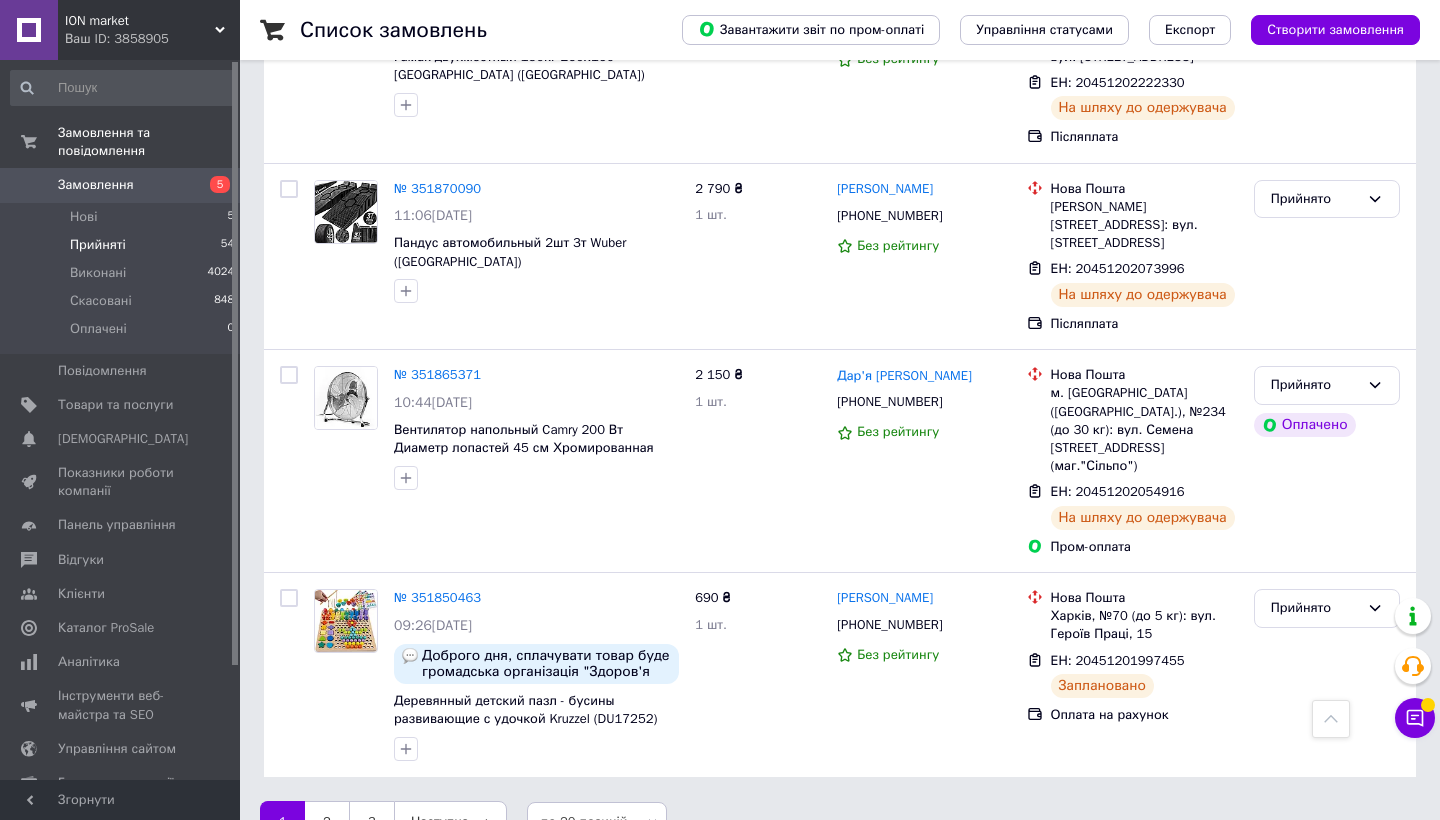 scroll, scrollTop: 3645, scrollLeft: 0, axis: vertical 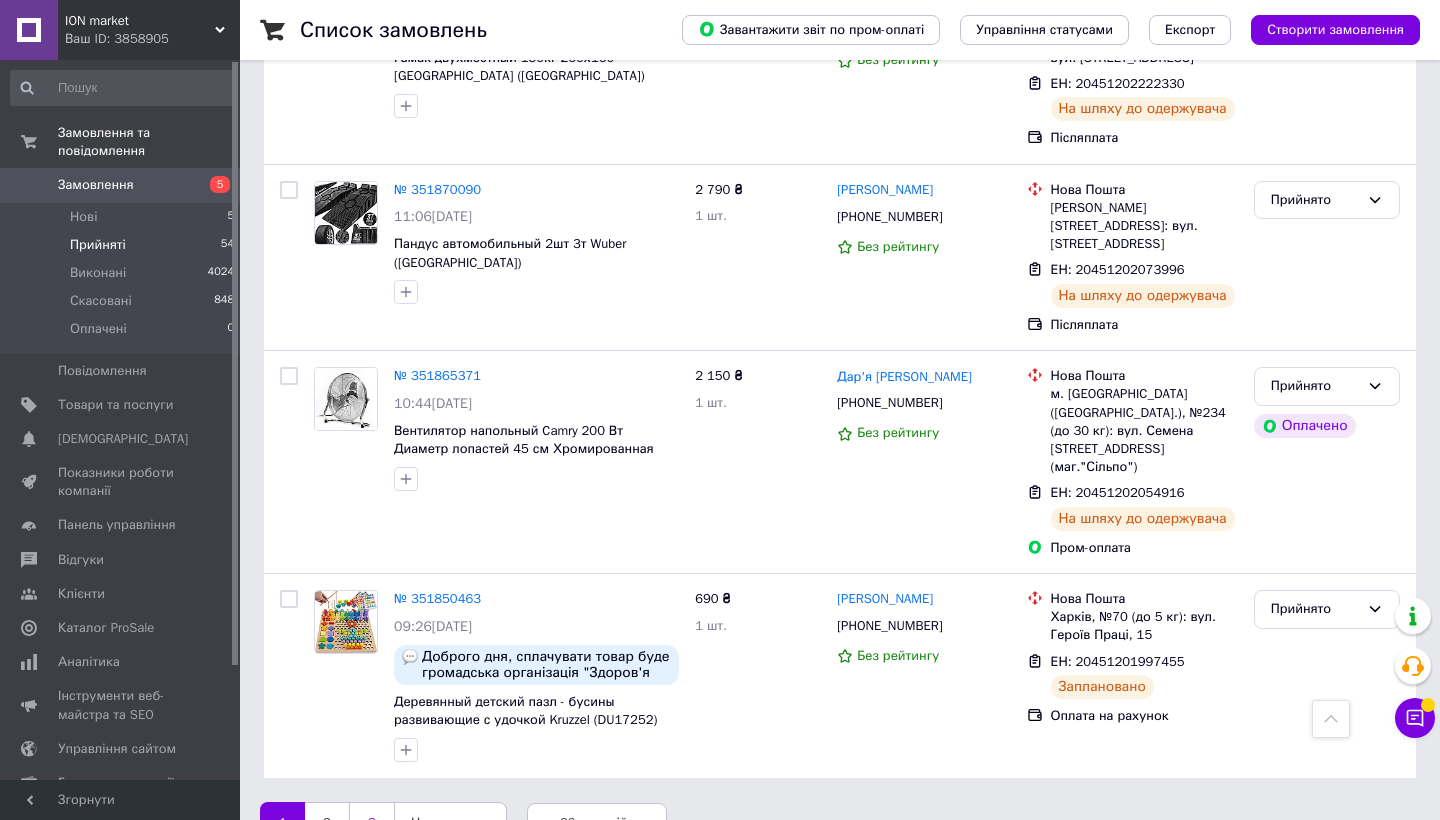 click on "3" at bounding box center [371, 823] 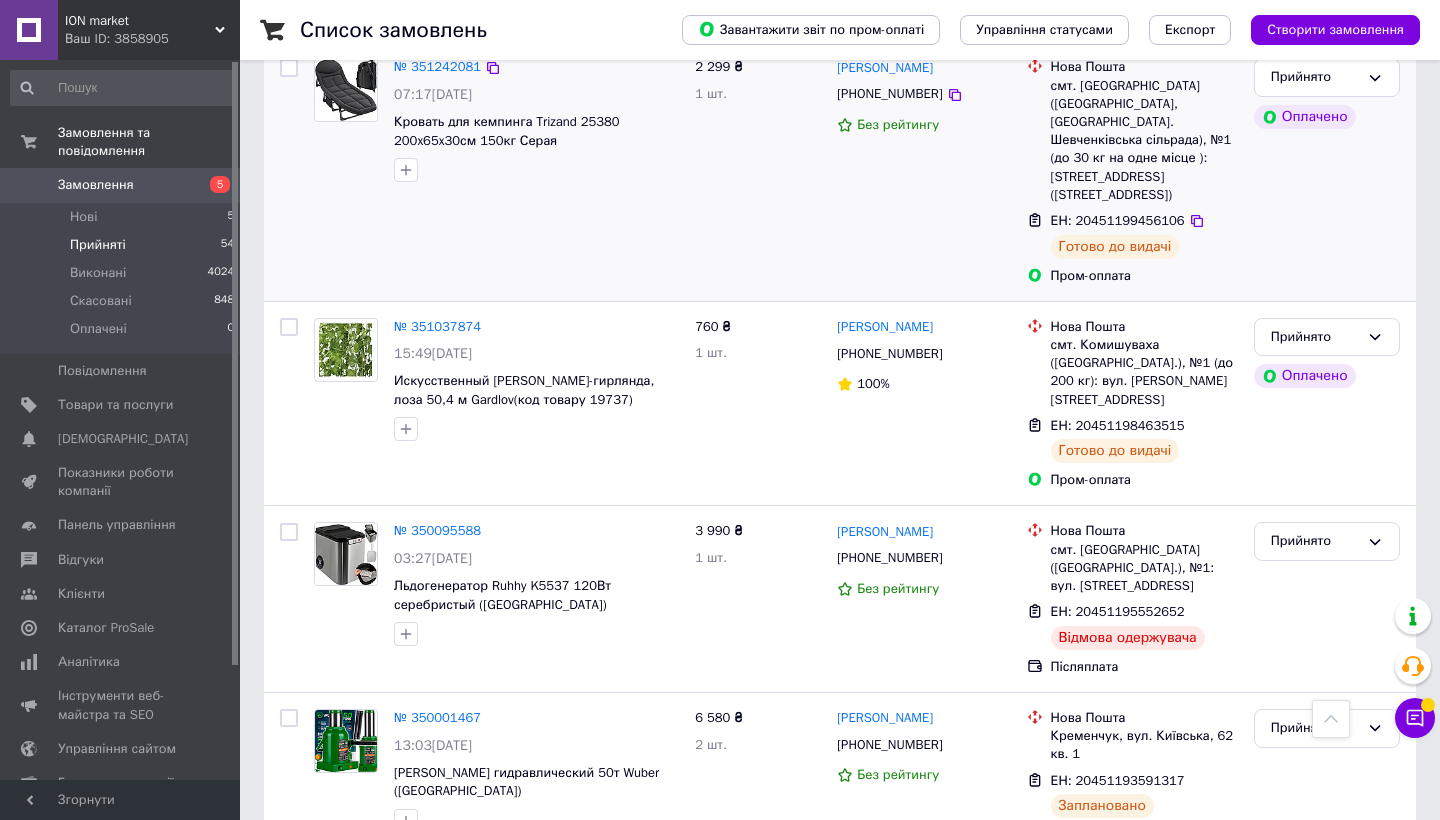 scroll, scrollTop: 2171, scrollLeft: 0, axis: vertical 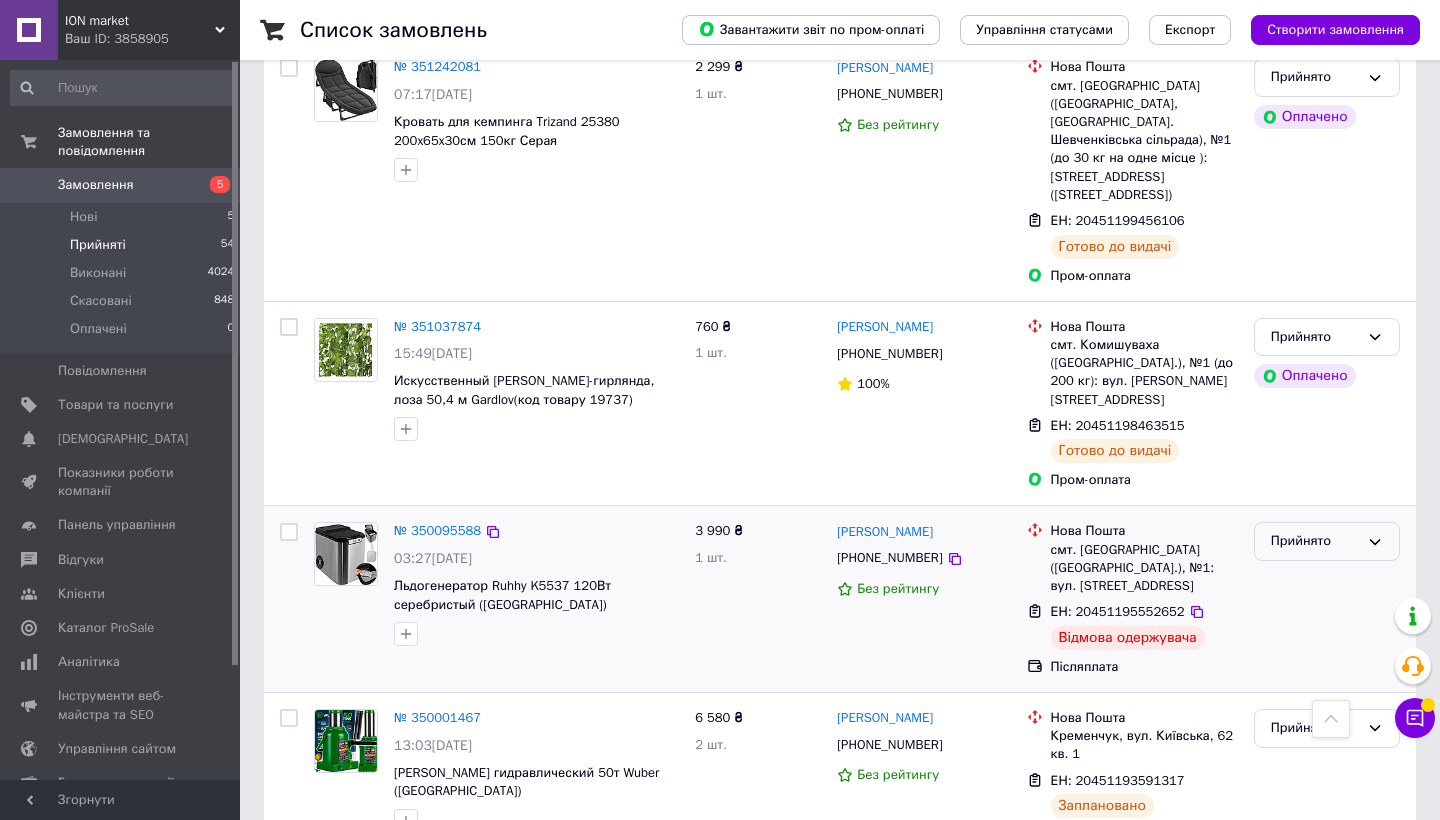 click on "Прийнято" at bounding box center (1315, 541) 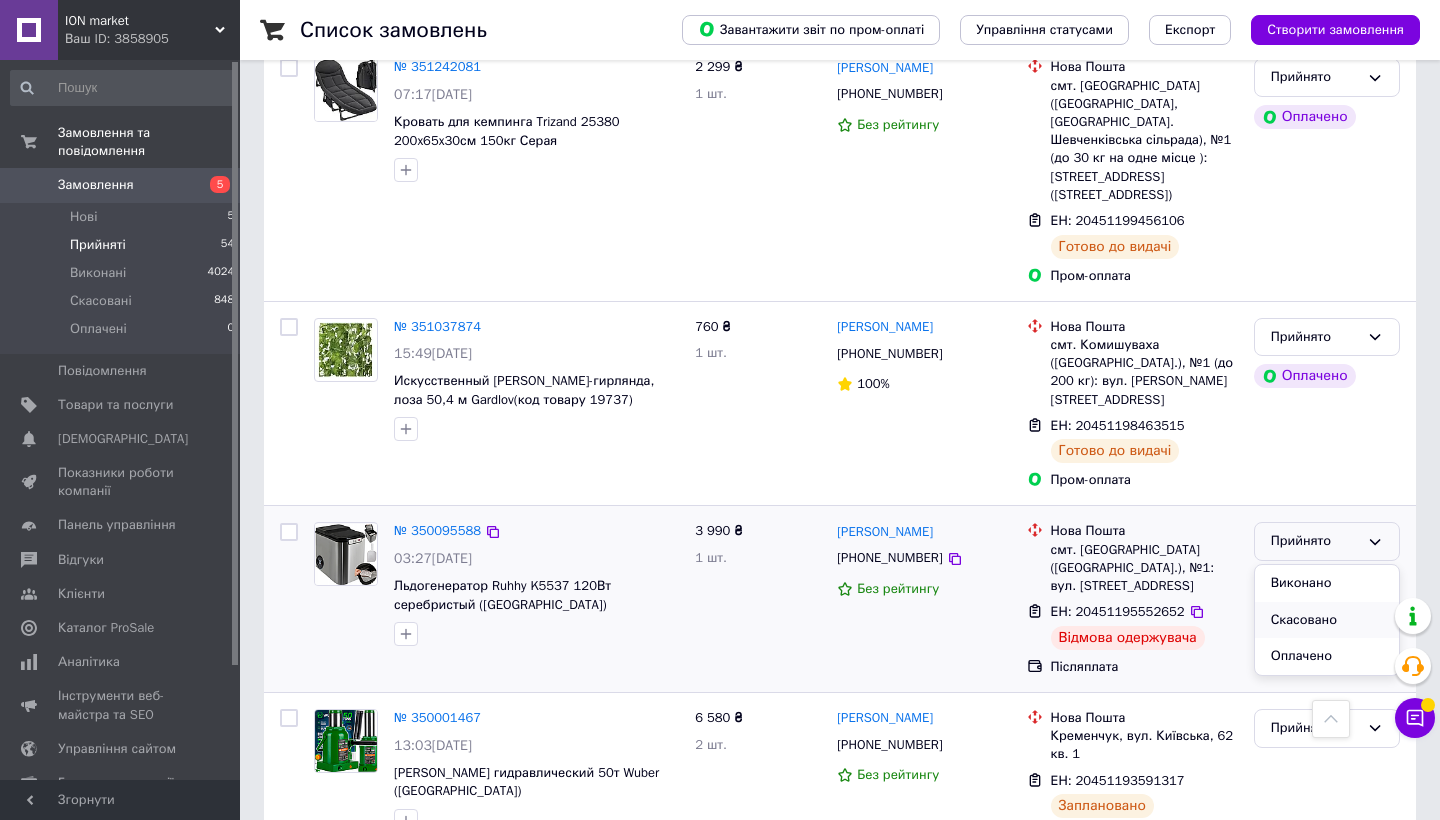 click on "Скасовано" at bounding box center [1327, 620] 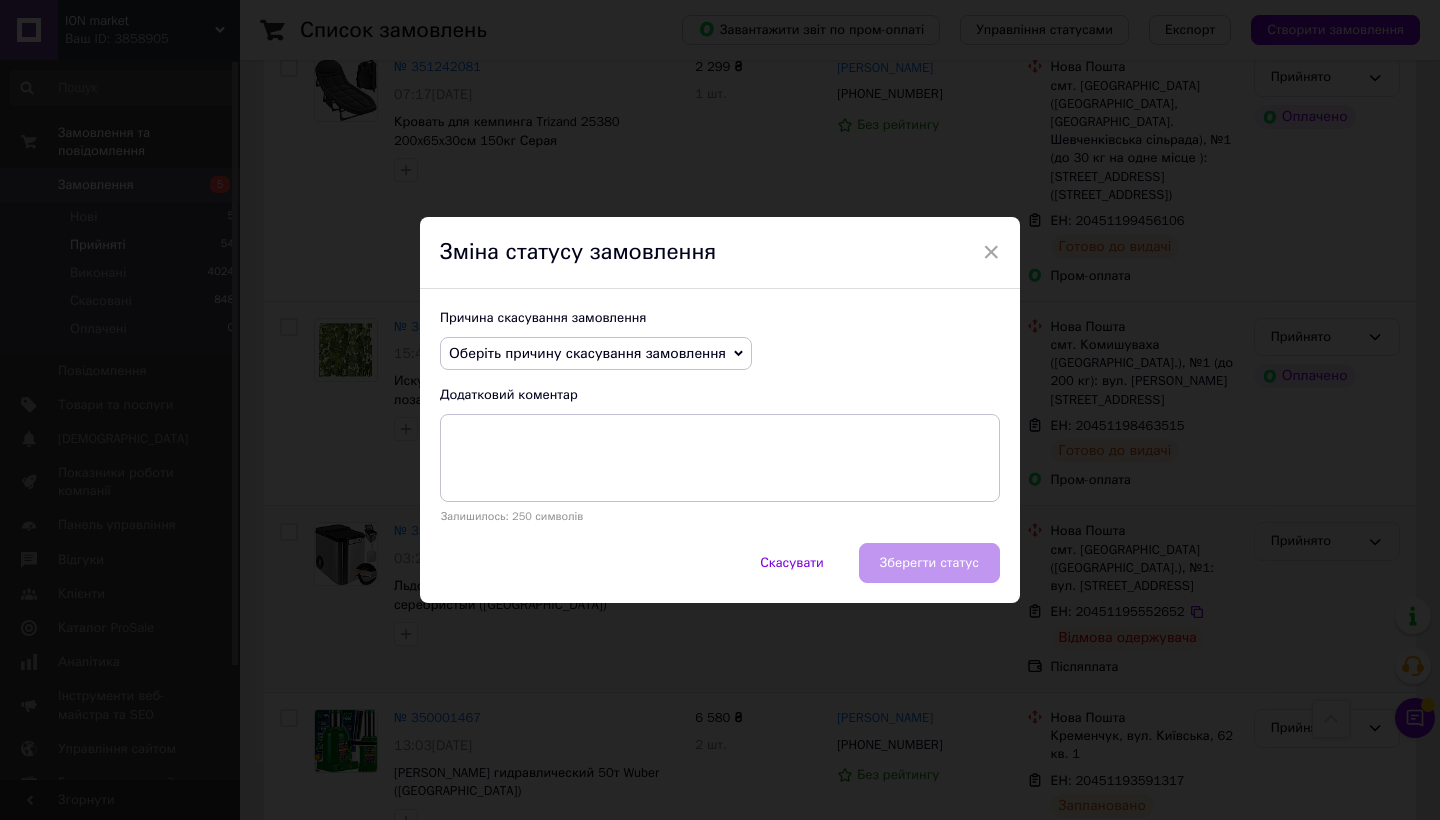 click on "Оберіть причину скасування замовлення" at bounding box center (587, 353) 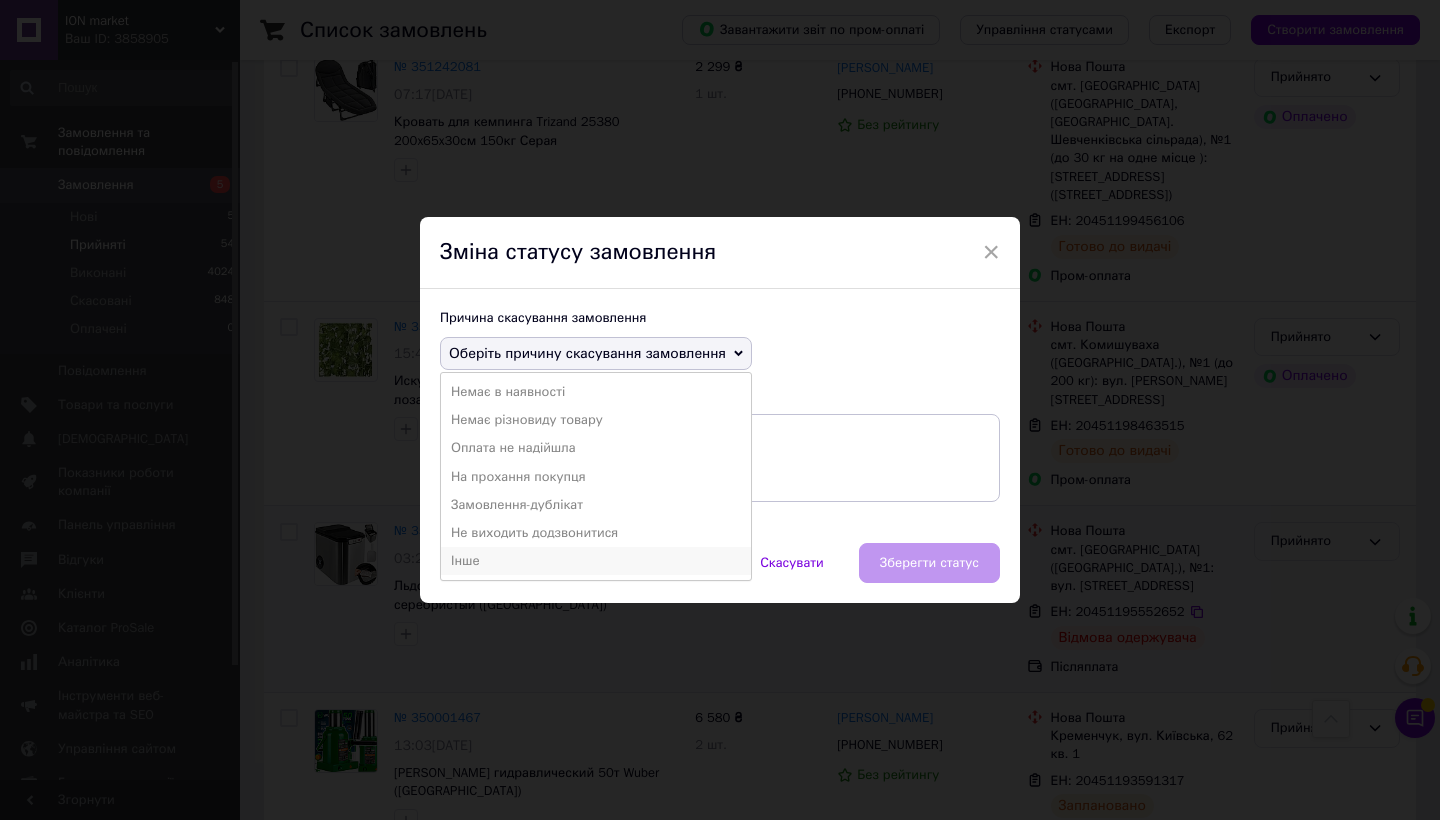 click on "Інше" at bounding box center [596, 561] 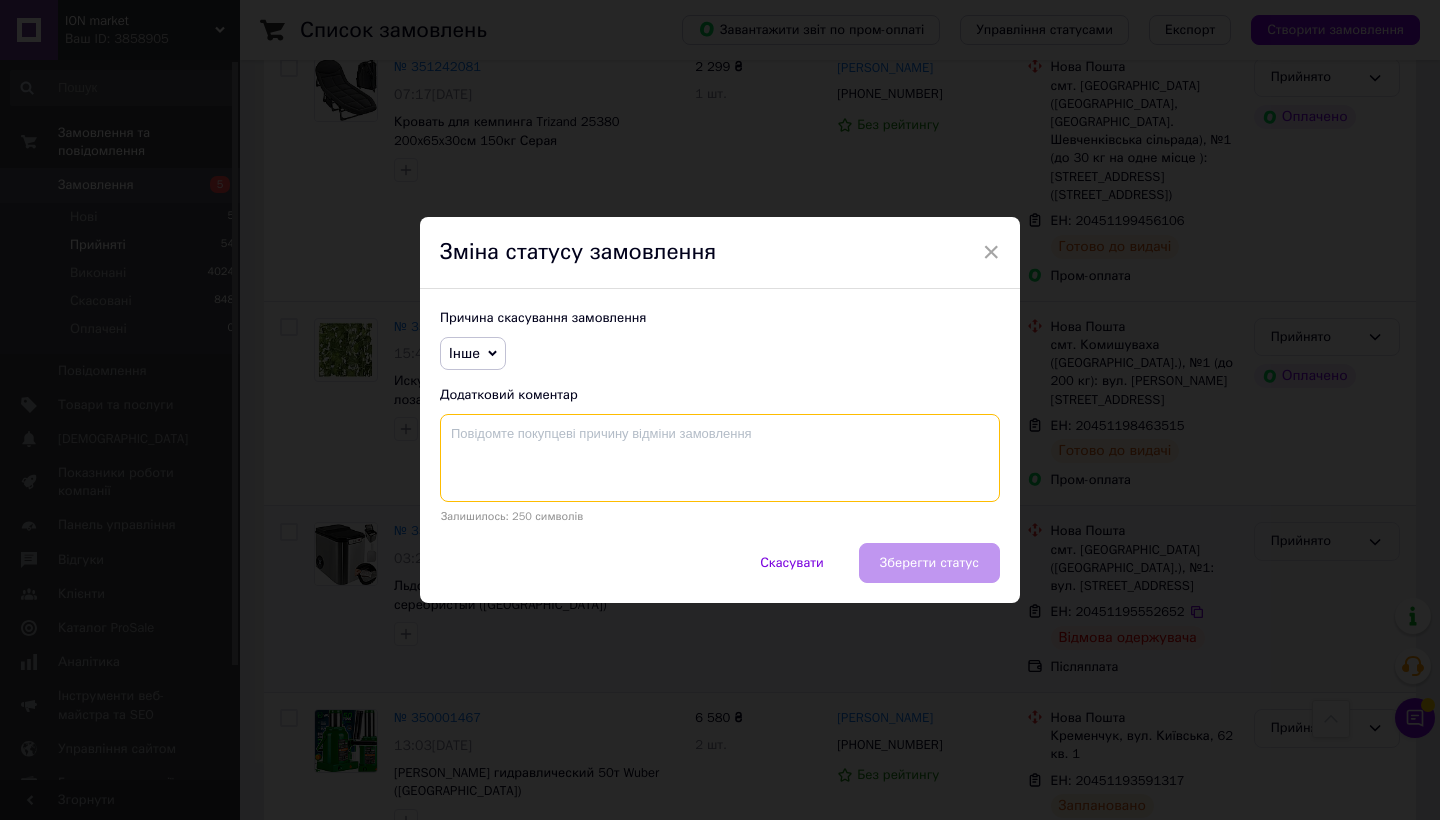 click at bounding box center [720, 458] 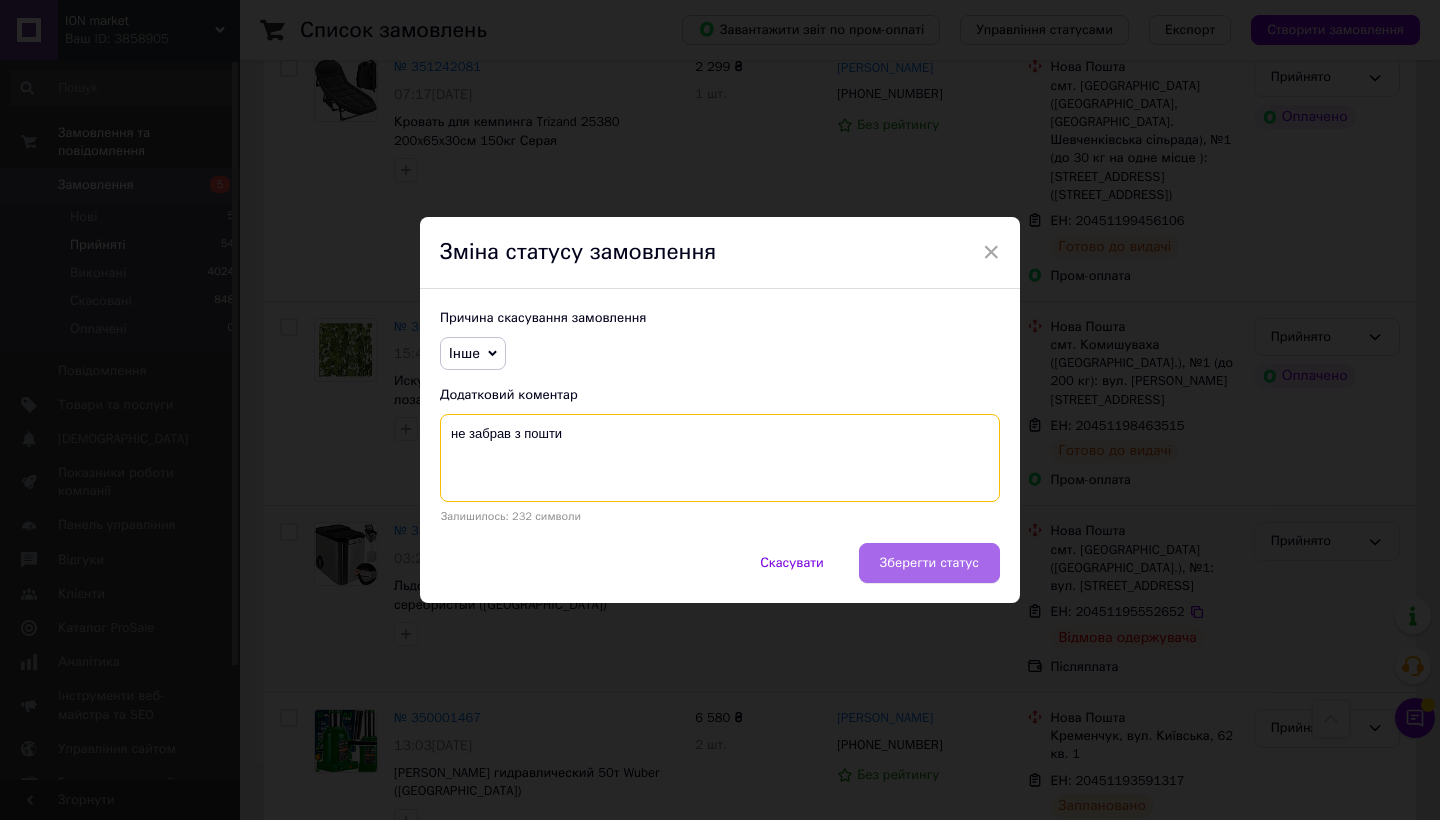 type on "не забрав з пошти" 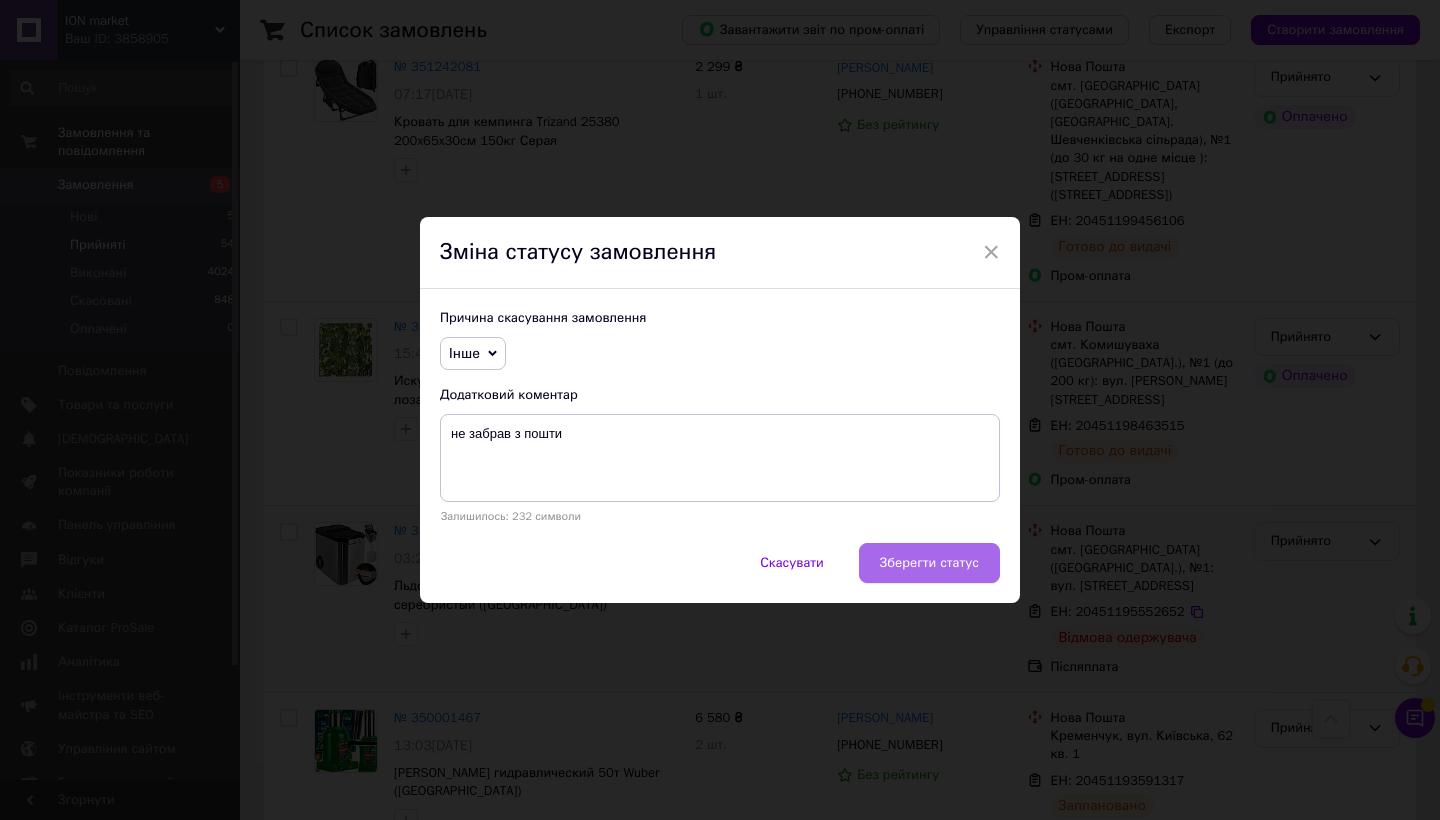 click on "Зберегти статус" at bounding box center (929, 563) 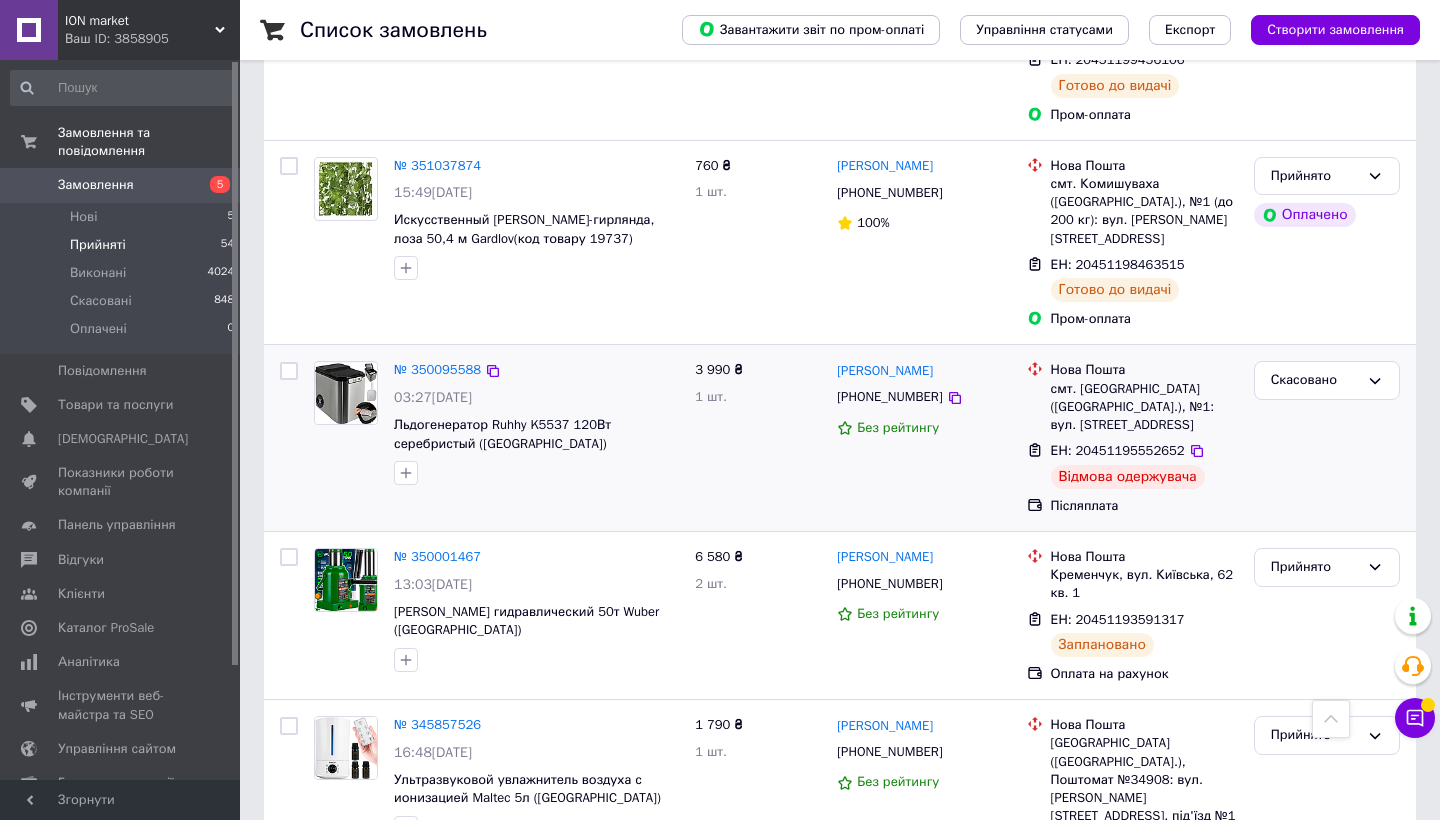 scroll, scrollTop: 2331, scrollLeft: 0, axis: vertical 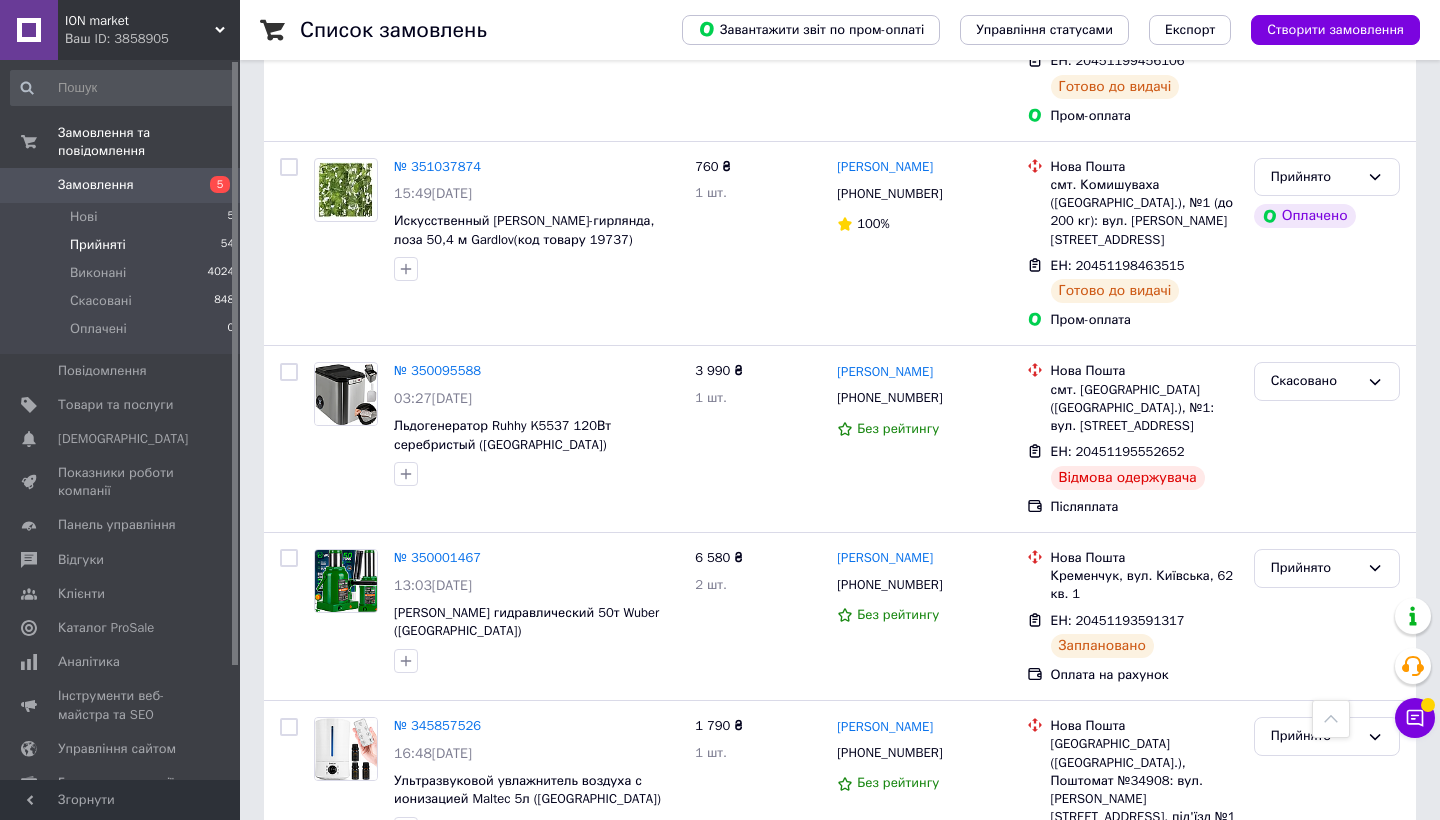 click on "2" at bounding box center [449, 958] 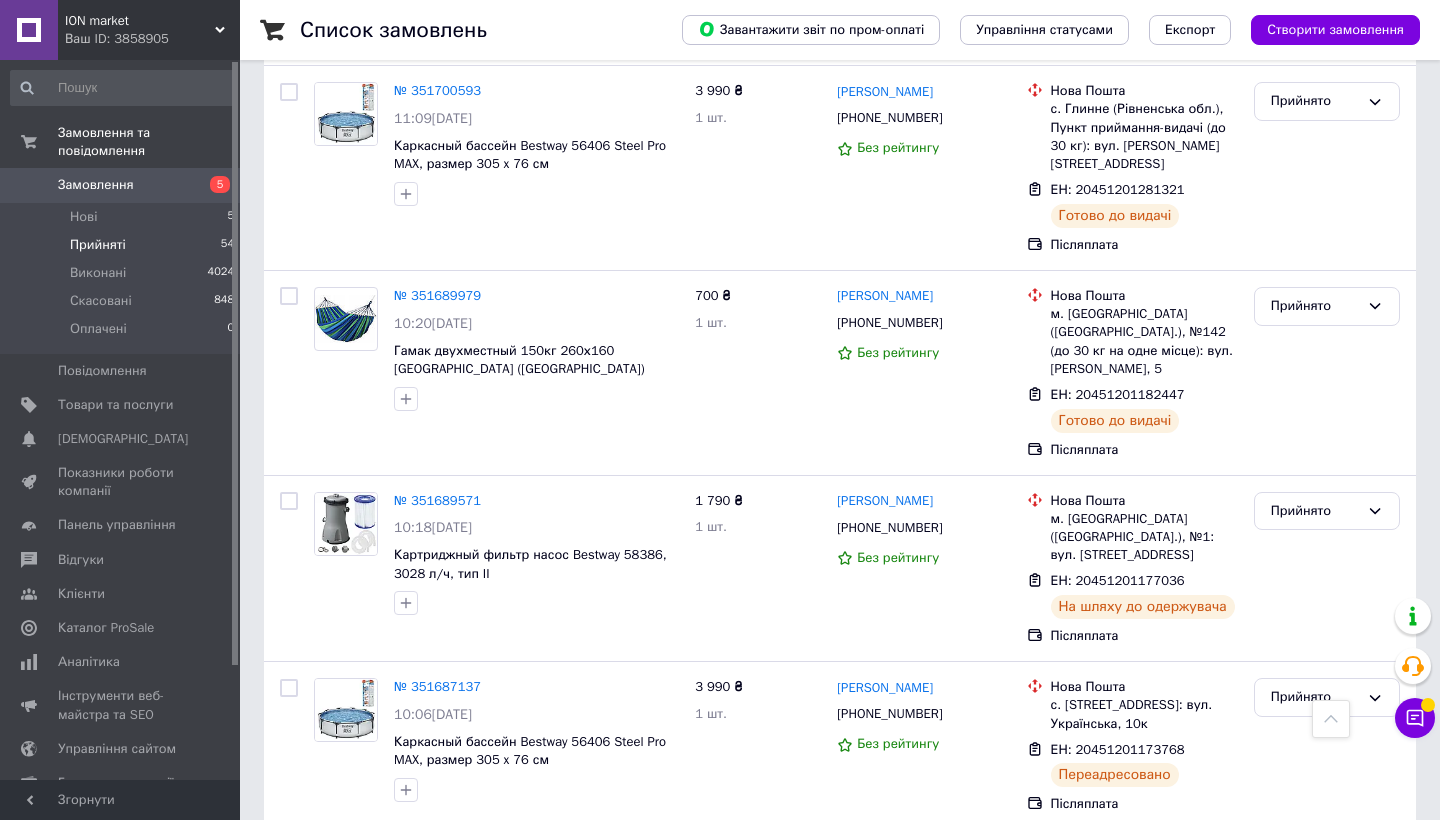 scroll, scrollTop: 3453, scrollLeft: 0, axis: vertical 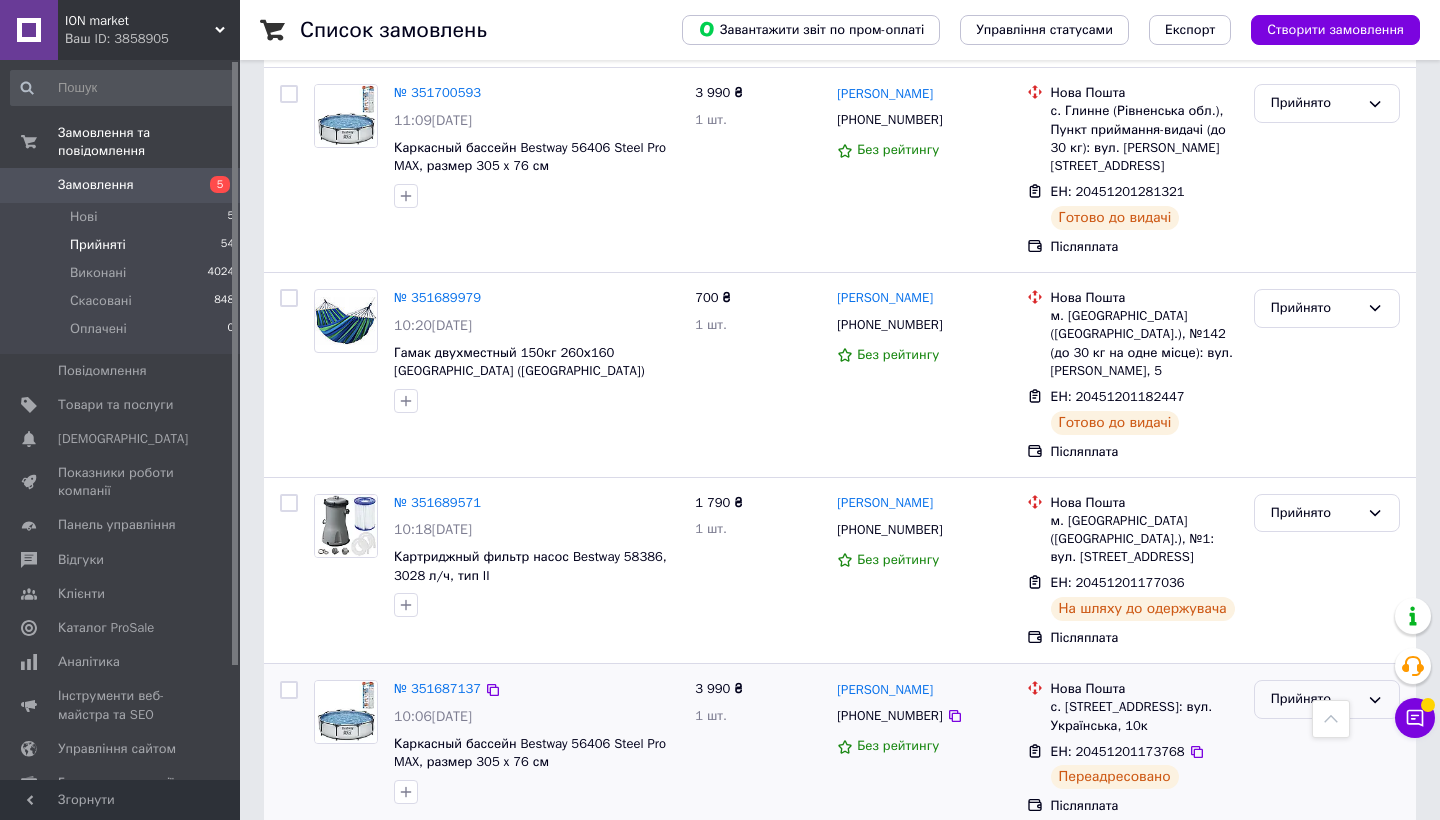 click on "Прийнято" at bounding box center [1315, 699] 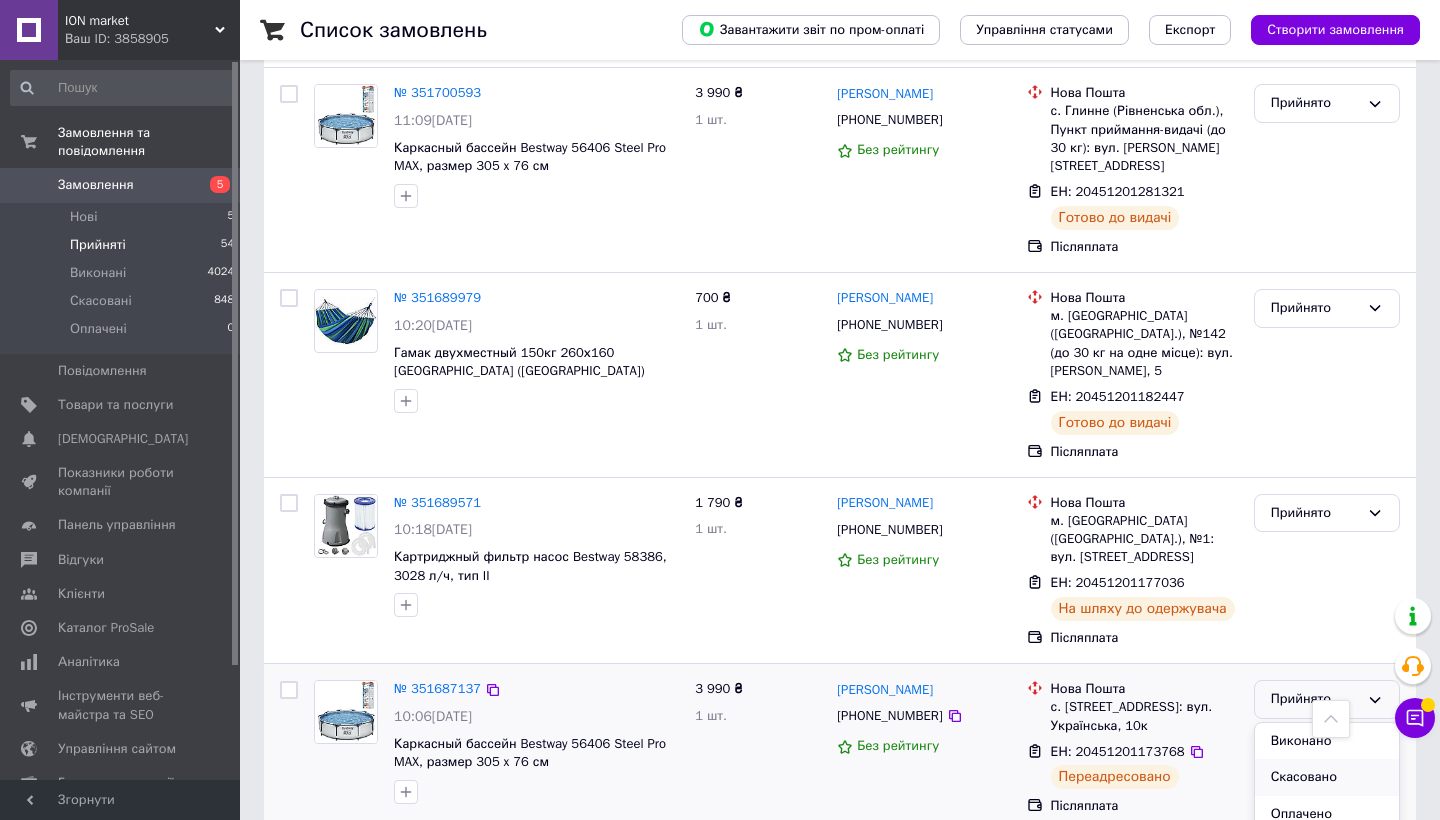 click on "Скасовано" at bounding box center [1327, 777] 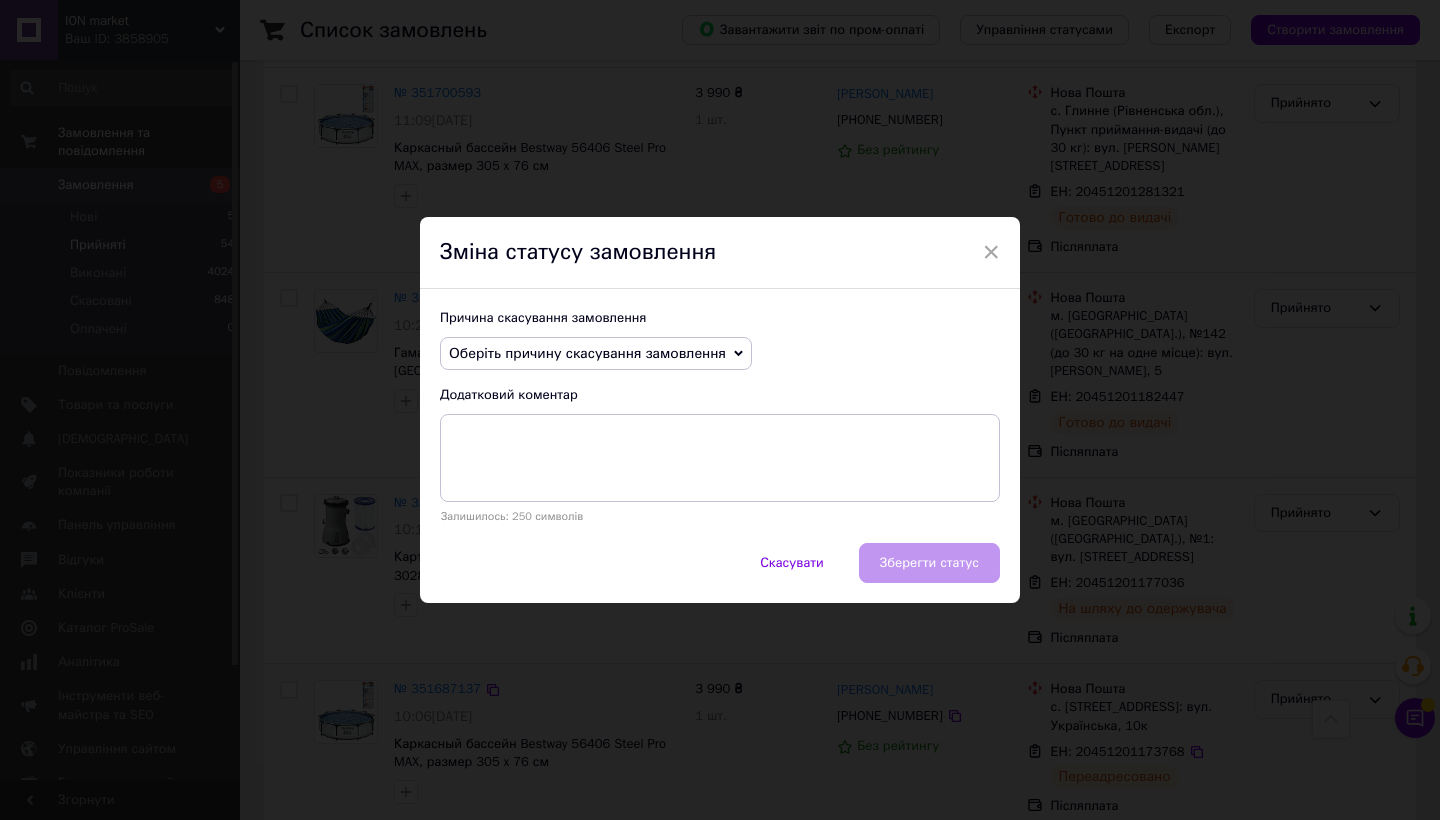 click on "Оберіть причину скасування замовлення" at bounding box center (587, 353) 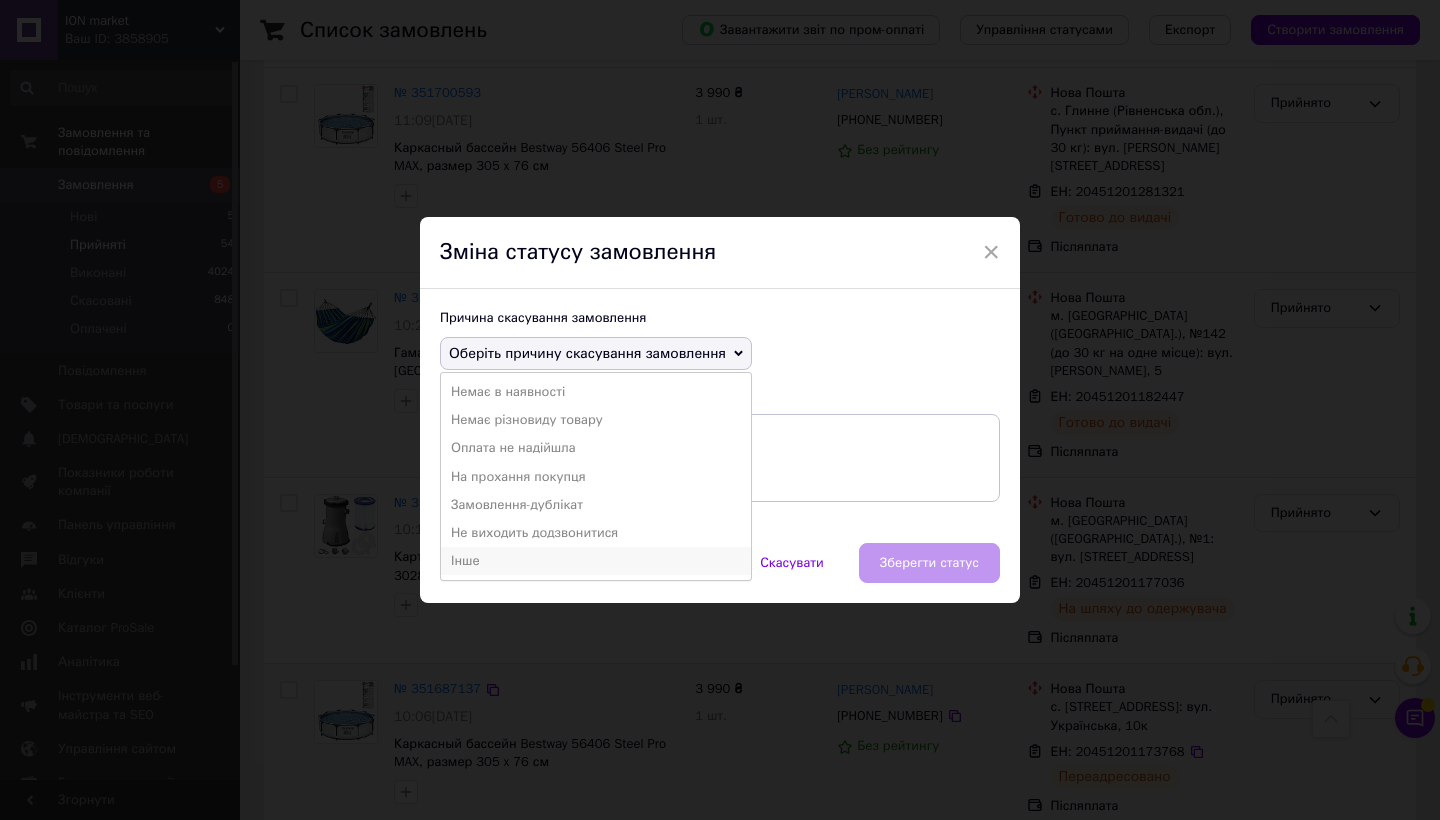 click on "Інше" at bounding box center [596, 561] 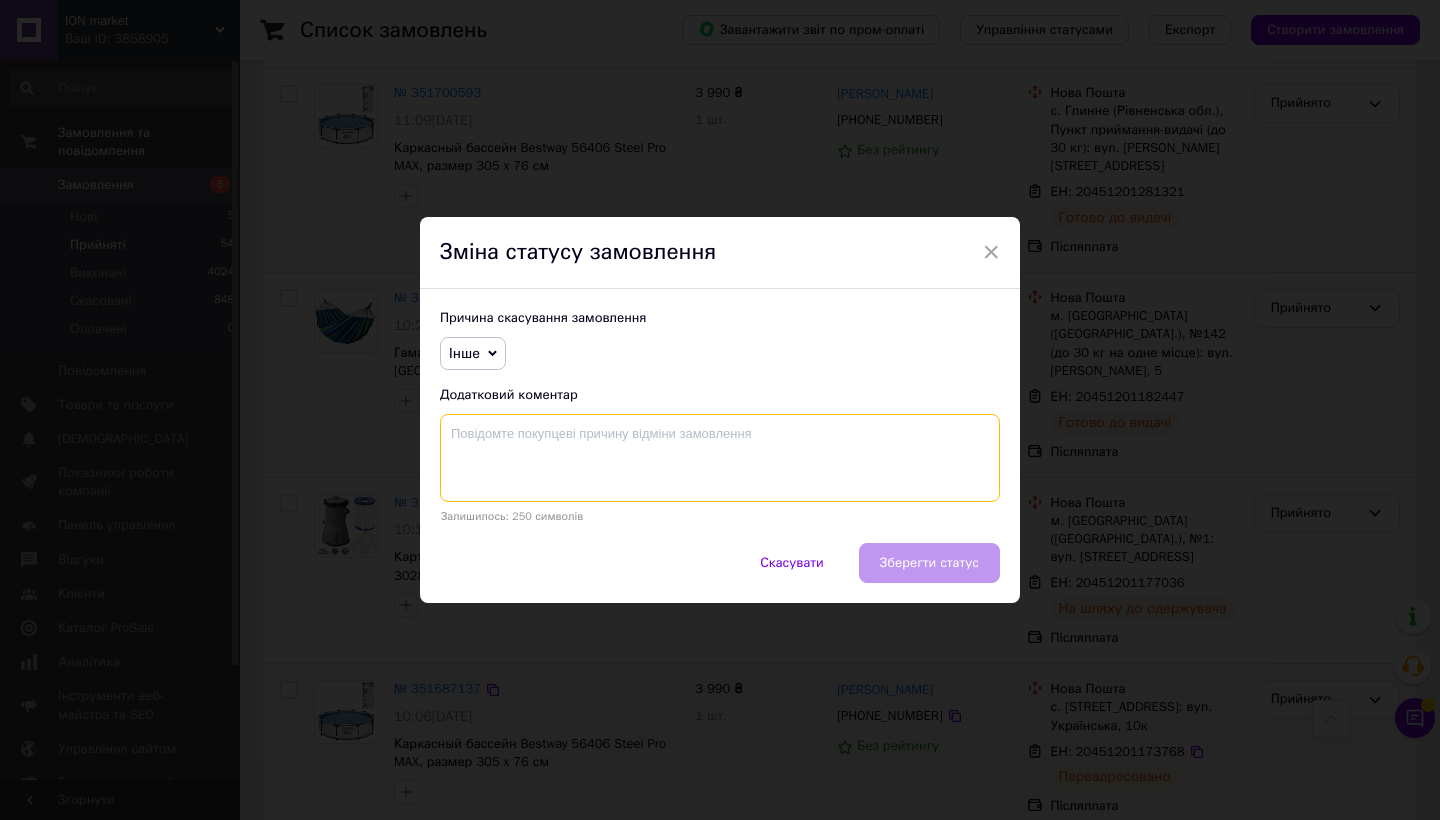 click at bounding box center (720, 458) 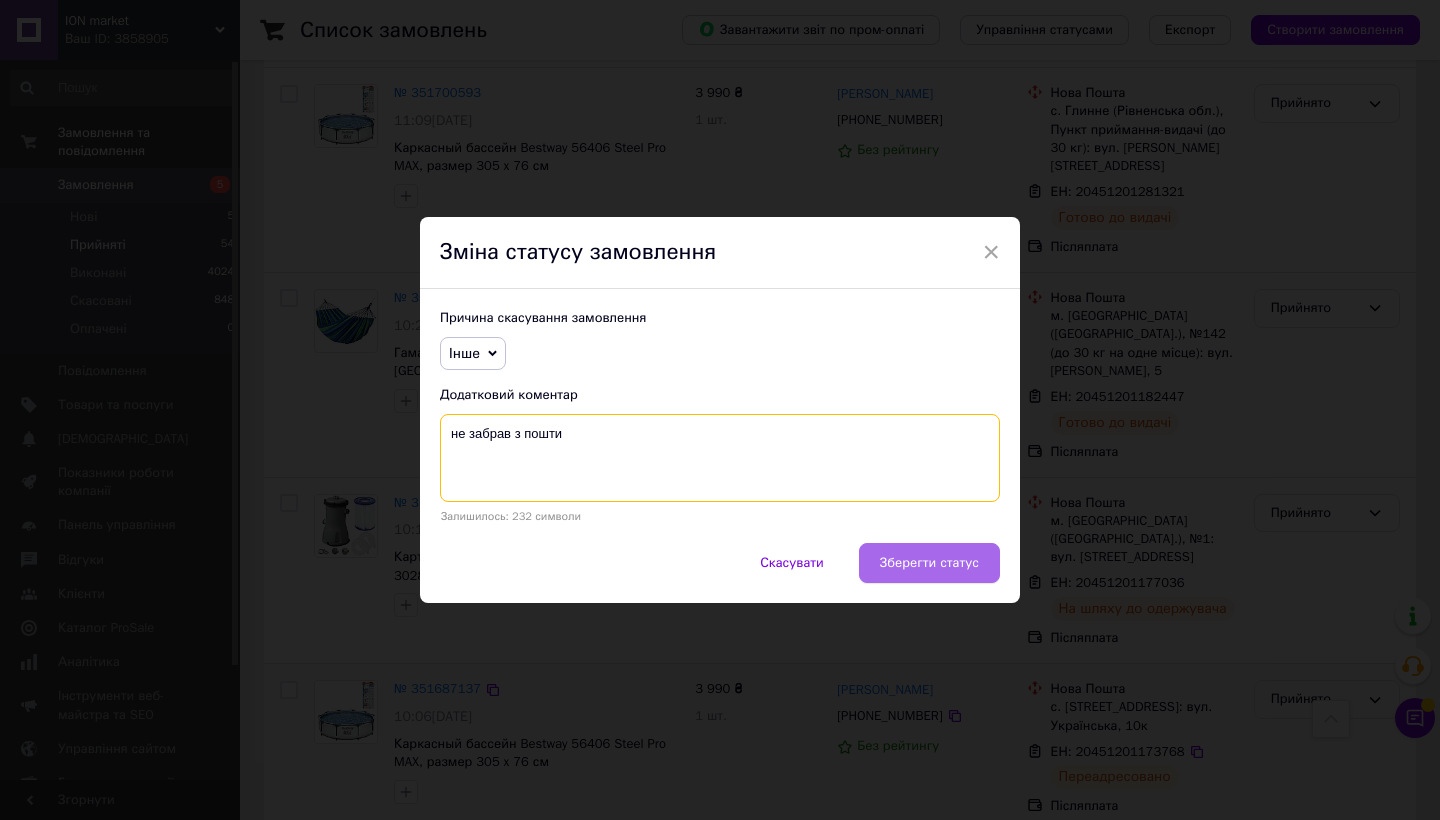 type on "не забрав з пошти" 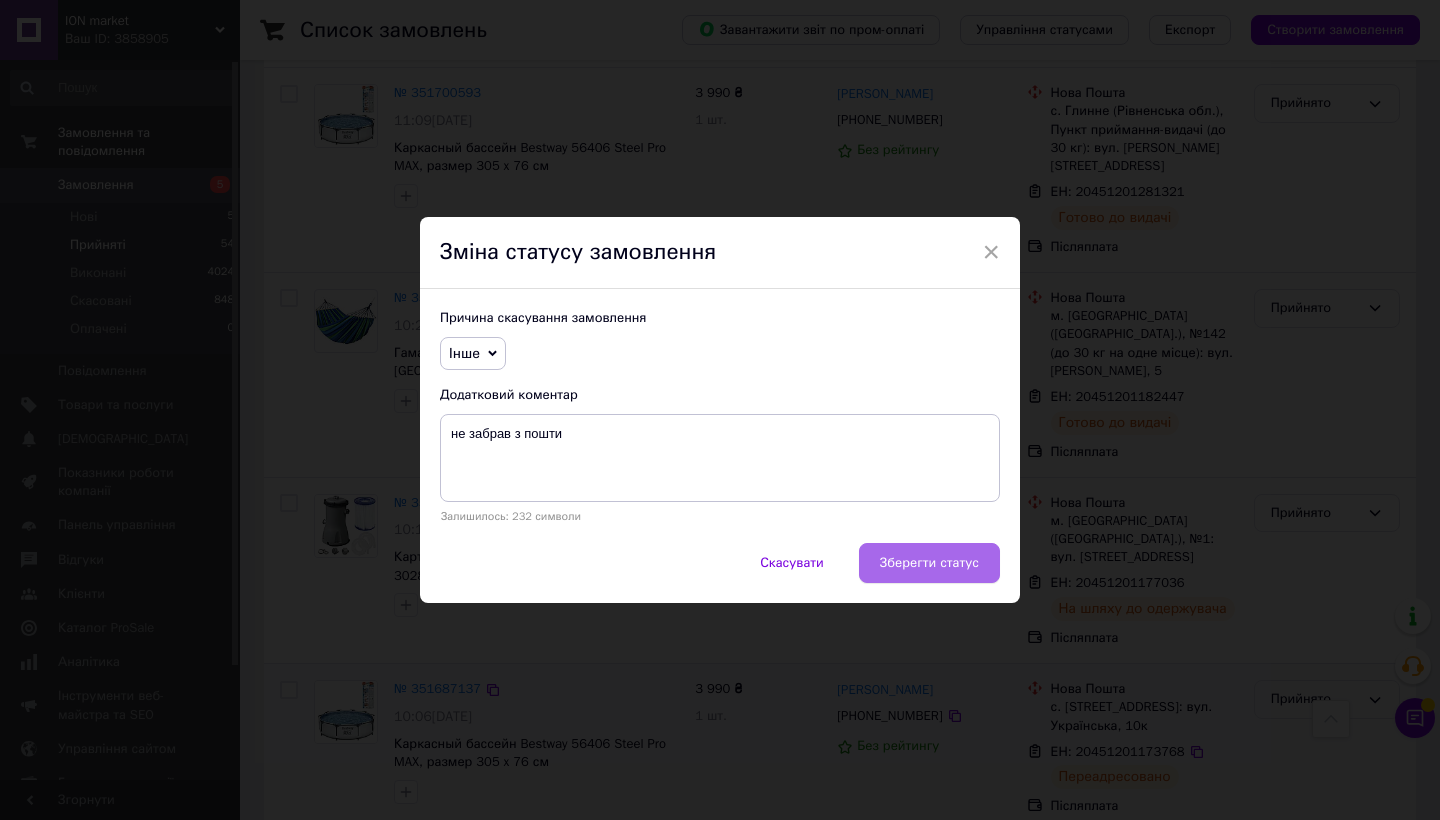 click on "Зберегти статус" at bounding box center (929, 563) 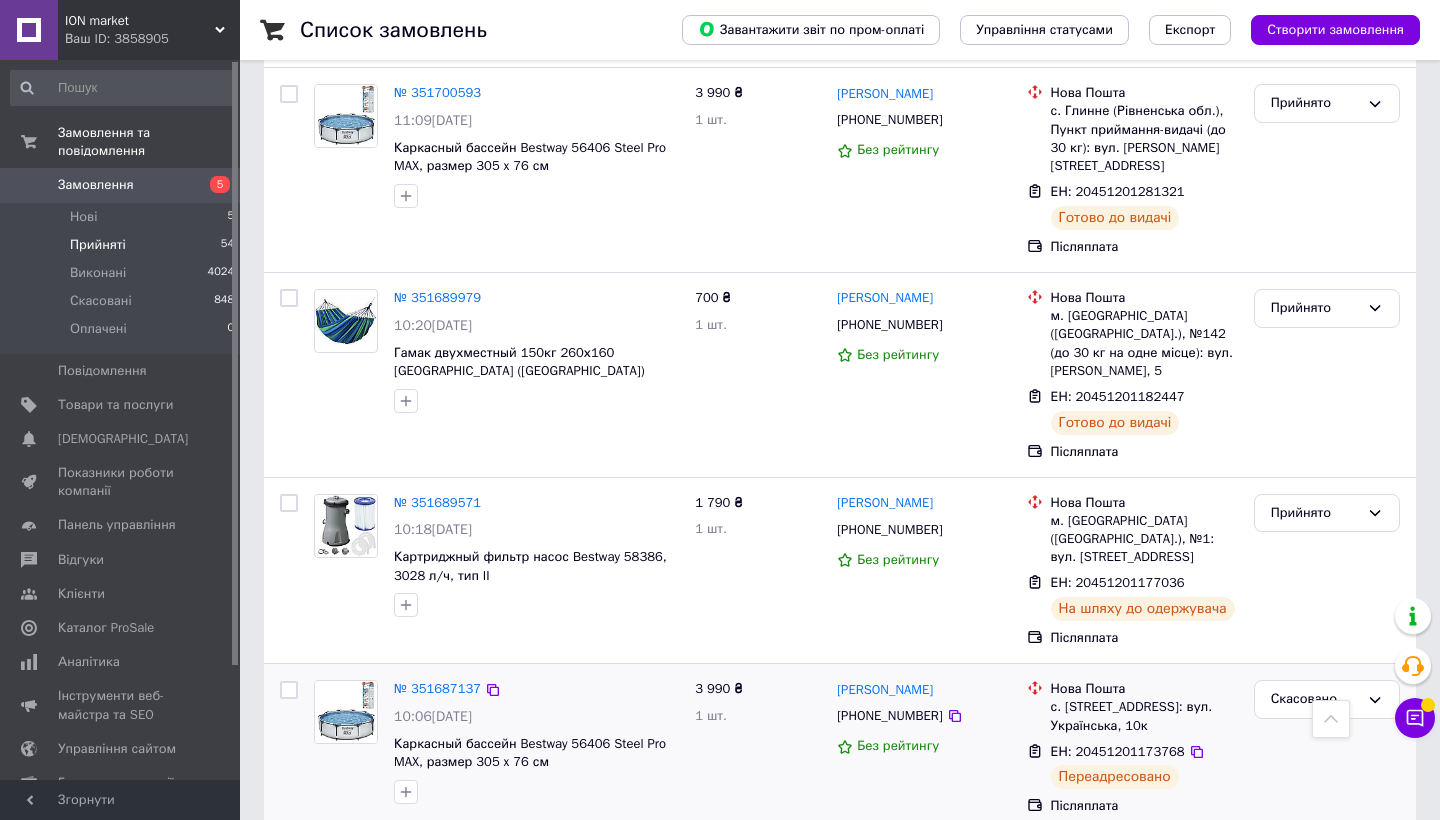 click on "3" at bounding box center (494, 877) 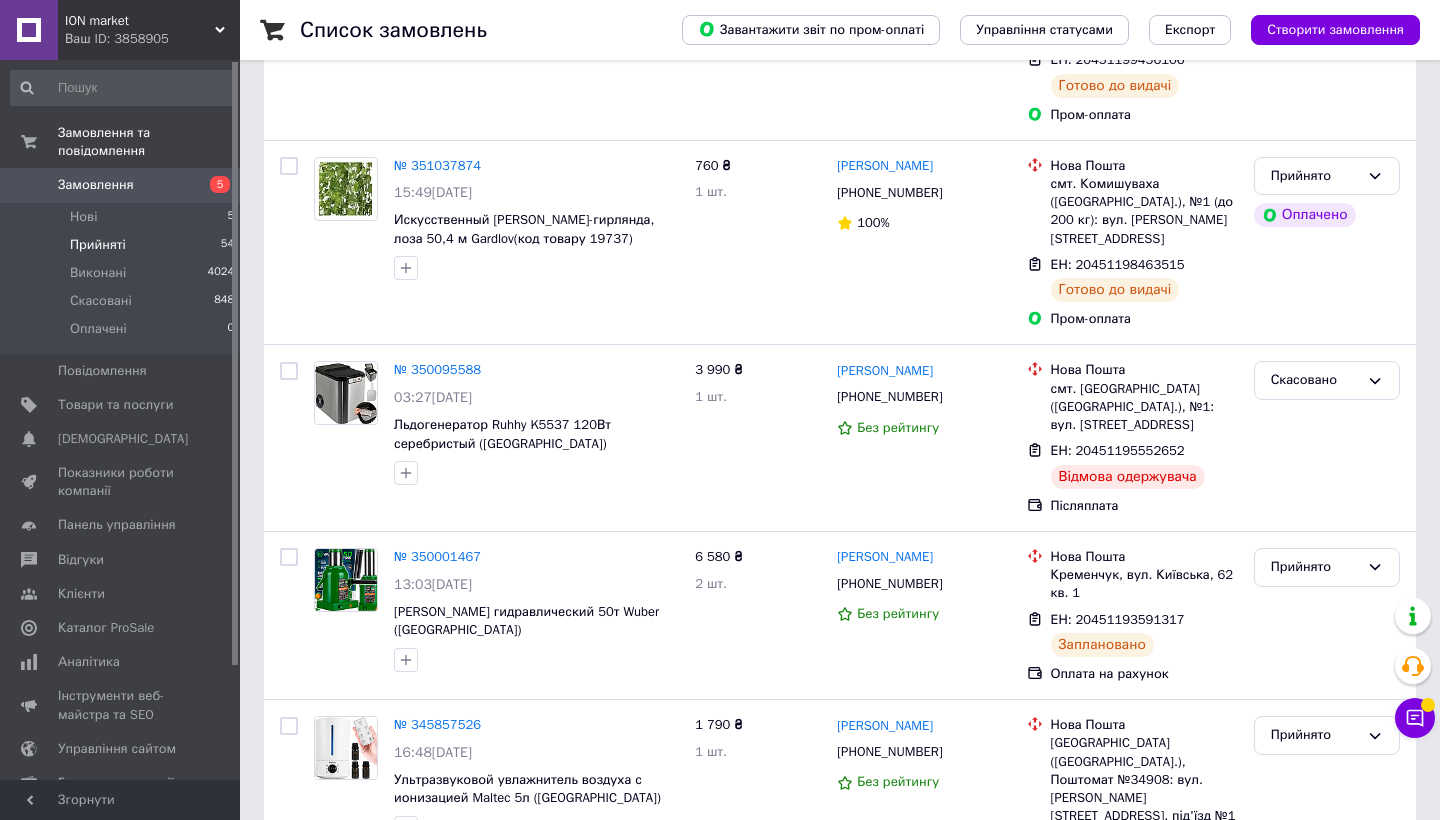 scroll, scrollTop: 2331, scrollLeft: 0, axis: vertical 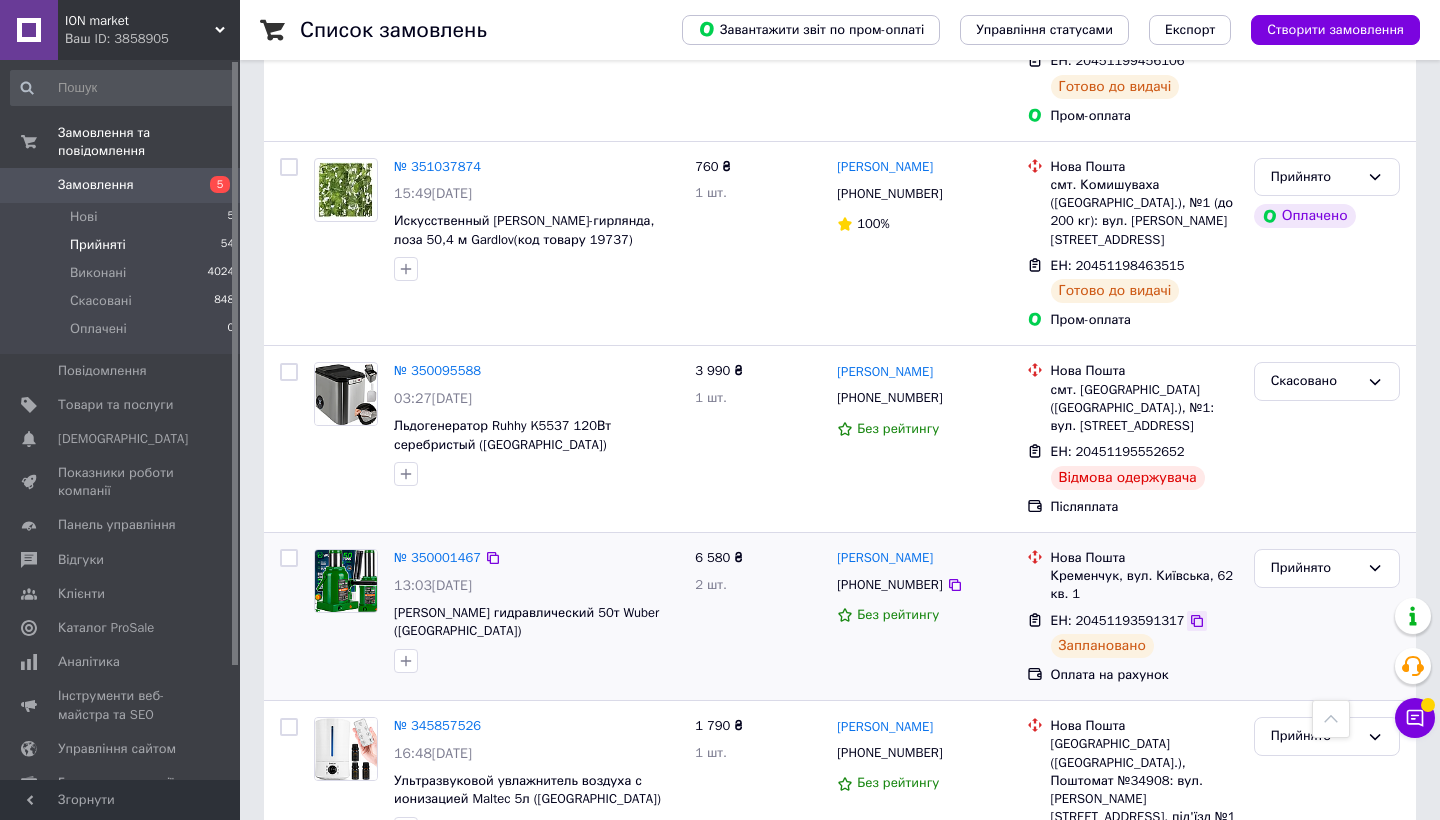 click 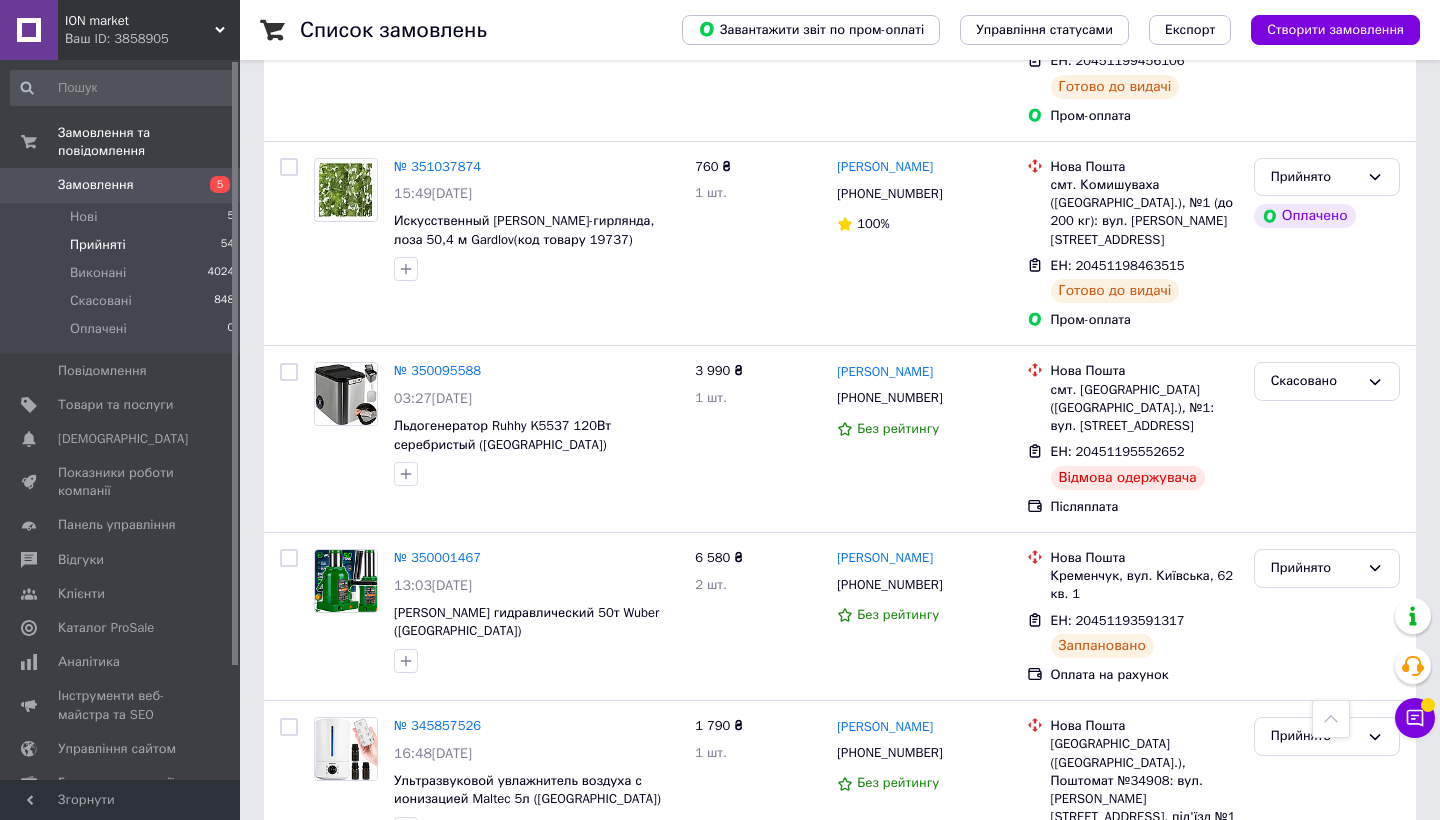 click on "1" at bounding box center (404, 958) 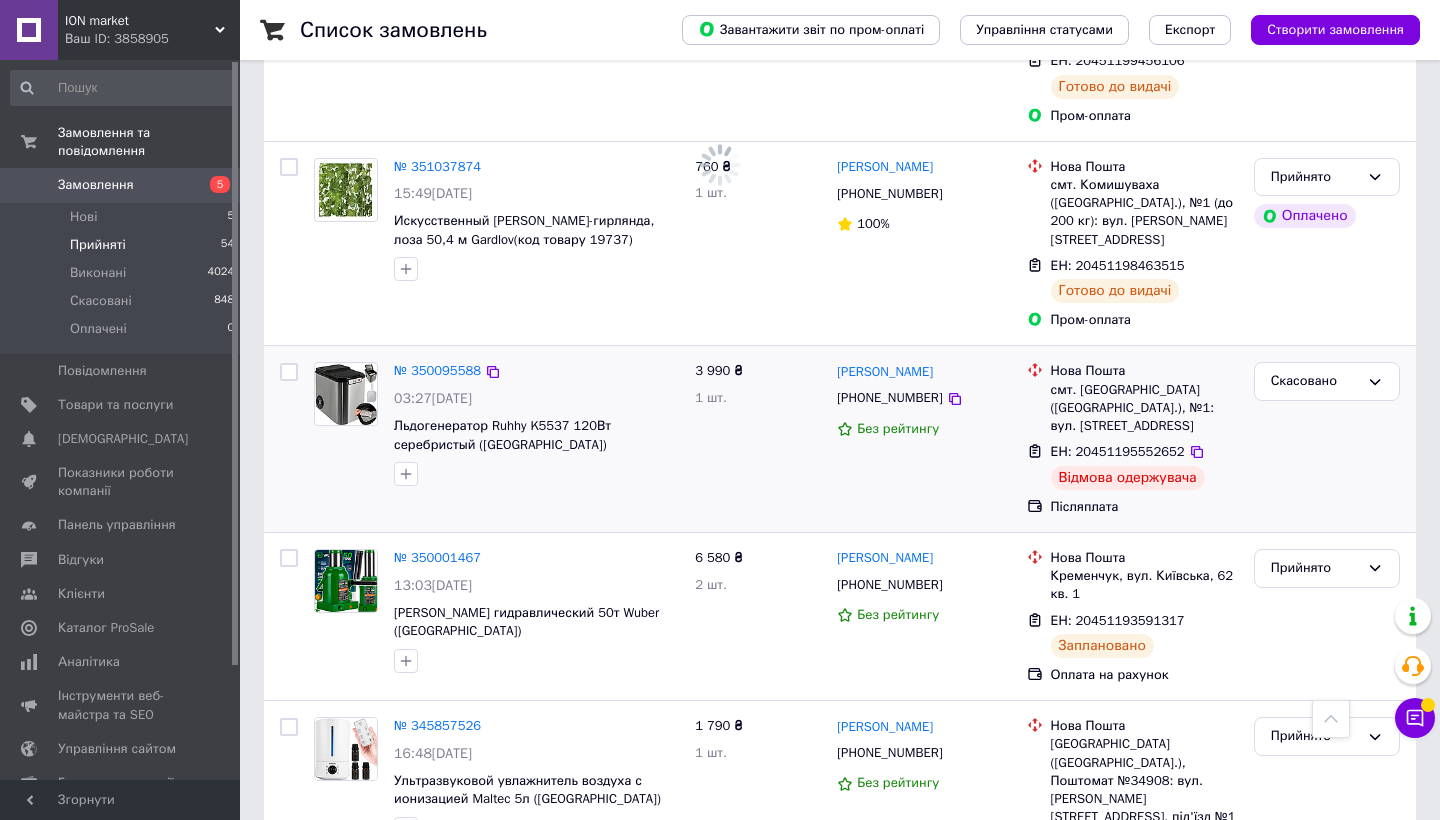 scroll, scrollTop: 0, scrollLeft: 0, axis: both 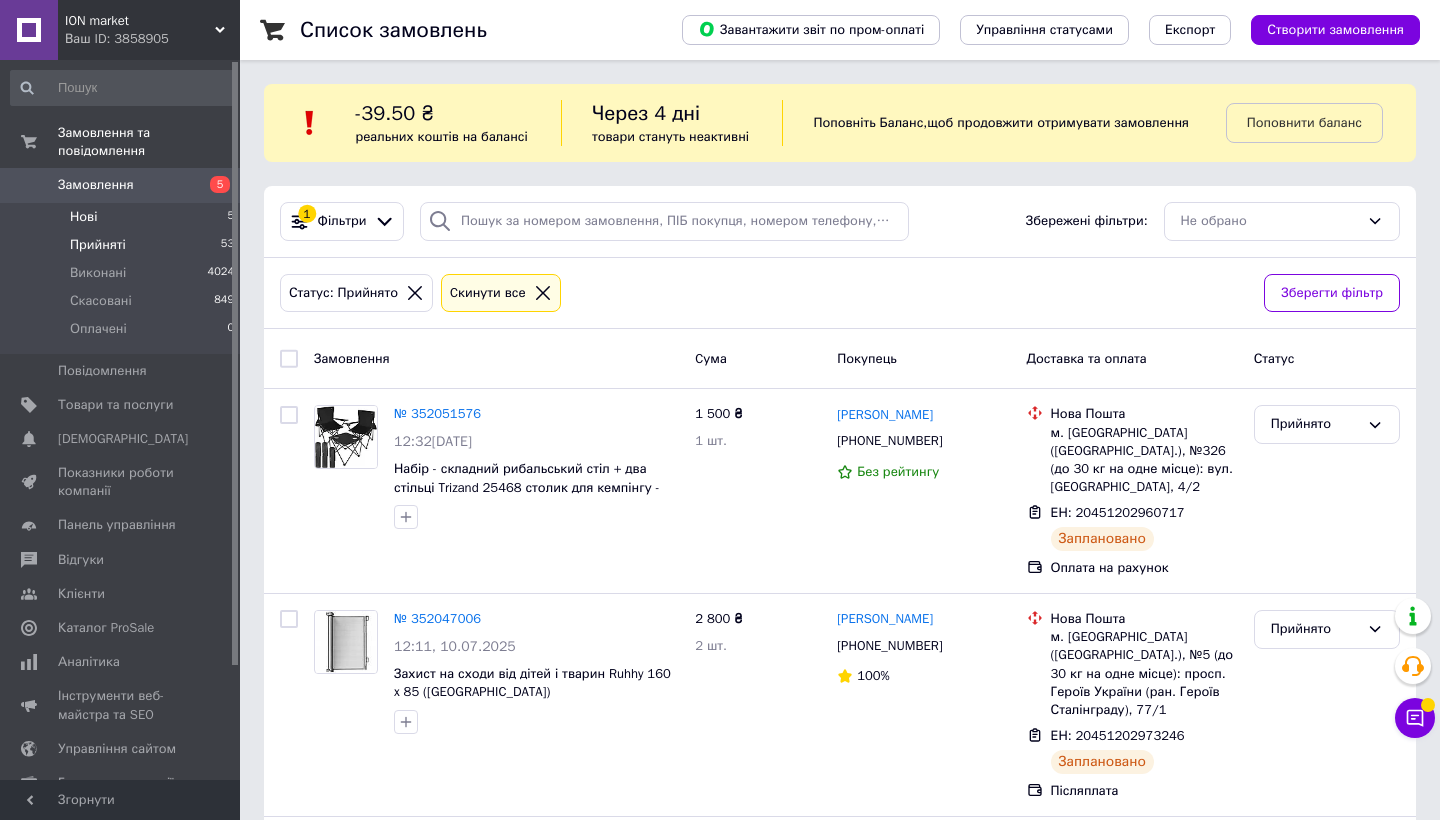 click on "Нові 5" at bounding box center (123, 217) 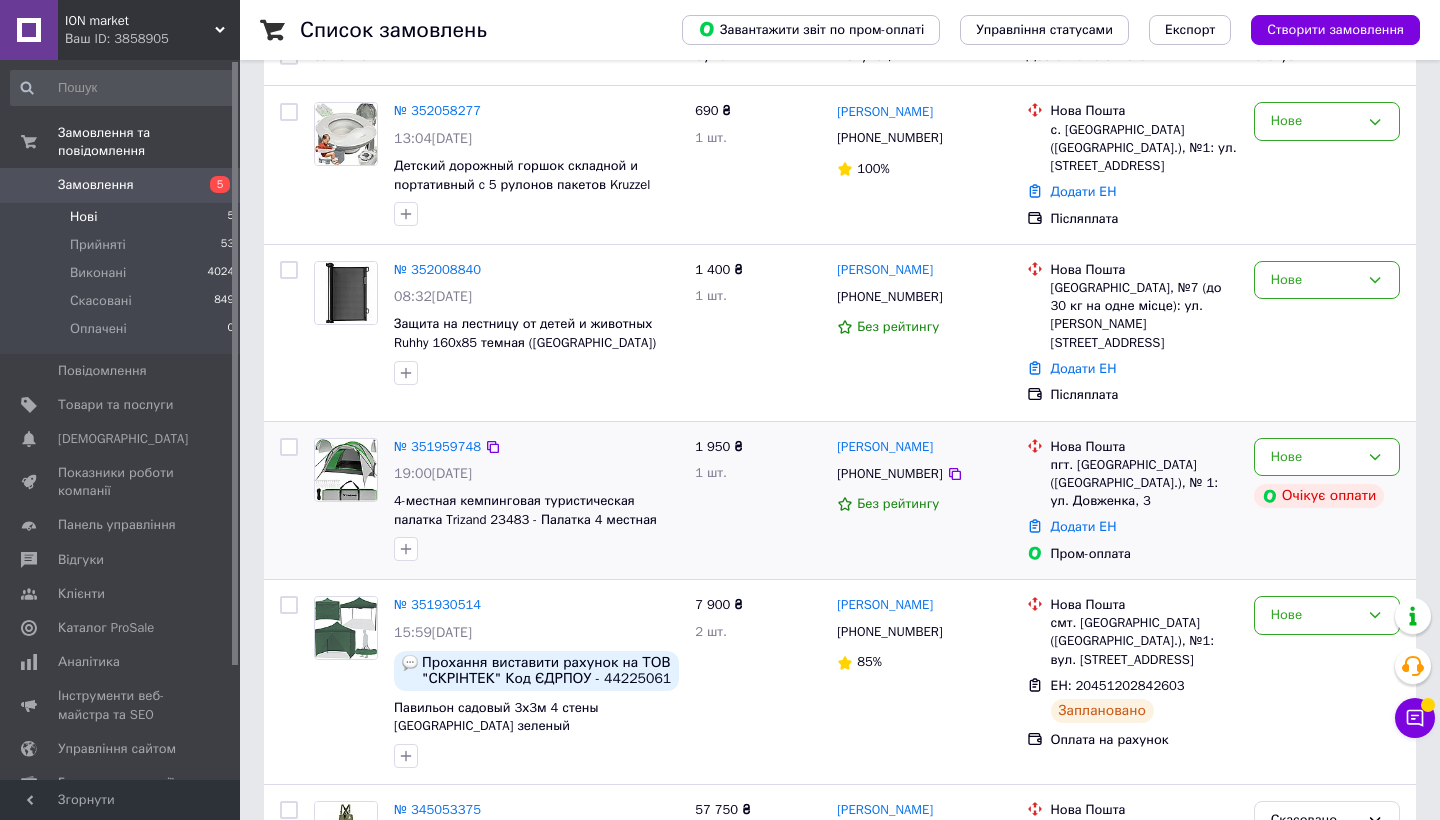scroll, scrollTop: 359, scrollLeft: 0, axis: vertical 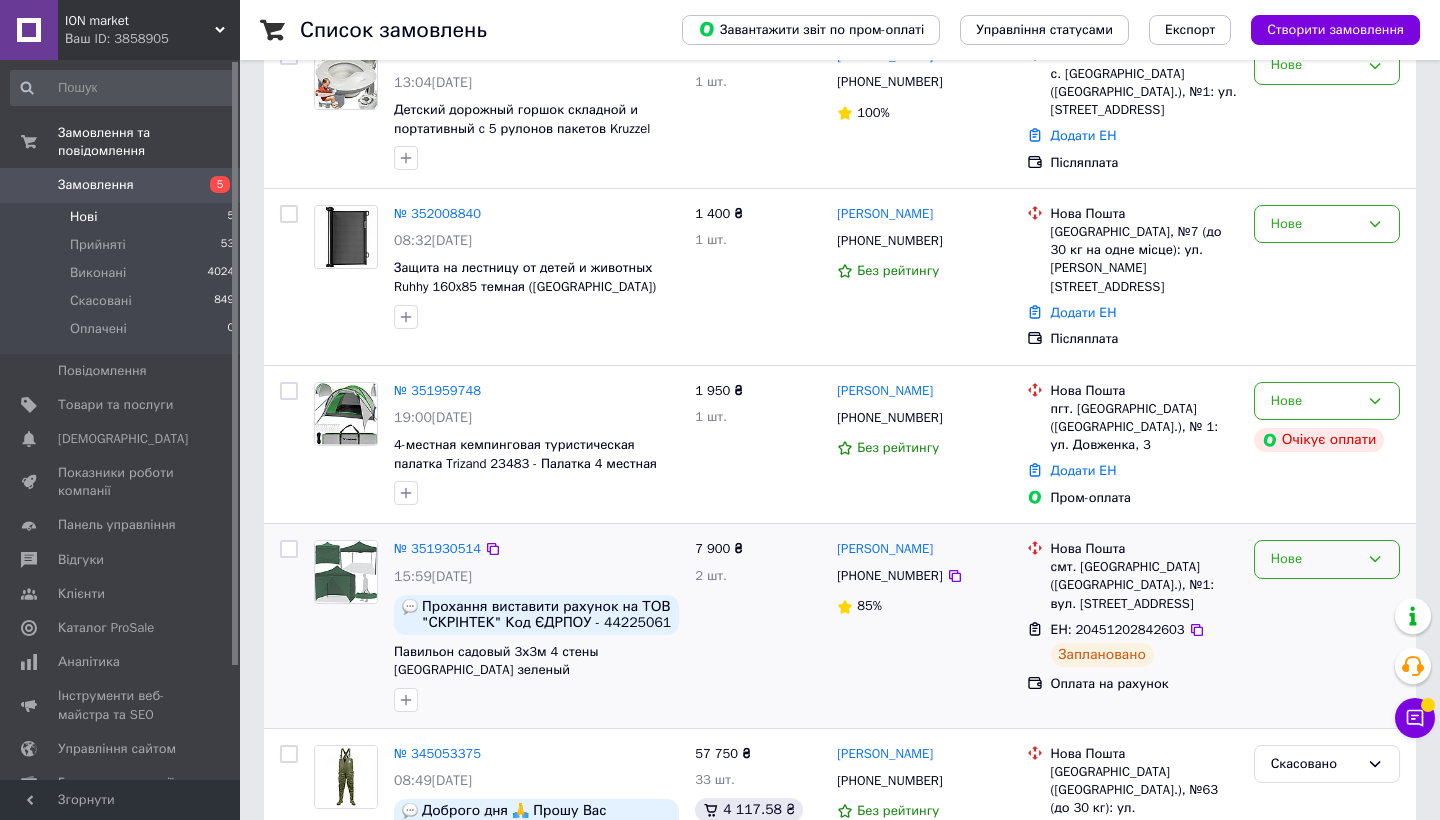 click on "Нове" at bounding box center (1315, 559) 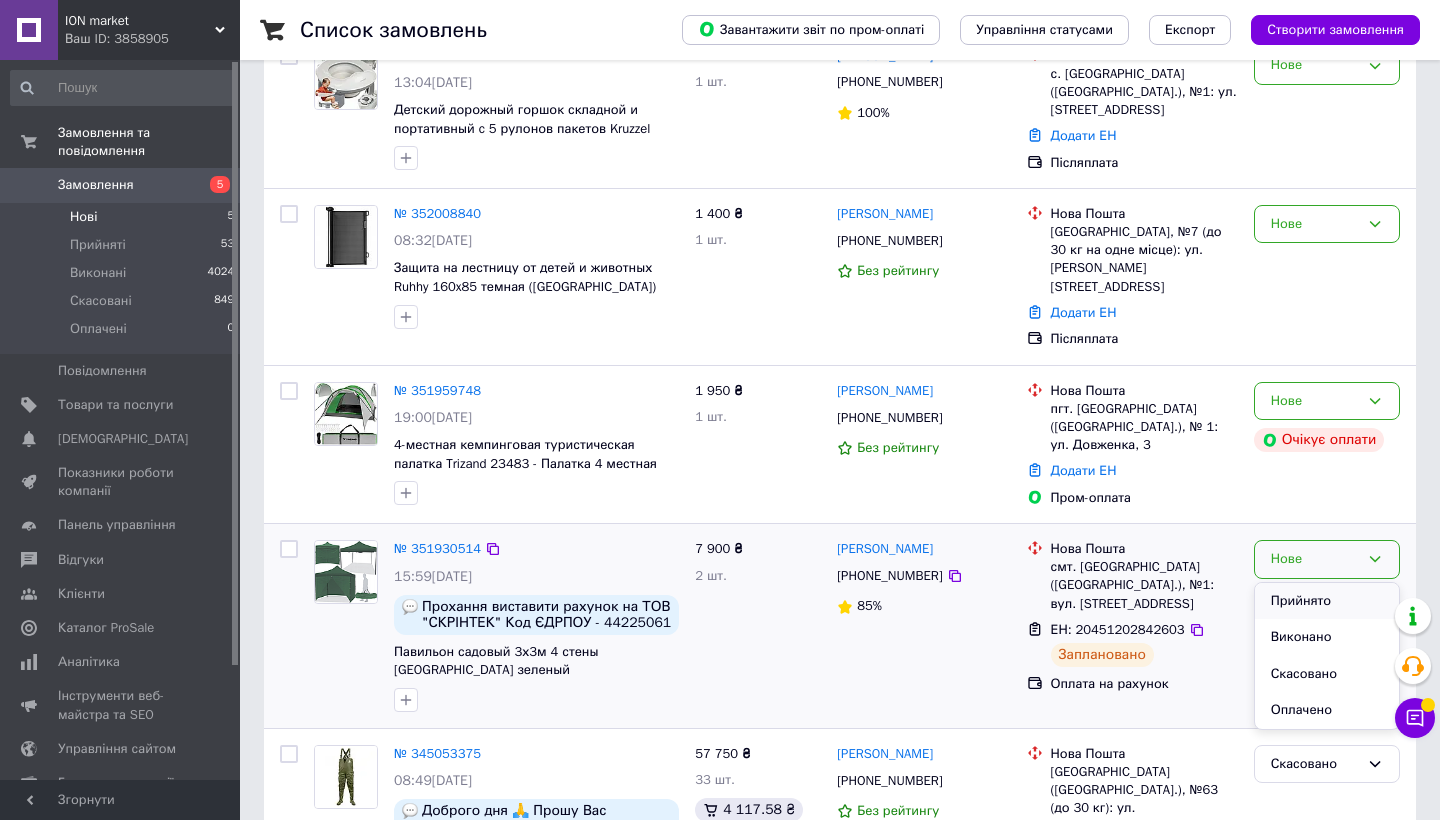 click on "Прийнято" at bounding box center [1327, 601] 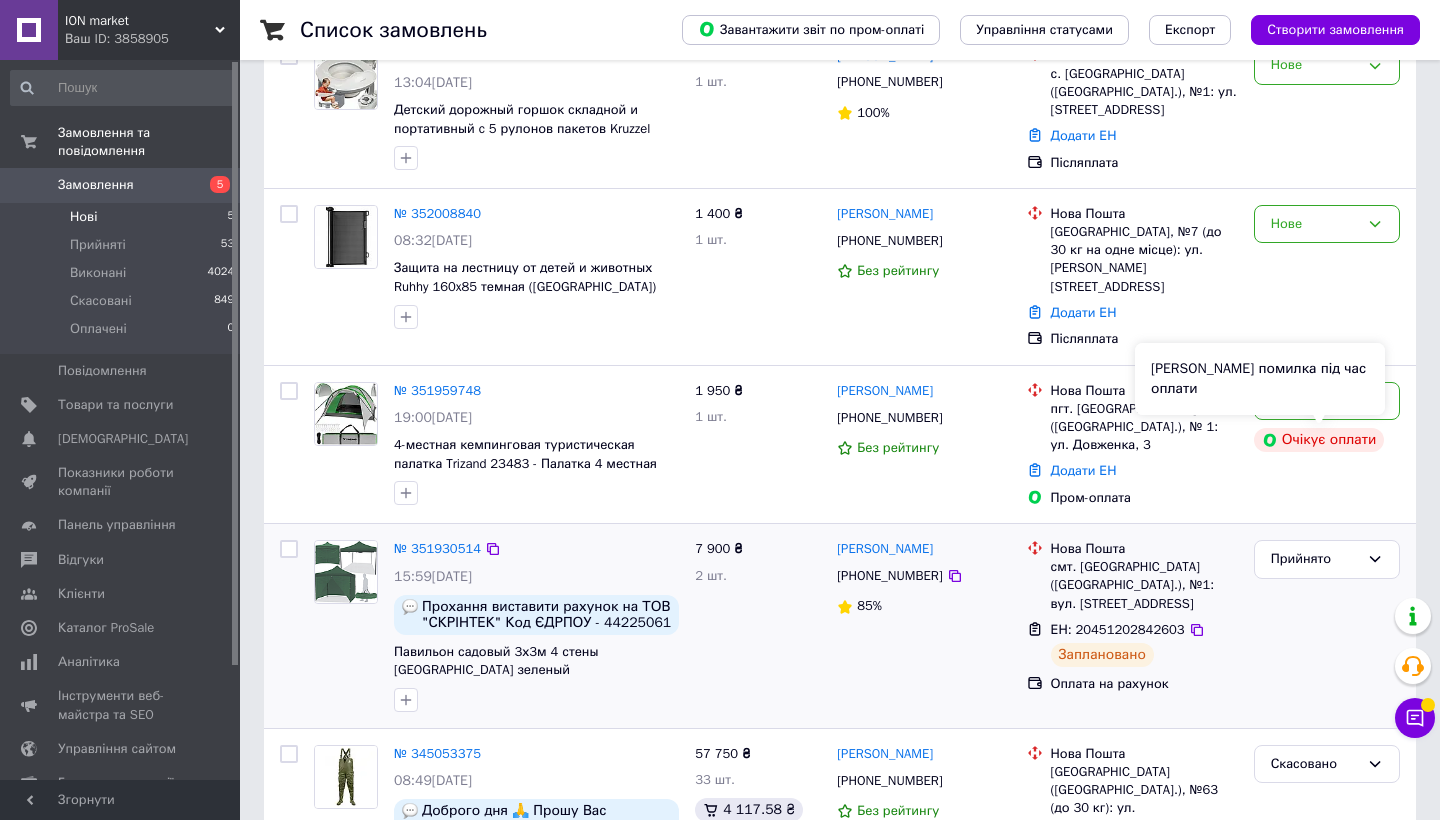 click on "[PERSON_NAME] помилка під час оплати" at bounding box center [1260, 379] 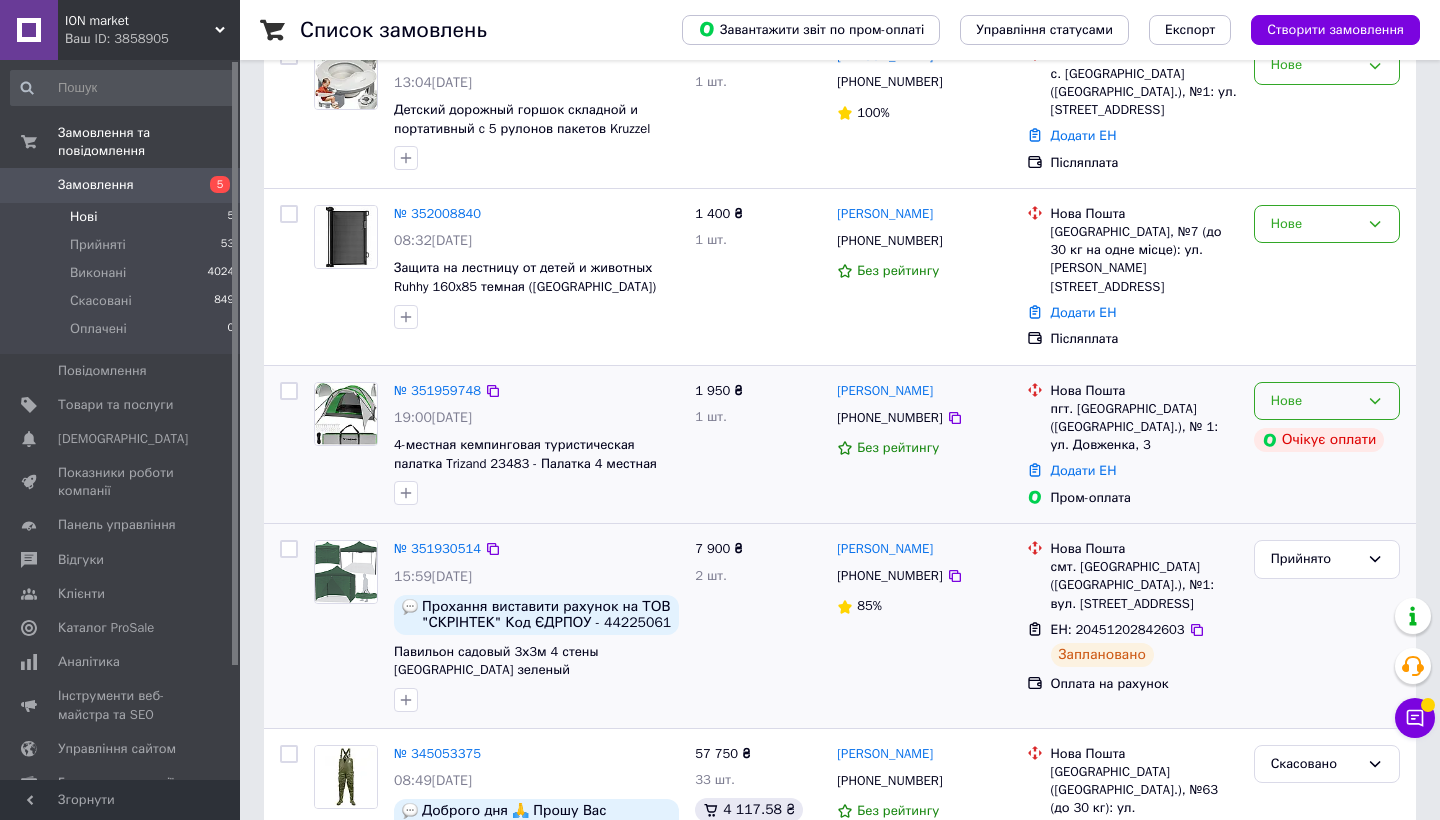 click 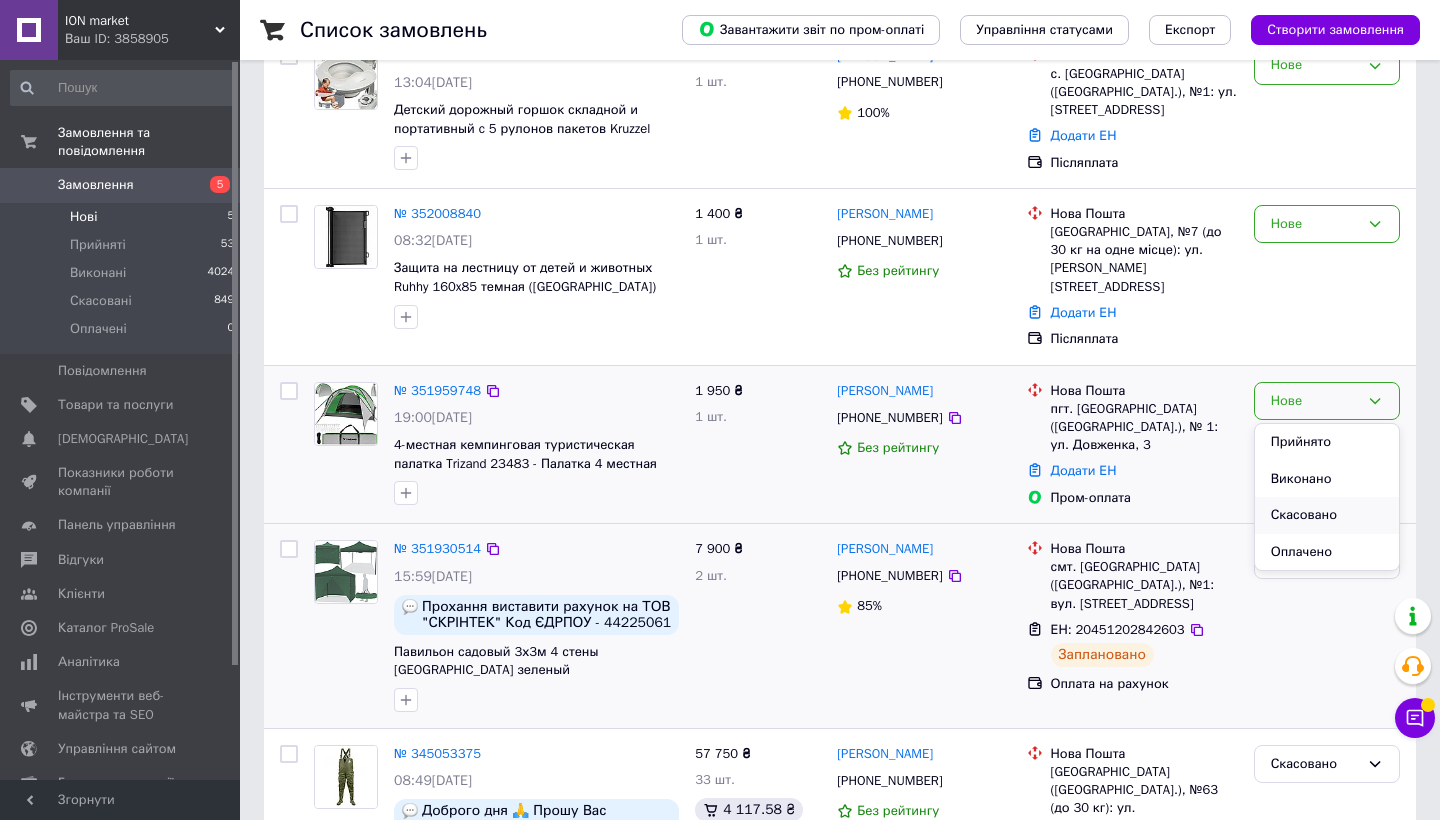 click on "Скасовано" at bounding box center [1327, 515] 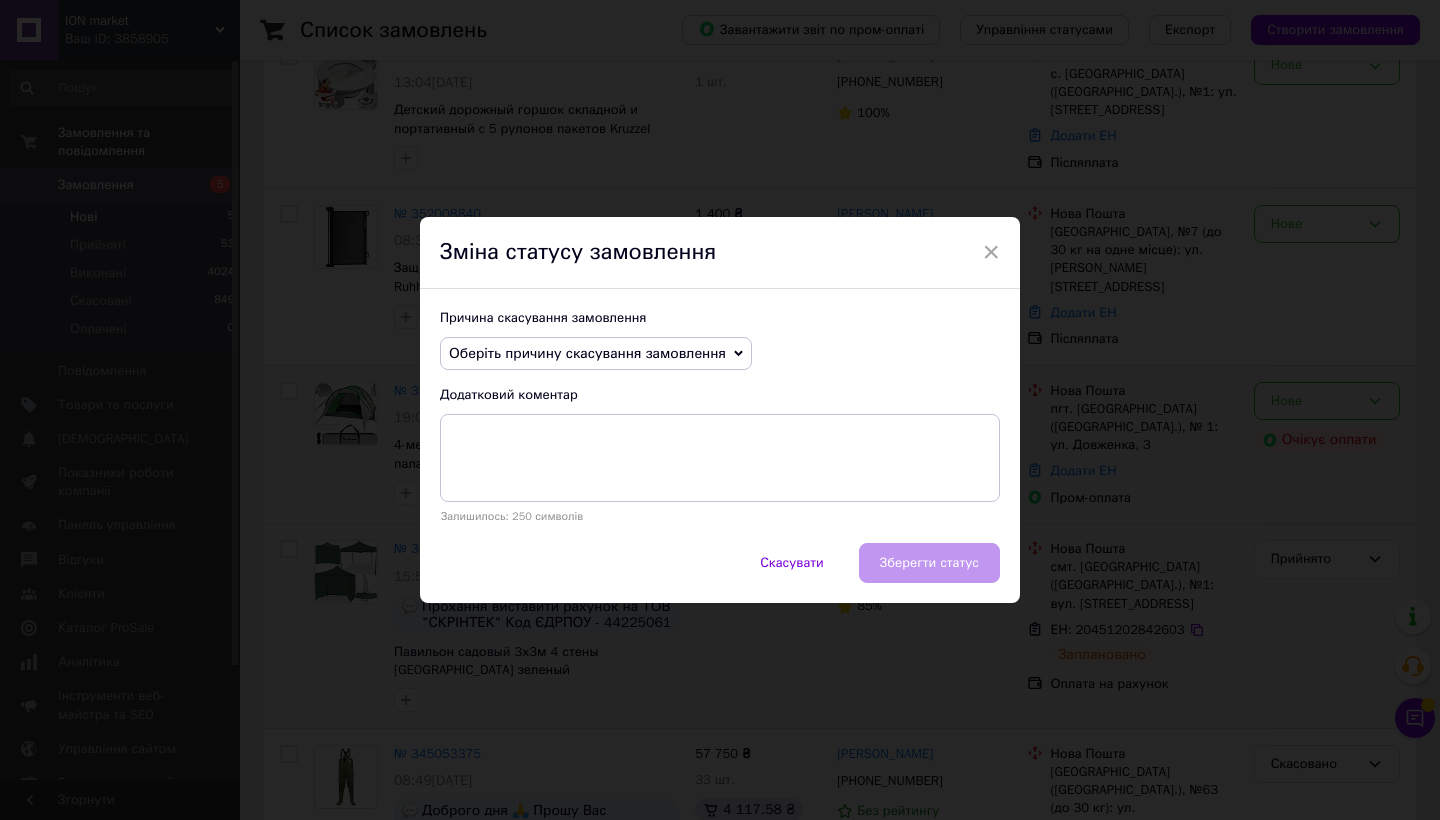 click on "Оберіть причину скасування замовлення" at bounding box center (587, 353) 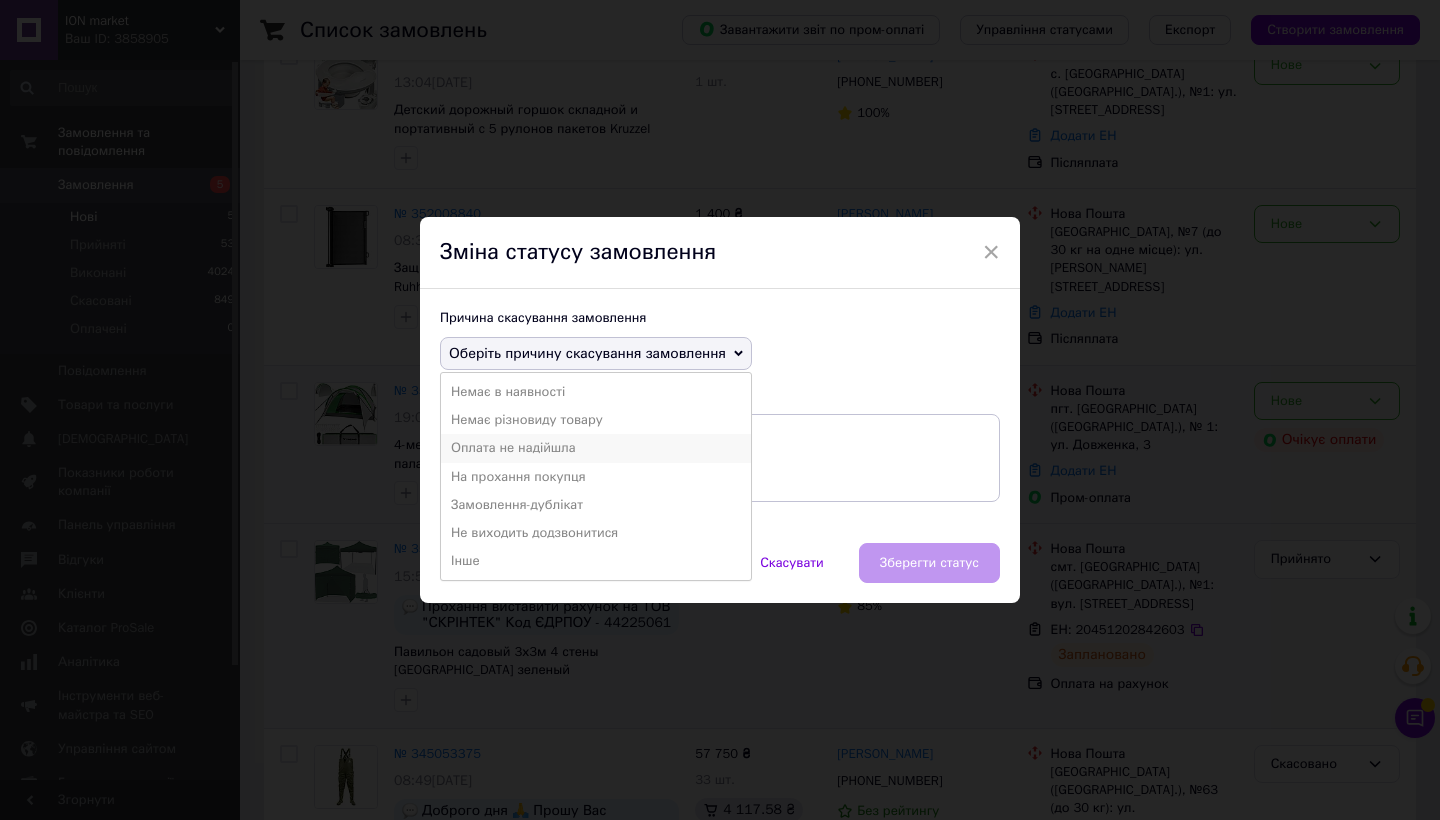 click on "Оплата не надійшла" at bounding box center (596, 448) 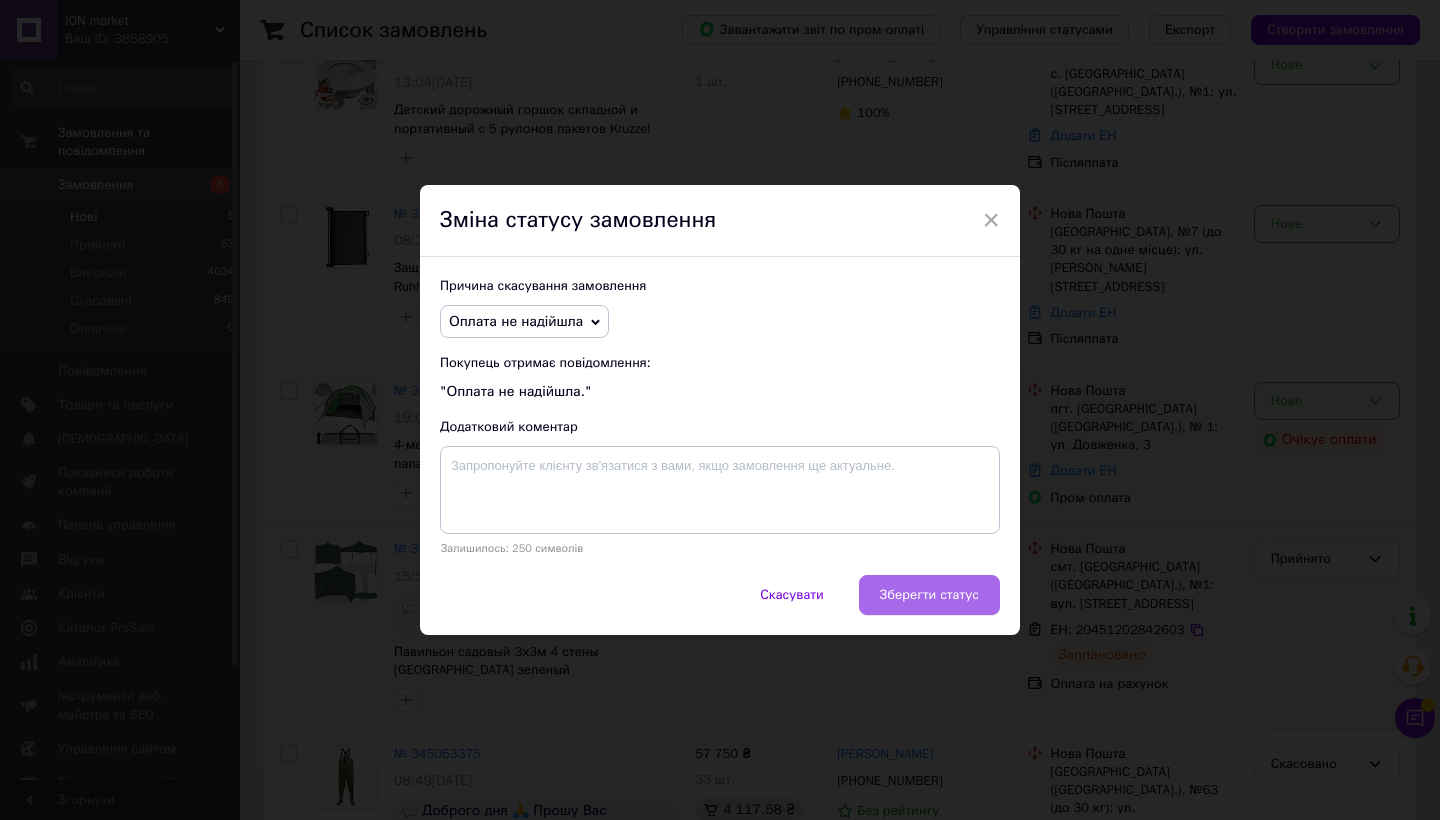 click on "Зберегти статус" at bounding box center [929, 595] 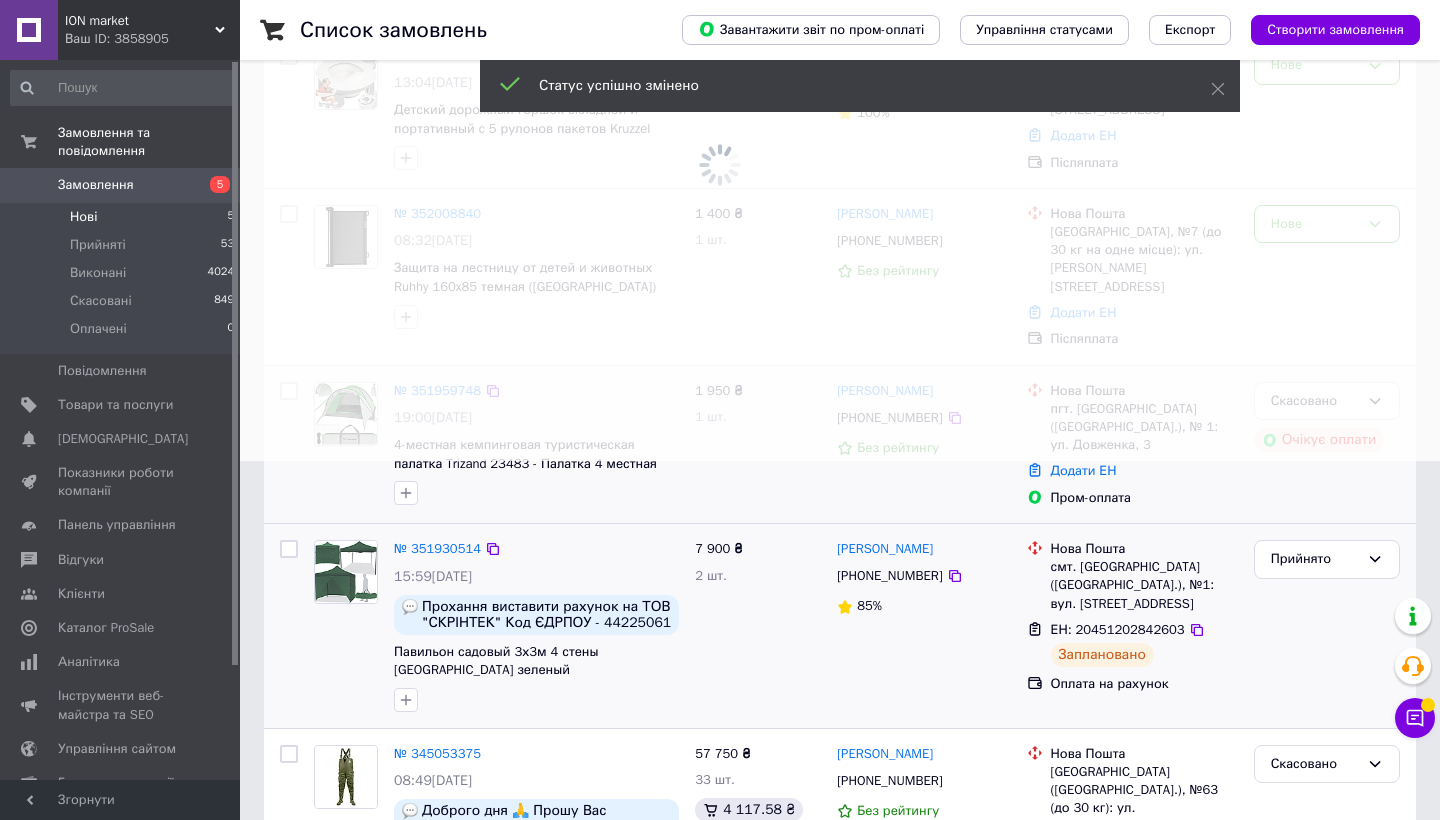 scroll, scrollTop: 286, scrollLeft: 0, axis: vertical 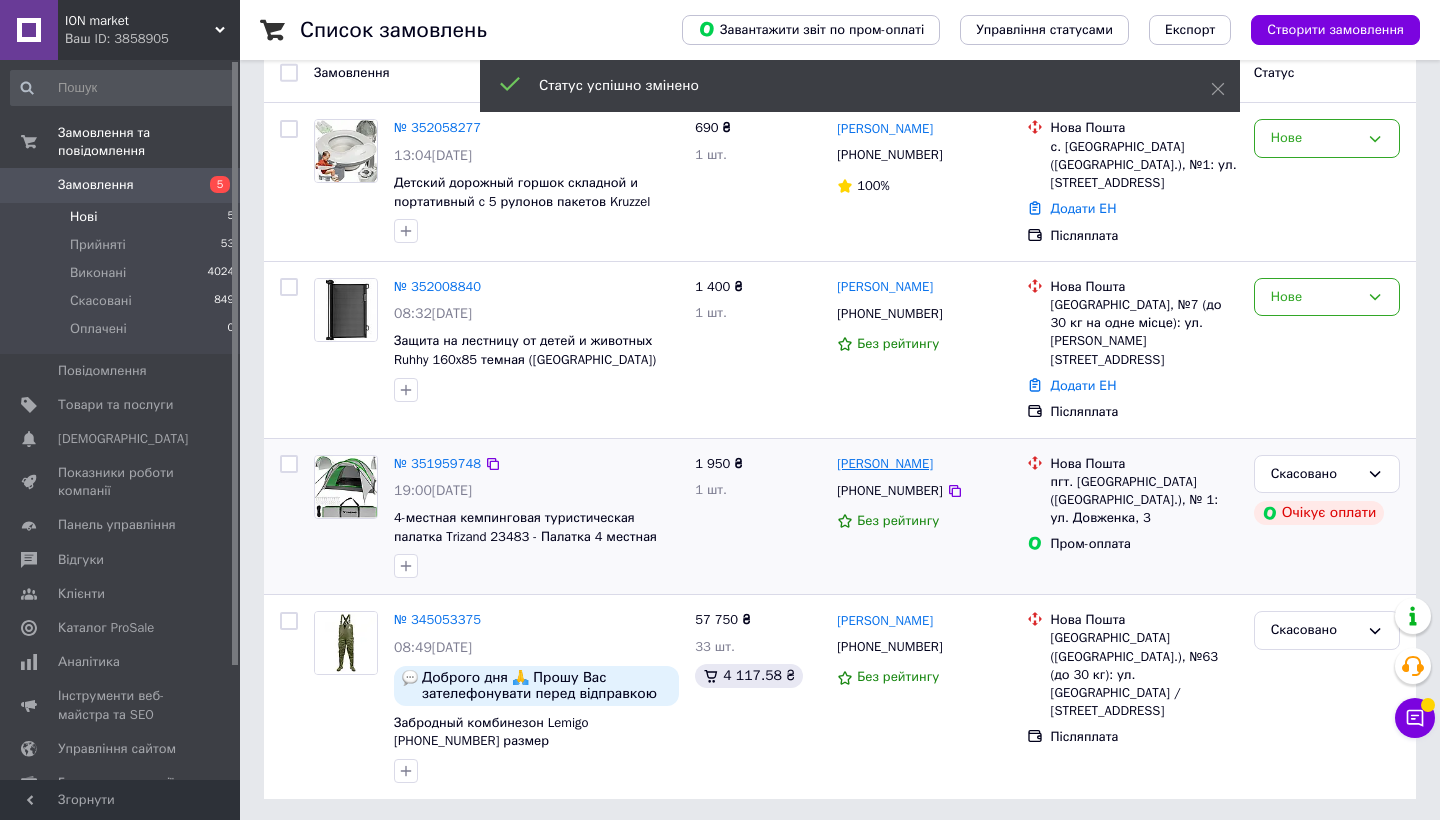click on "[PERSON_NAME]" at bounding box center [885, 464] 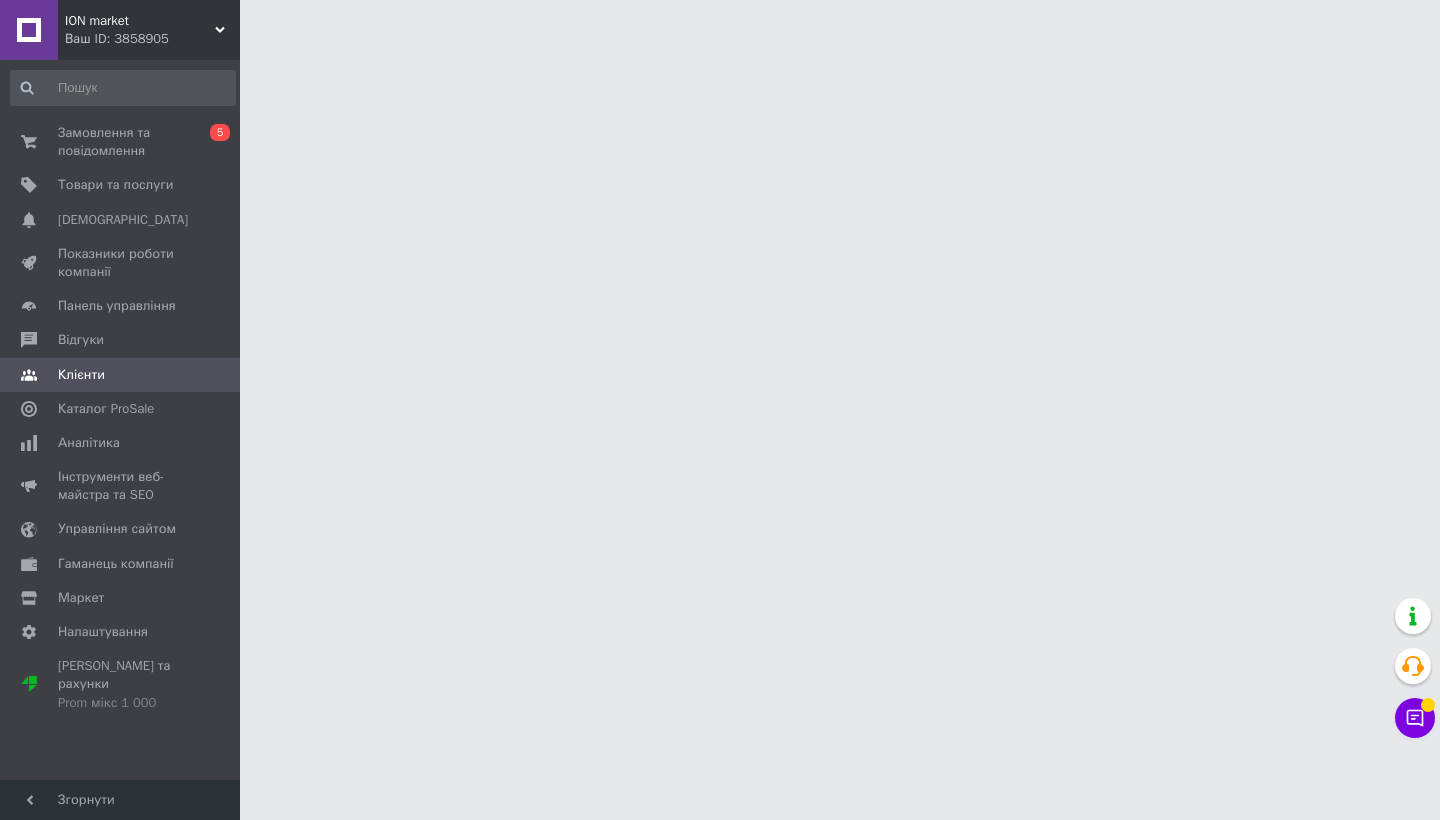 scroll, scrollTop: 0, scrollLeft: 0, axis: both 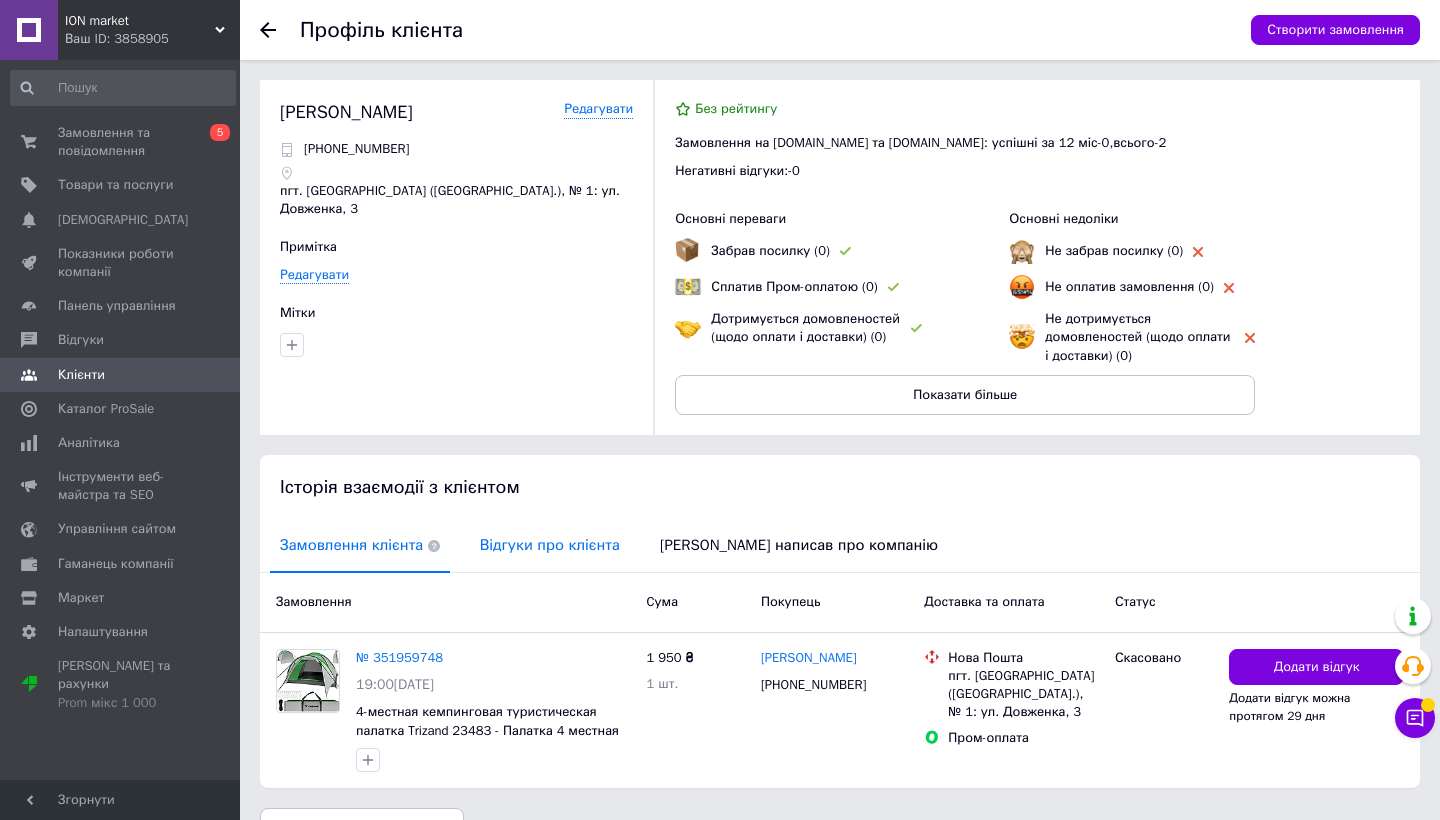 click on "Відгуки про клієнта" at bounding box center [550, 545] 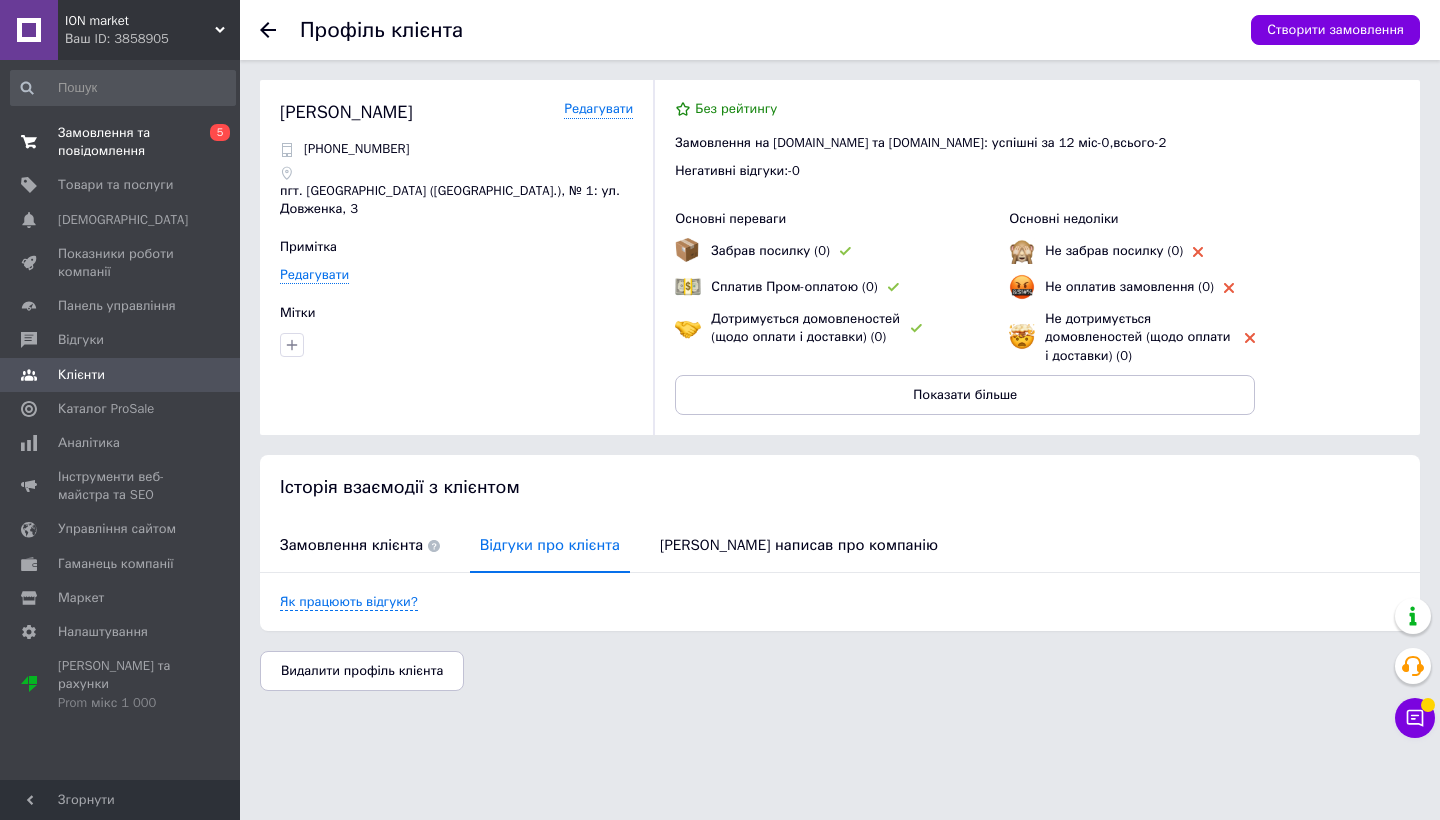 click on "Замовлення та повідомлення" at bounding box center [121, 142] 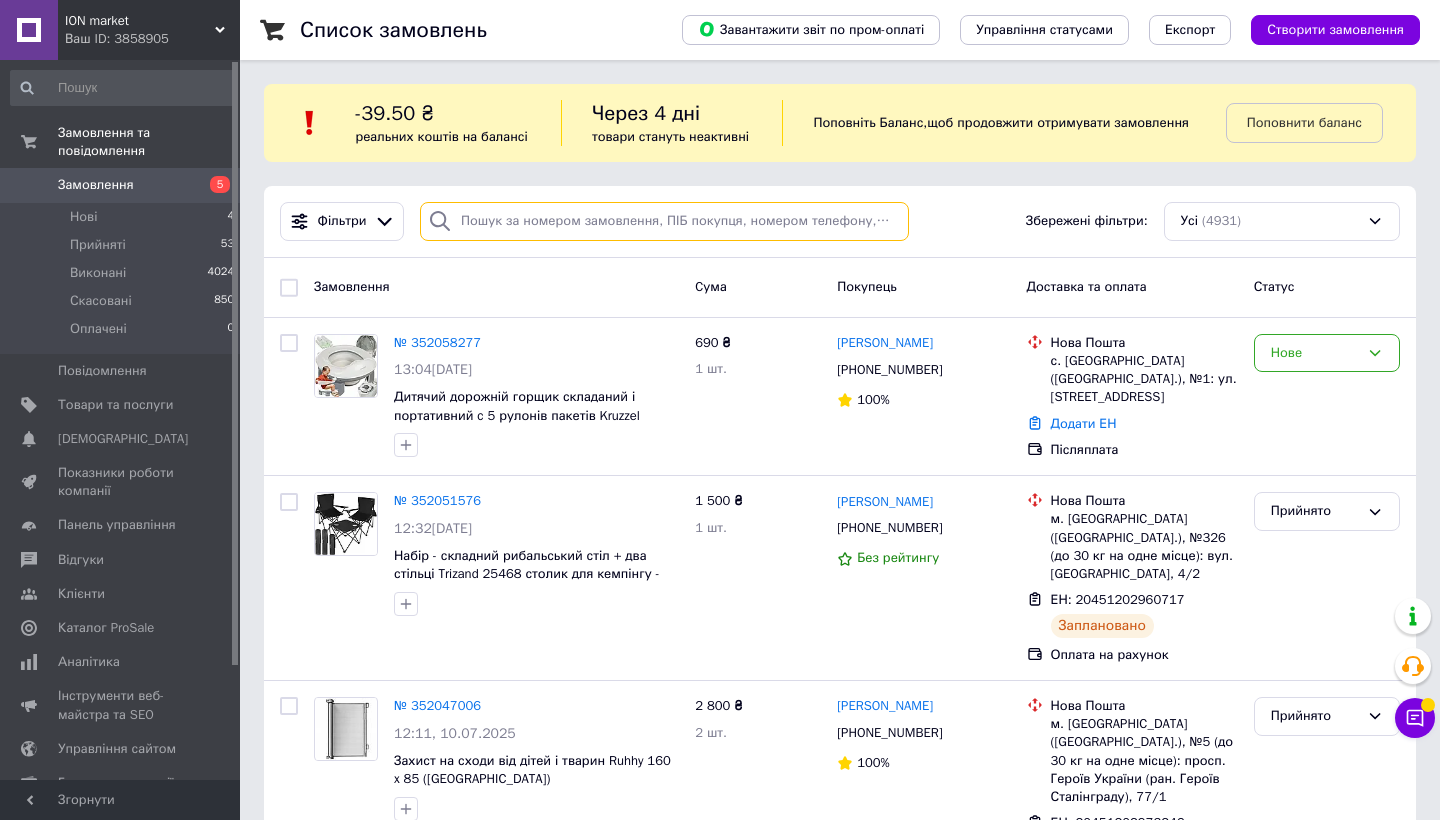 click at bounding box center [664, 221] 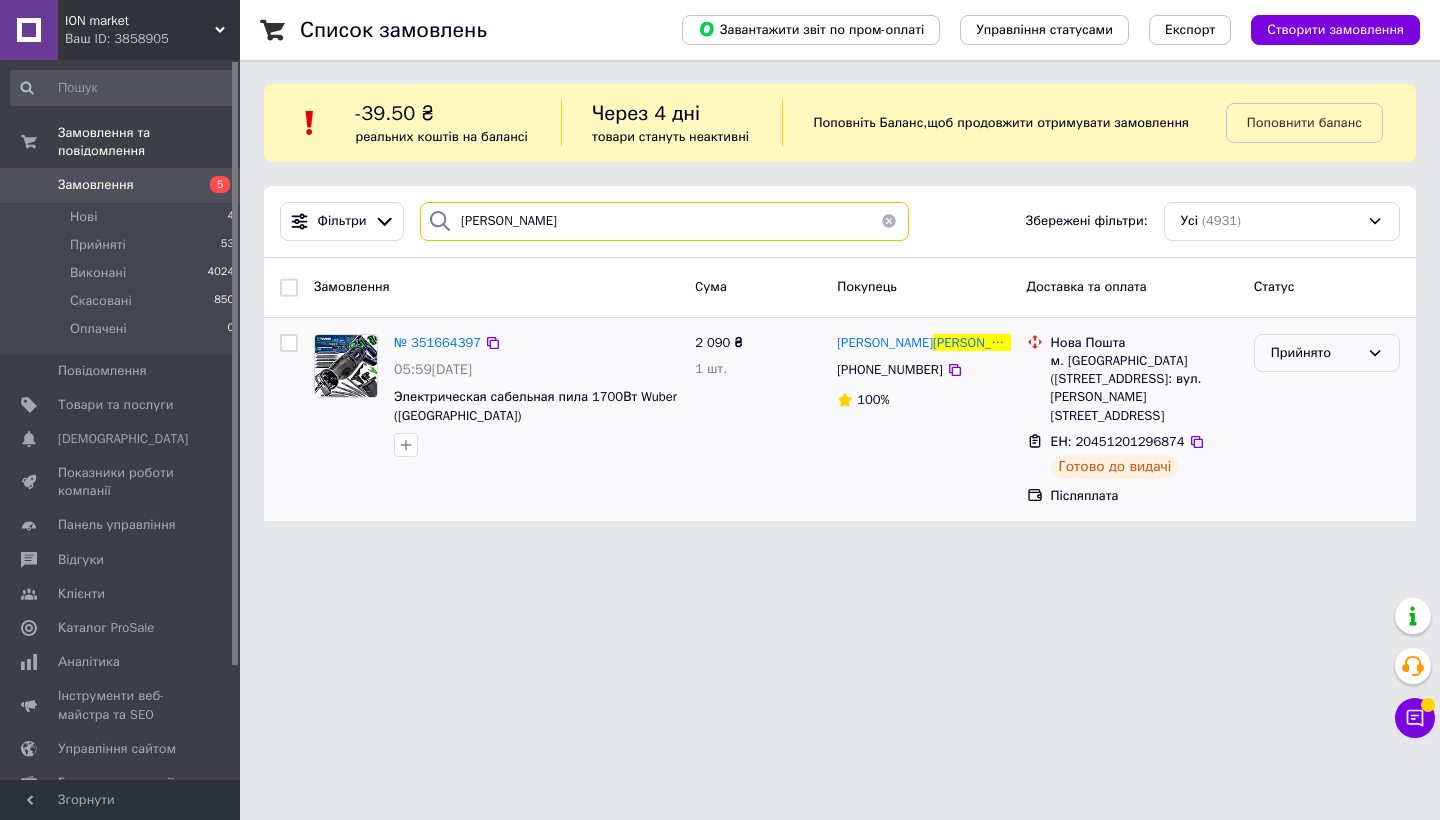 type on "[PERSON_NAME]" 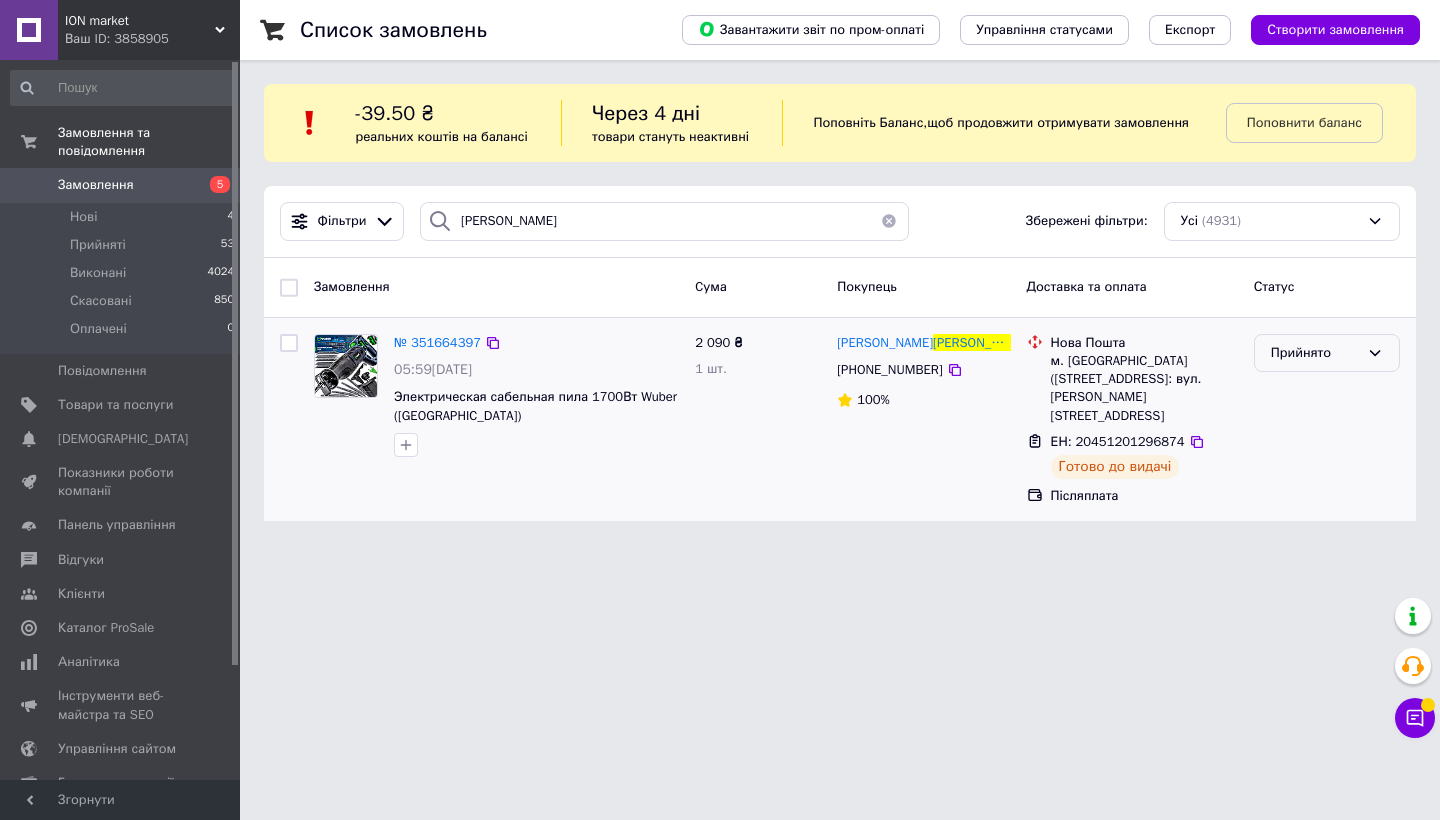 click on "Прийнято" at bounding box center (1315, 353) 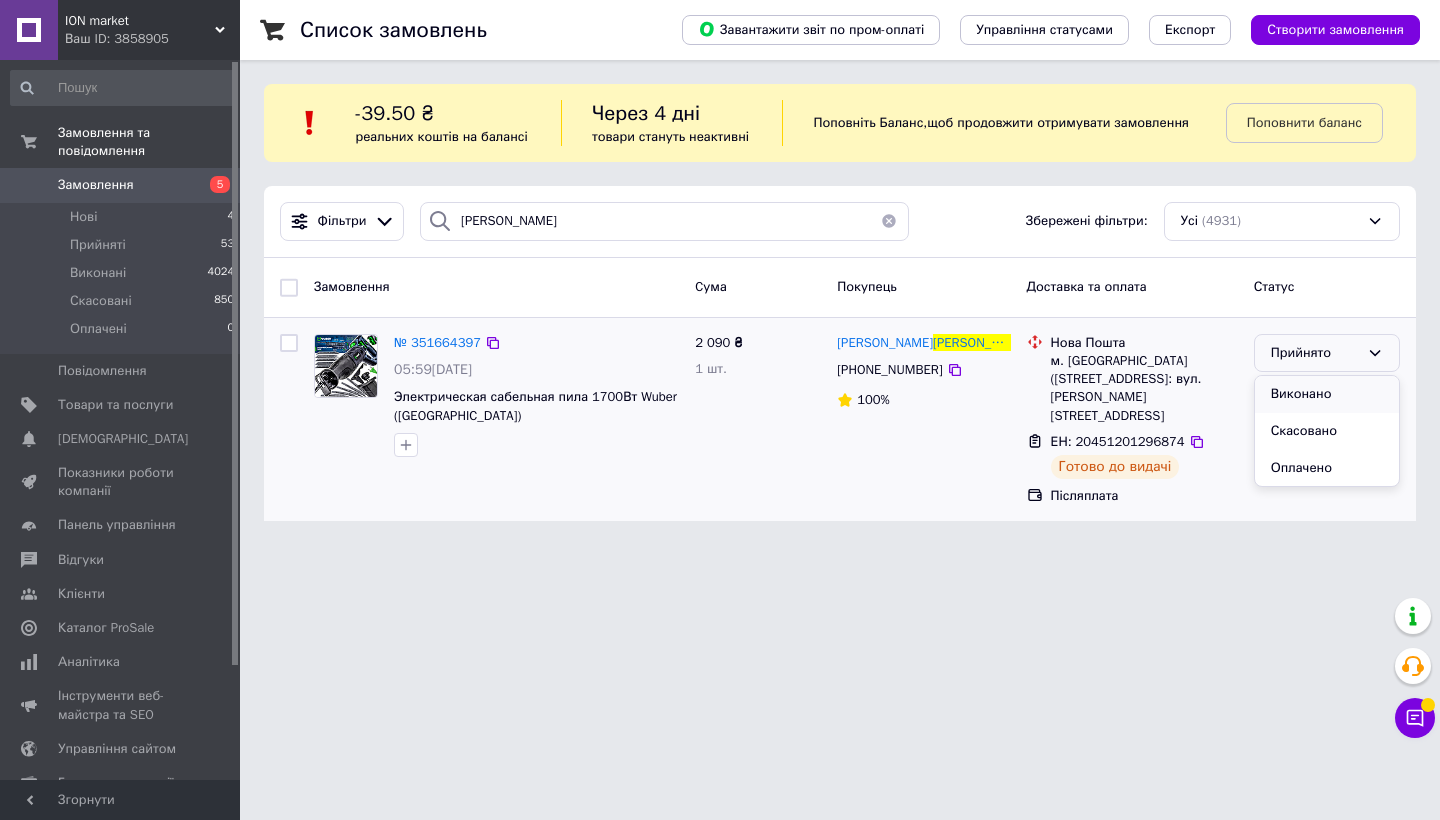 click on "Виконано" at bounding box center [1327, 394] 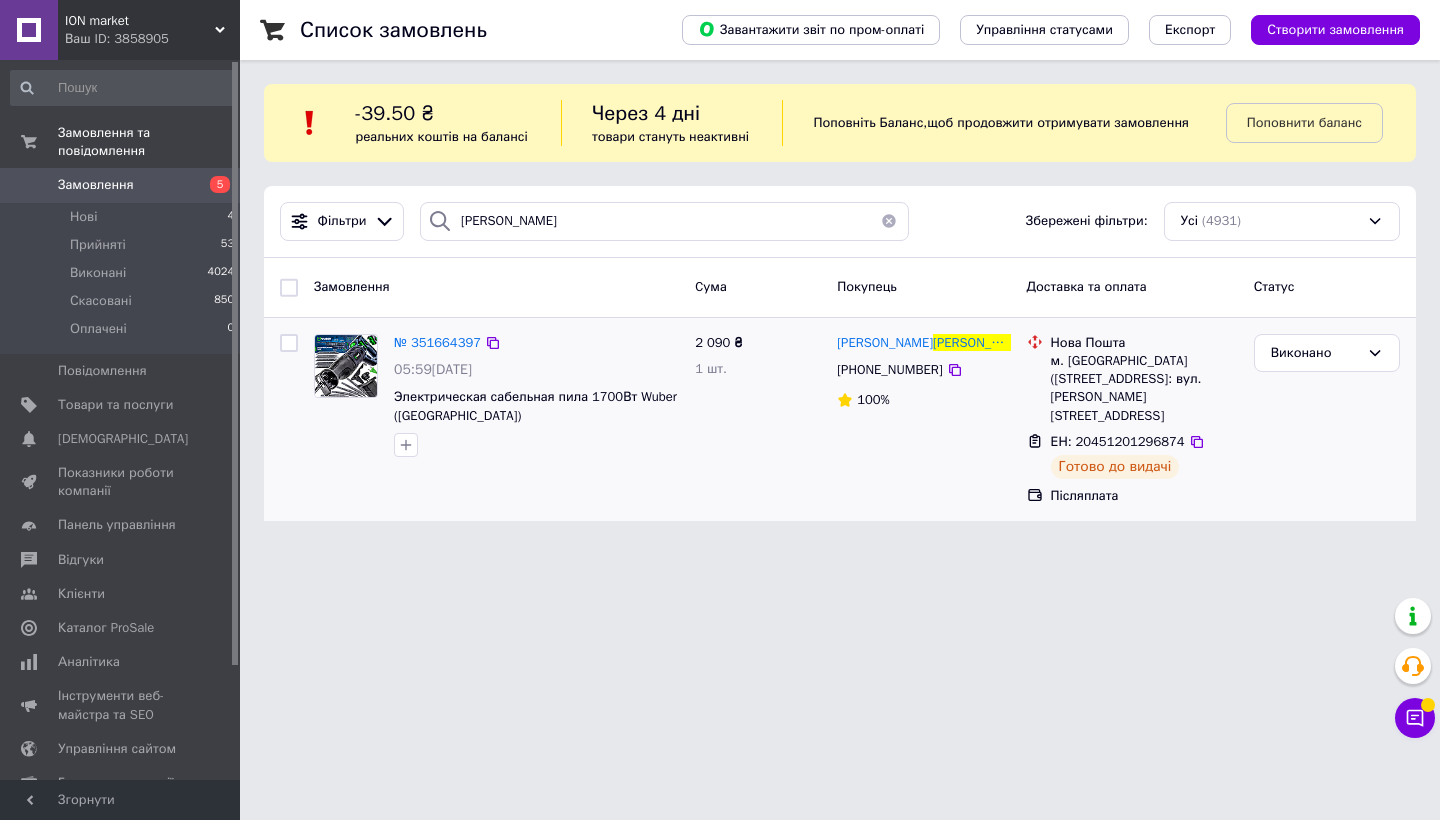 click on "5" at bounding box center (212, 185) 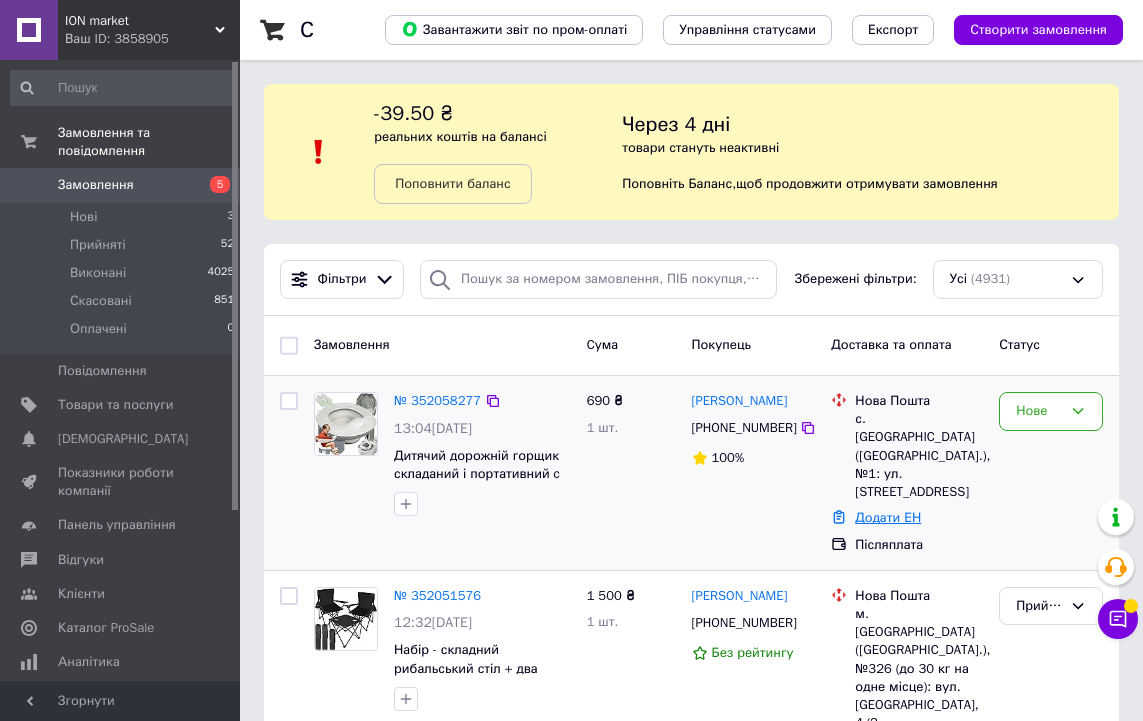 click on "Додати ЕН" at bounding box center (888, 517) 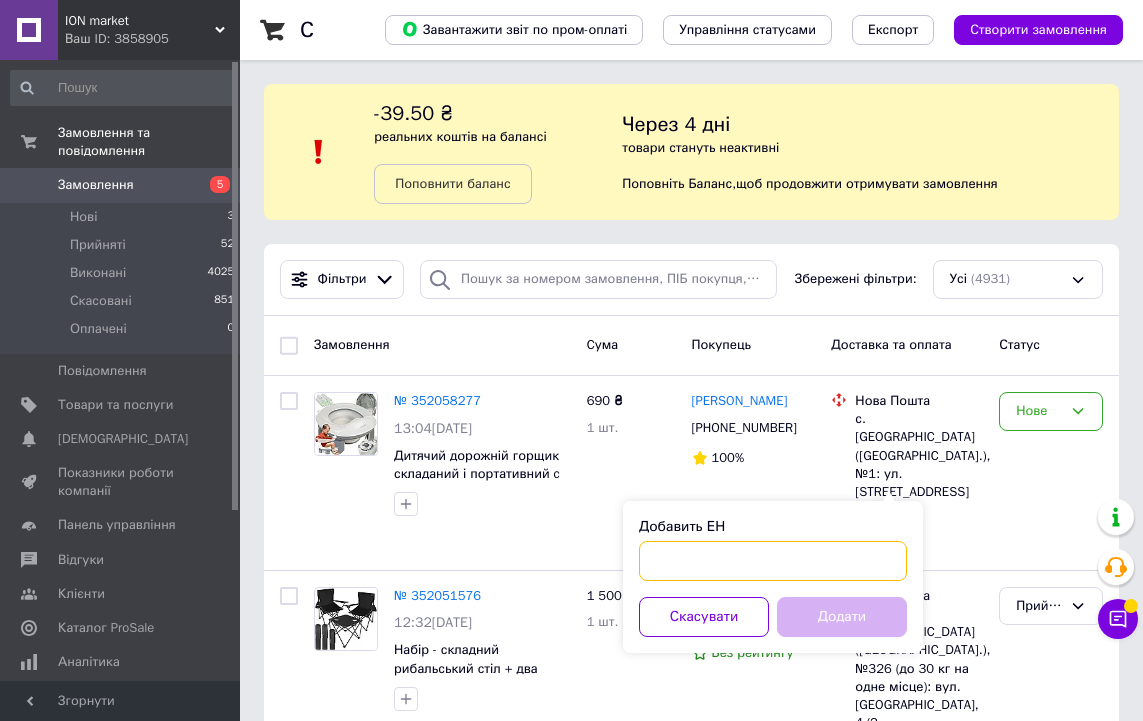 click on "Добавить ЕН" at bounding box center [773, 561] 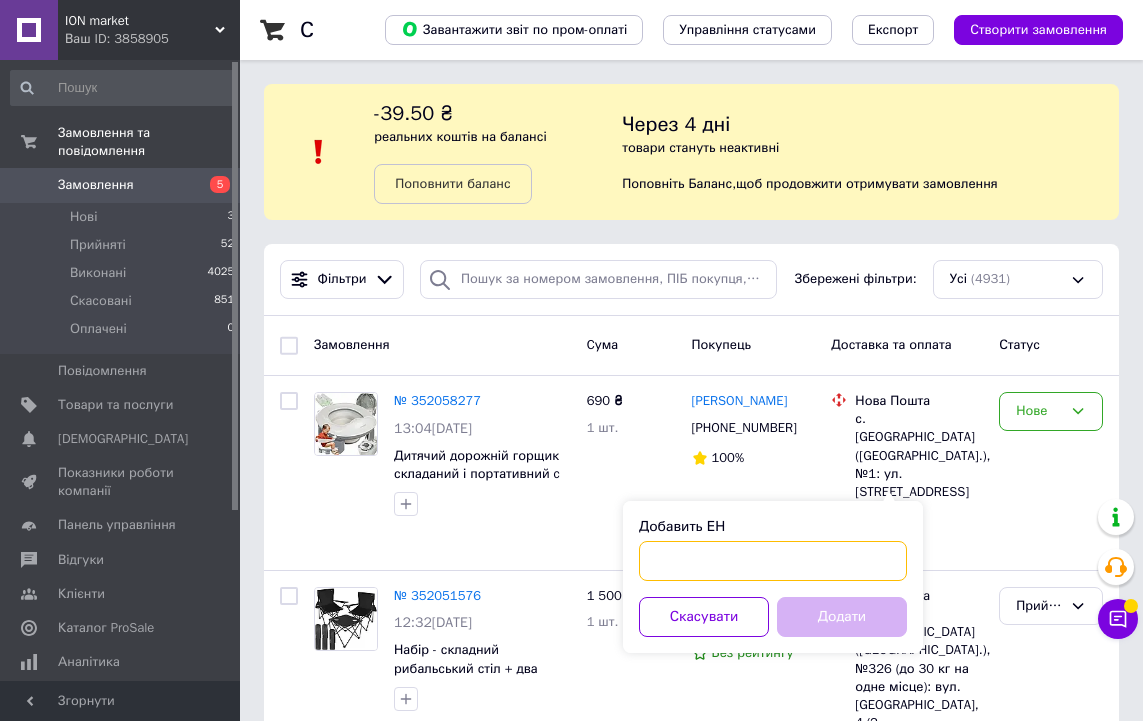 paste on "20451203078144" 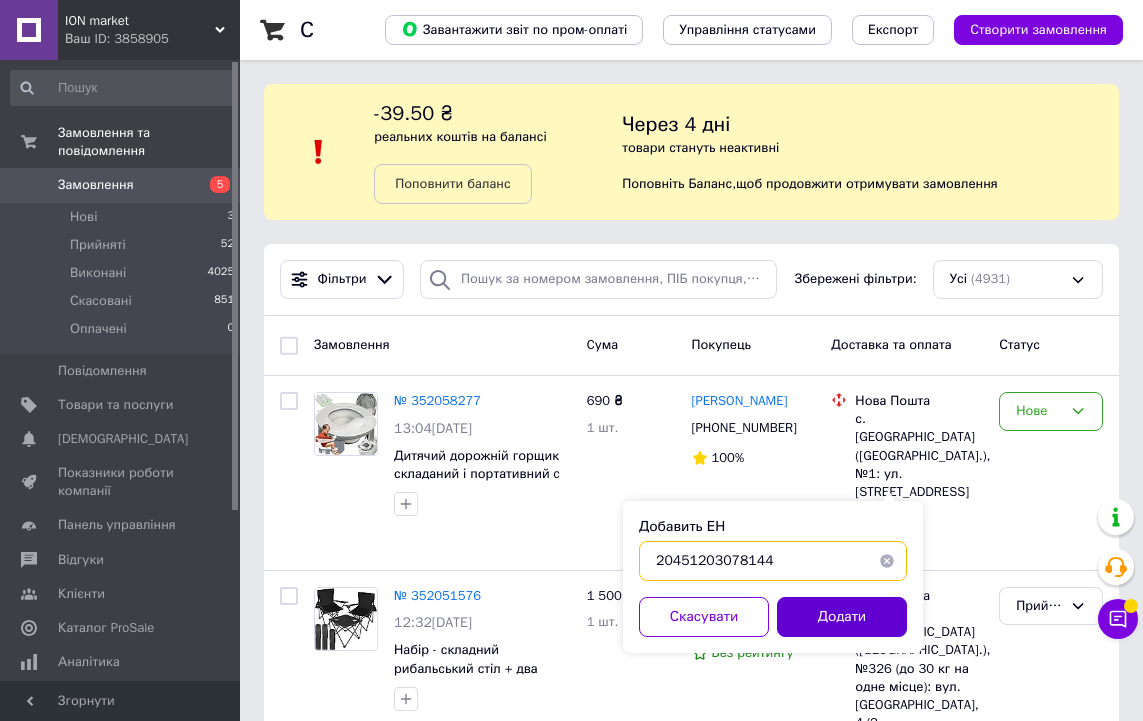 type on "20451203078144" 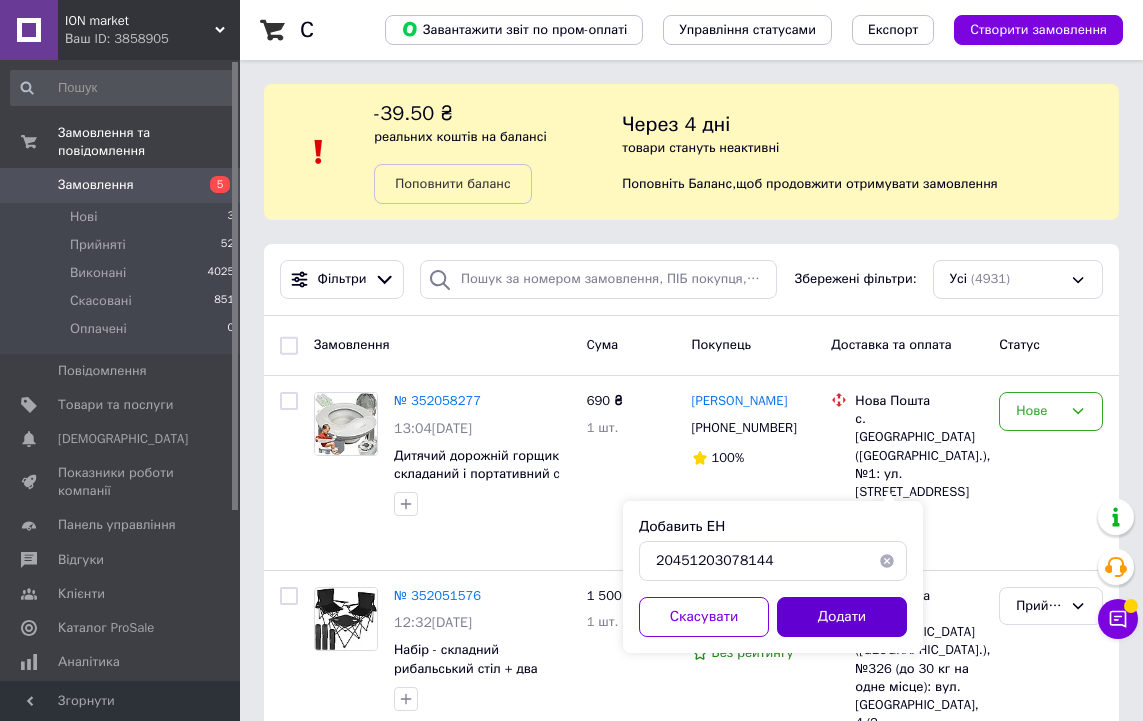 click on "Додати" at bounding box center [842, 617] 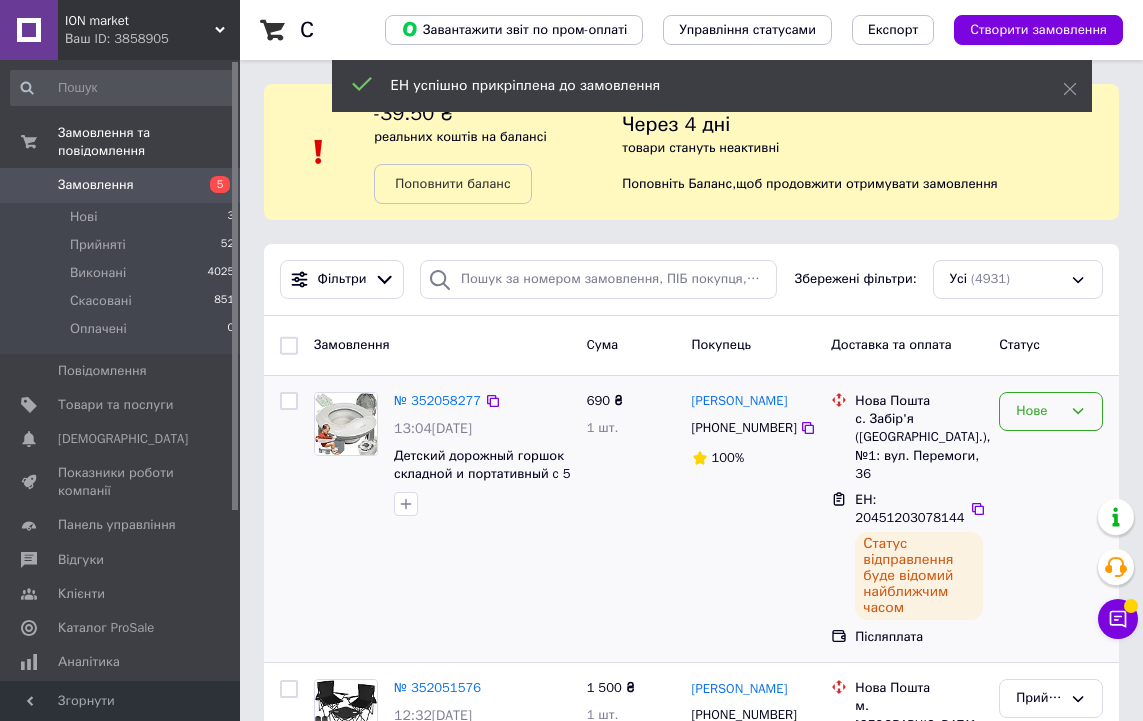 click on "Нове" at bounding box center [1039, 411] 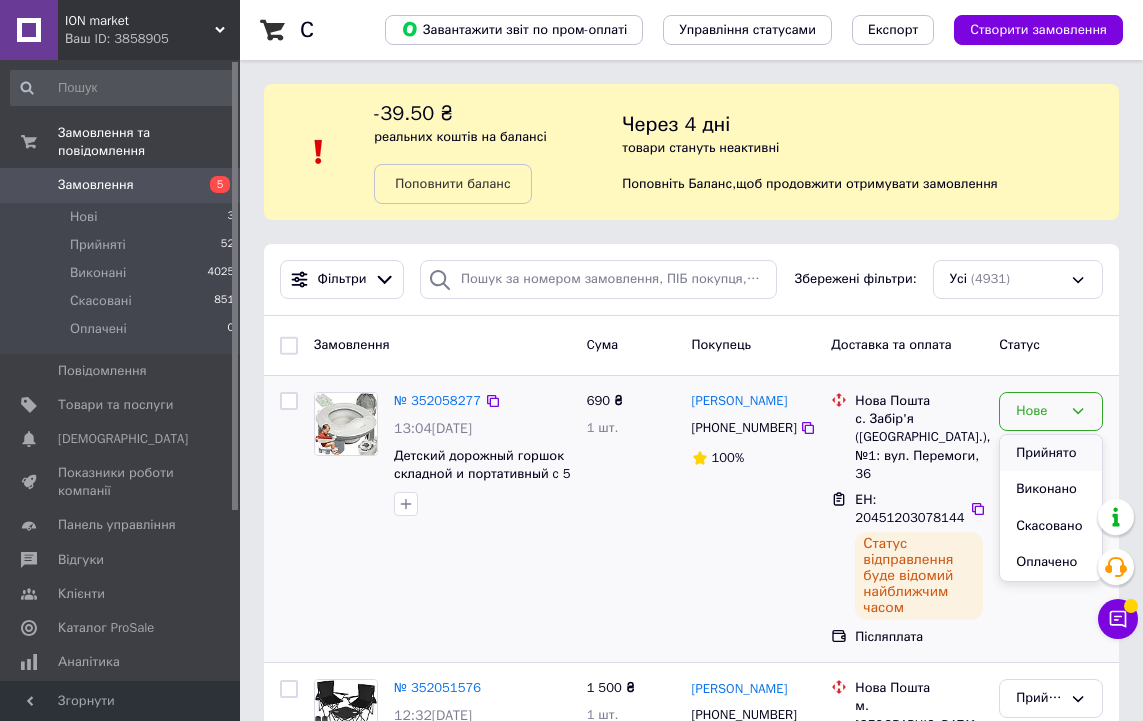 click on "Прийнято" at bounding box center [1051, 453] 